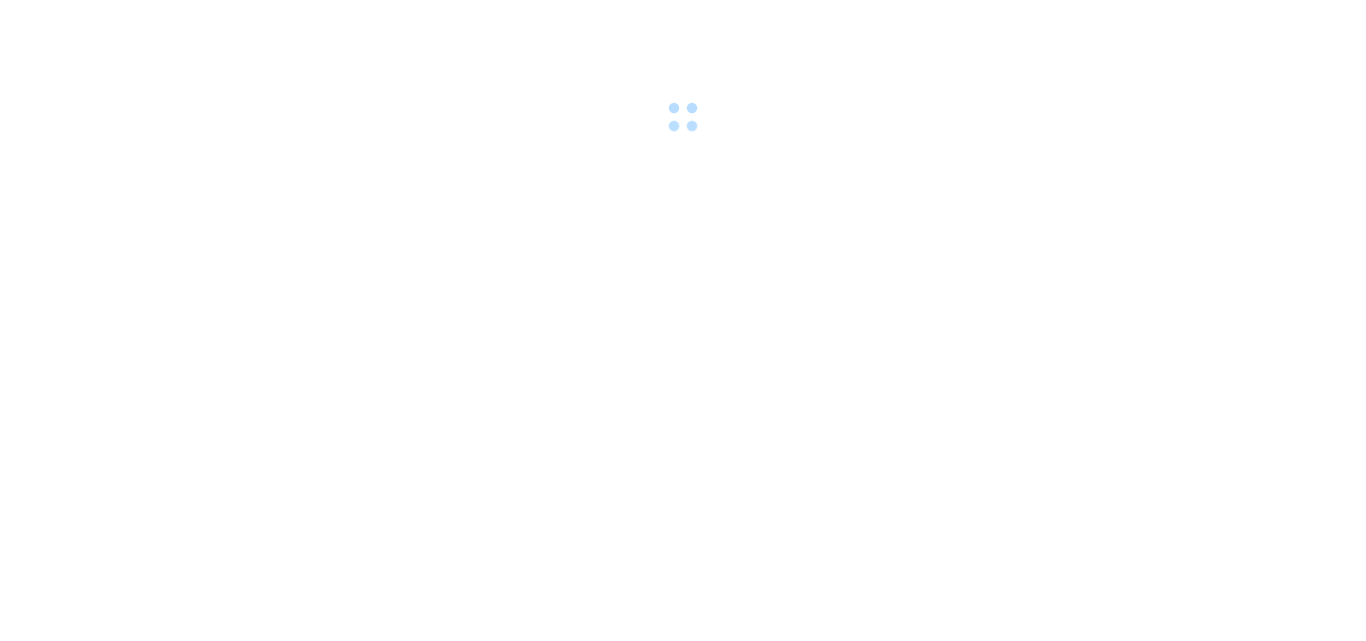 scroll, scrollTop: 0, scrollLeft: 0, axis: both 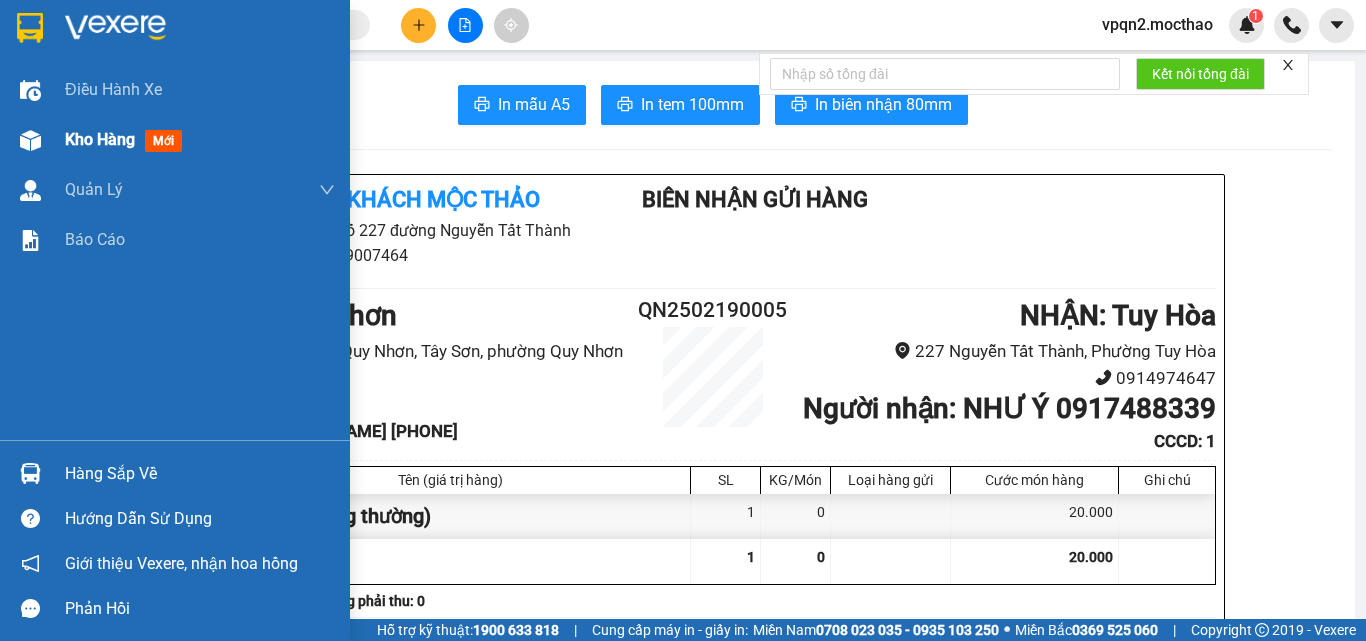 click at bounding box center (30, 140) 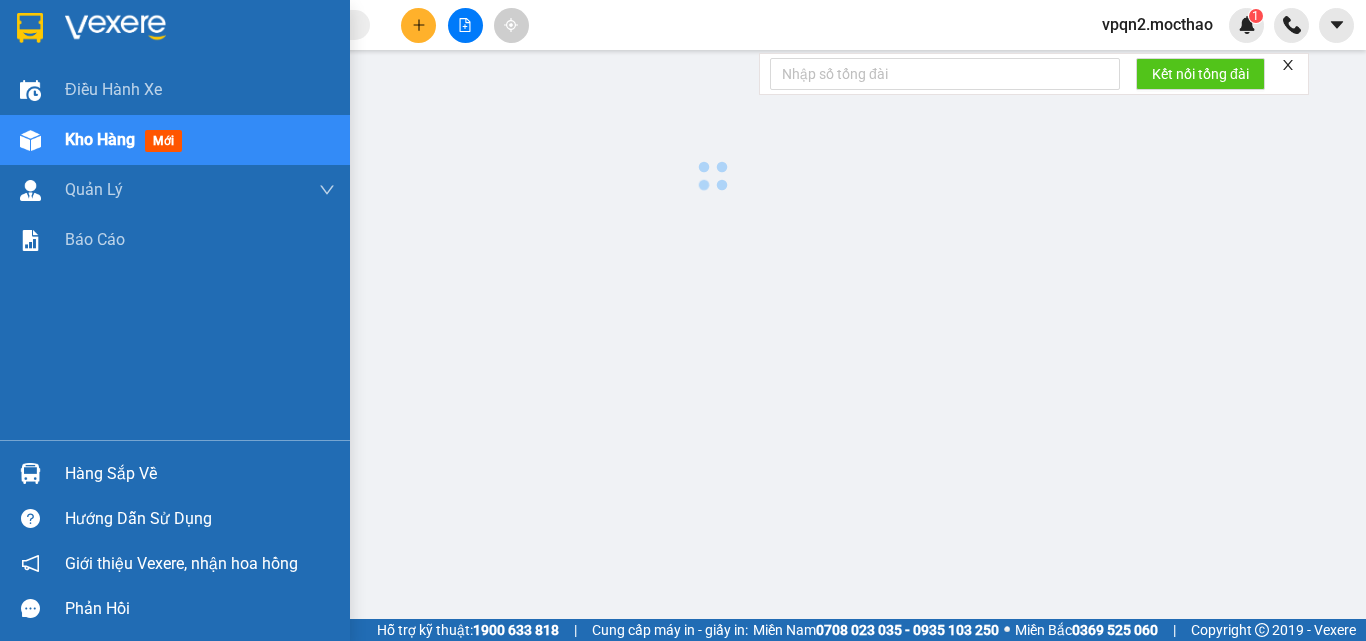 click at bounding box center [30, 140] 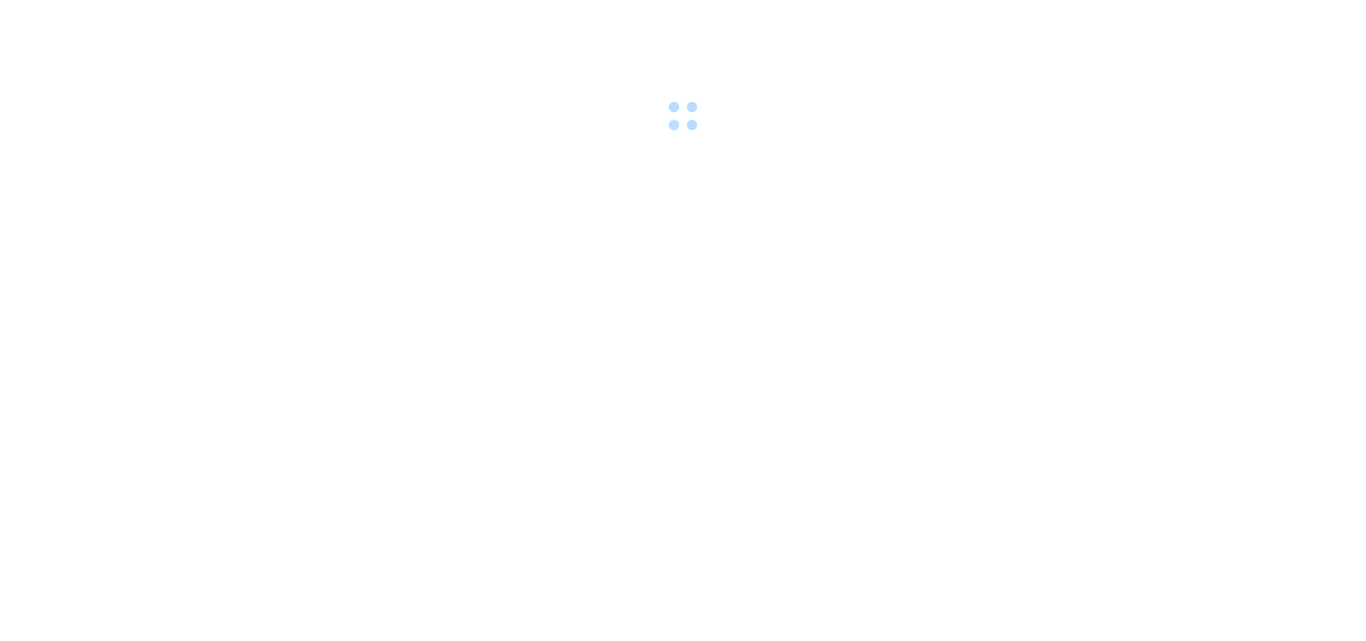 scroll, scrollTop: 0, scrollLeft: 0, axis: both 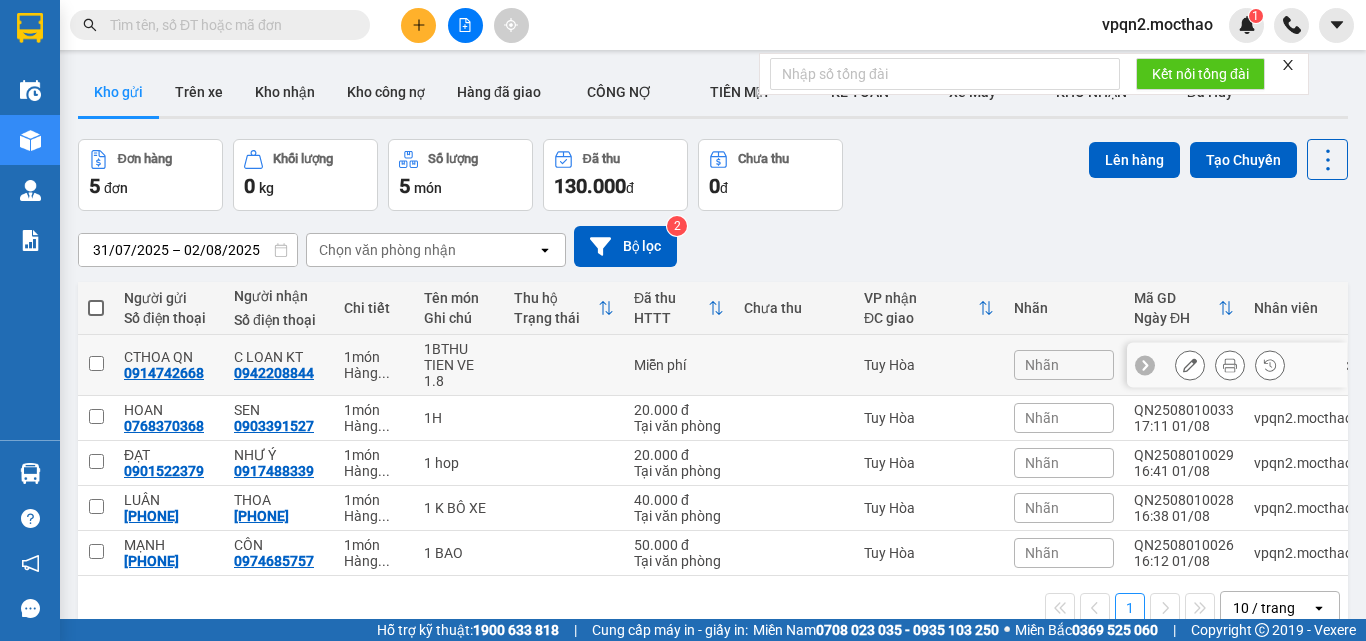 click 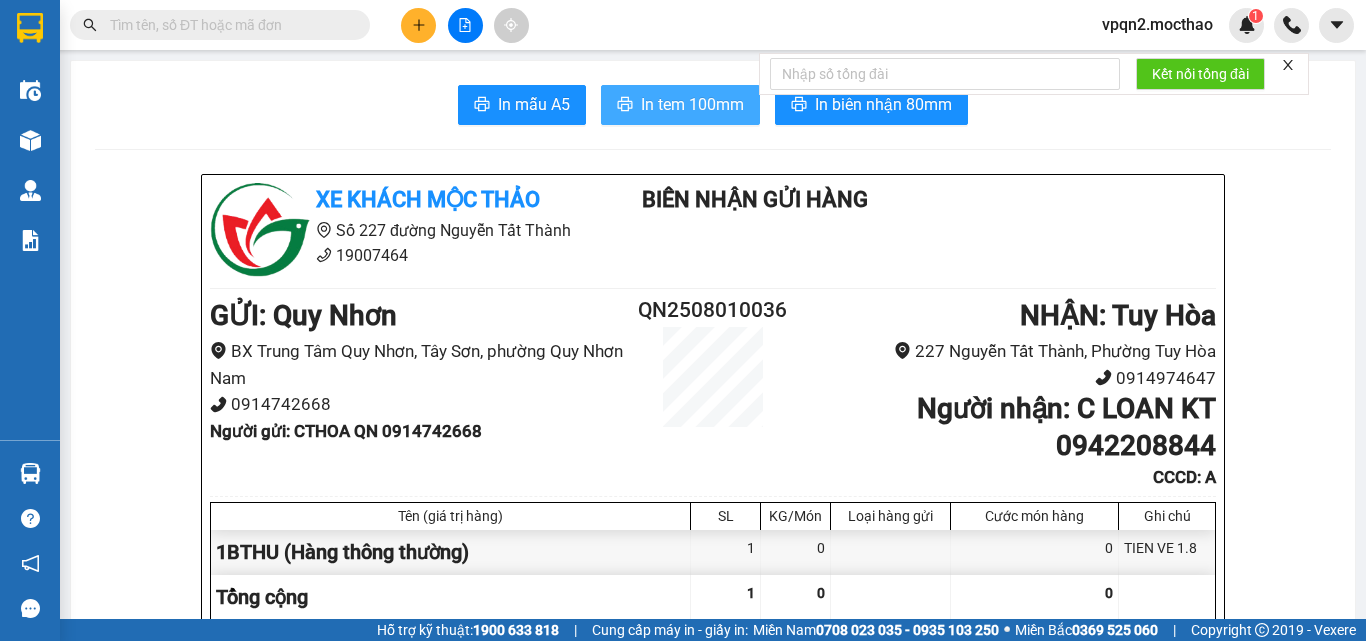 click on "In tem 100mm" at bounding box center (692, 104) 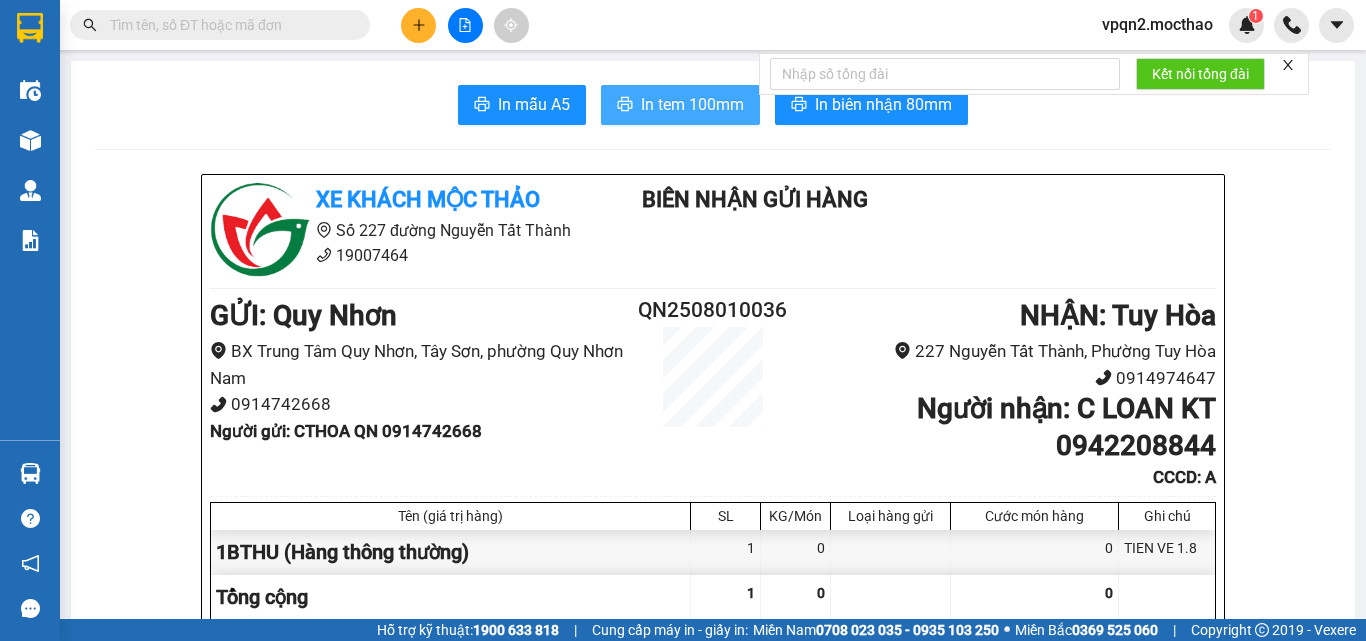 scroll, scrollTop: 0, scrollLeft: 0, axis: both 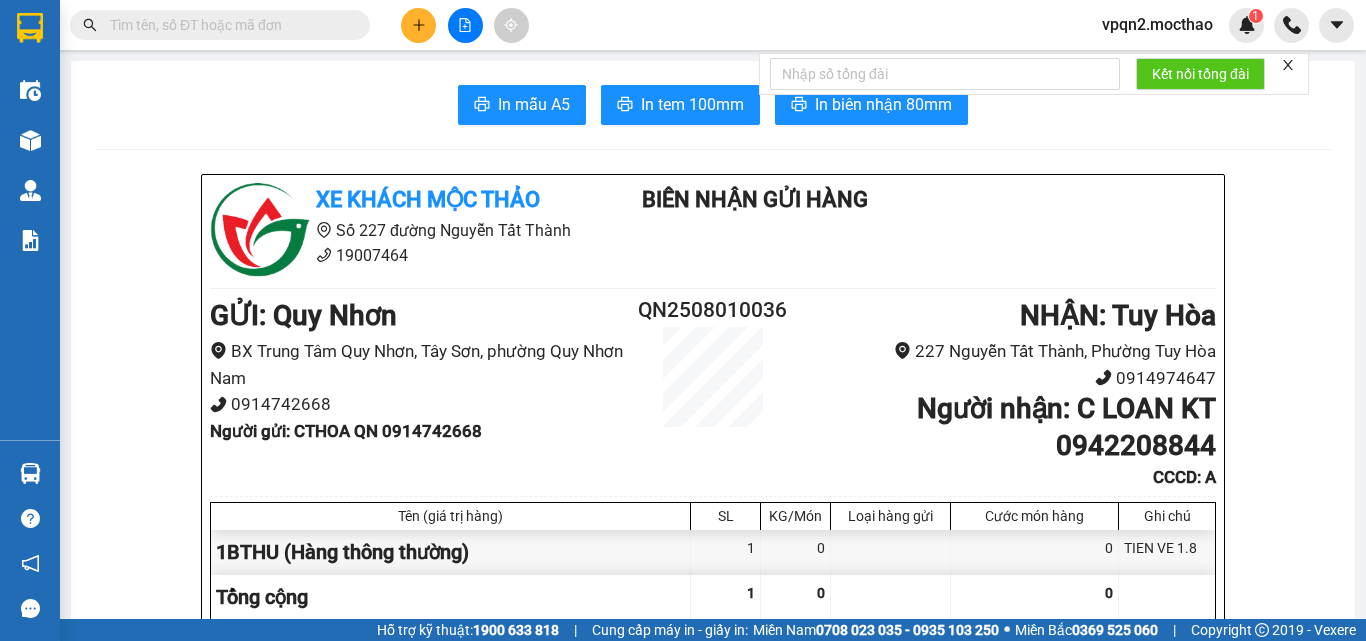 drag, startPoint x: 461, startPoint y: 22, endPoint x: 430, endPoint y: 43, distance: 37.44329 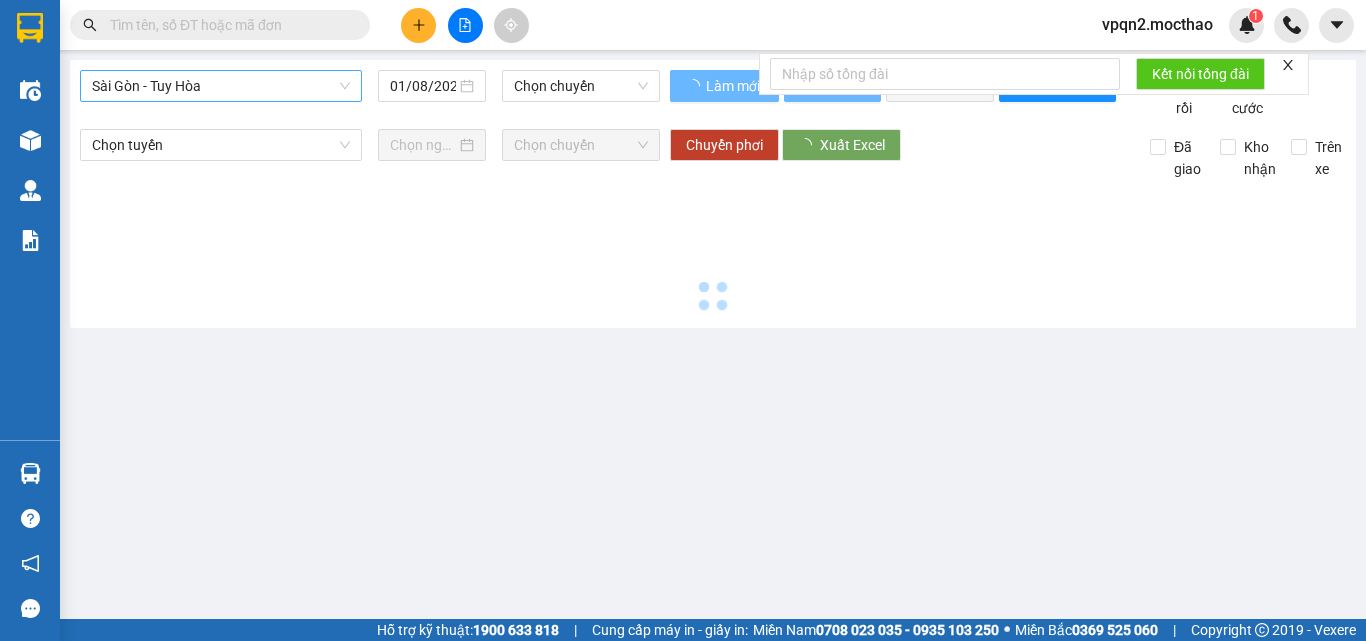 type on "02/08/2025" 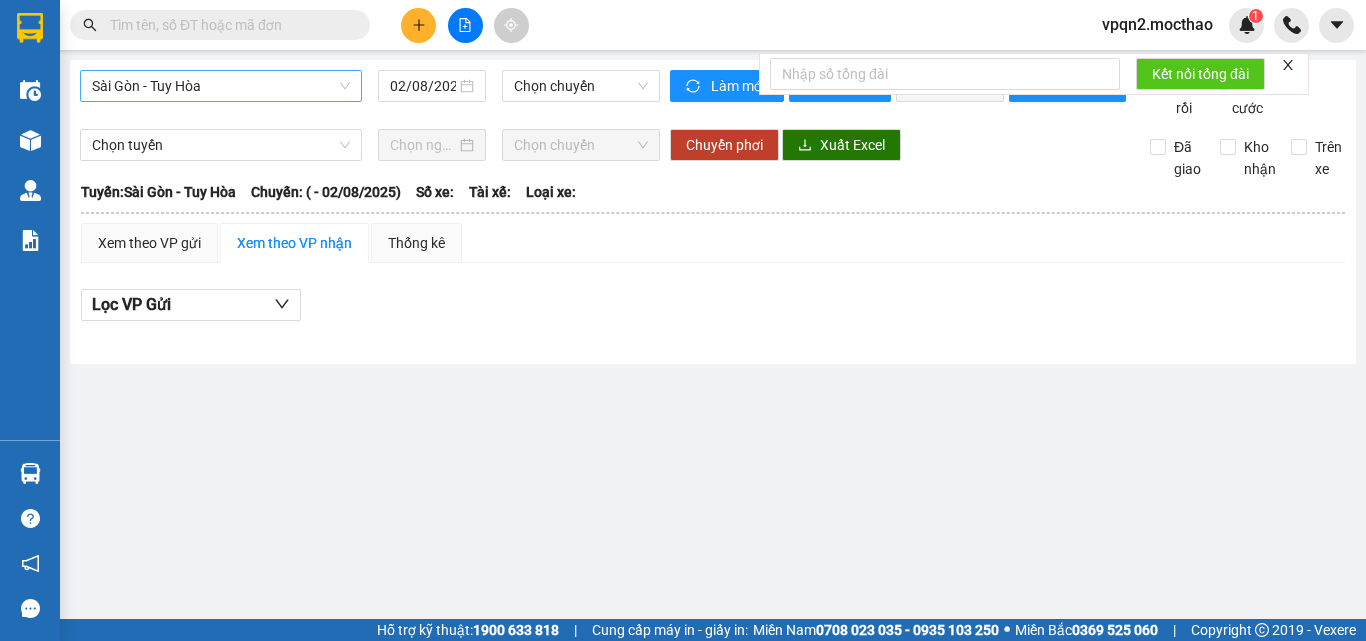 click on "Sài Gòn - Tuy Hòa" at bounding box center (221, 86) 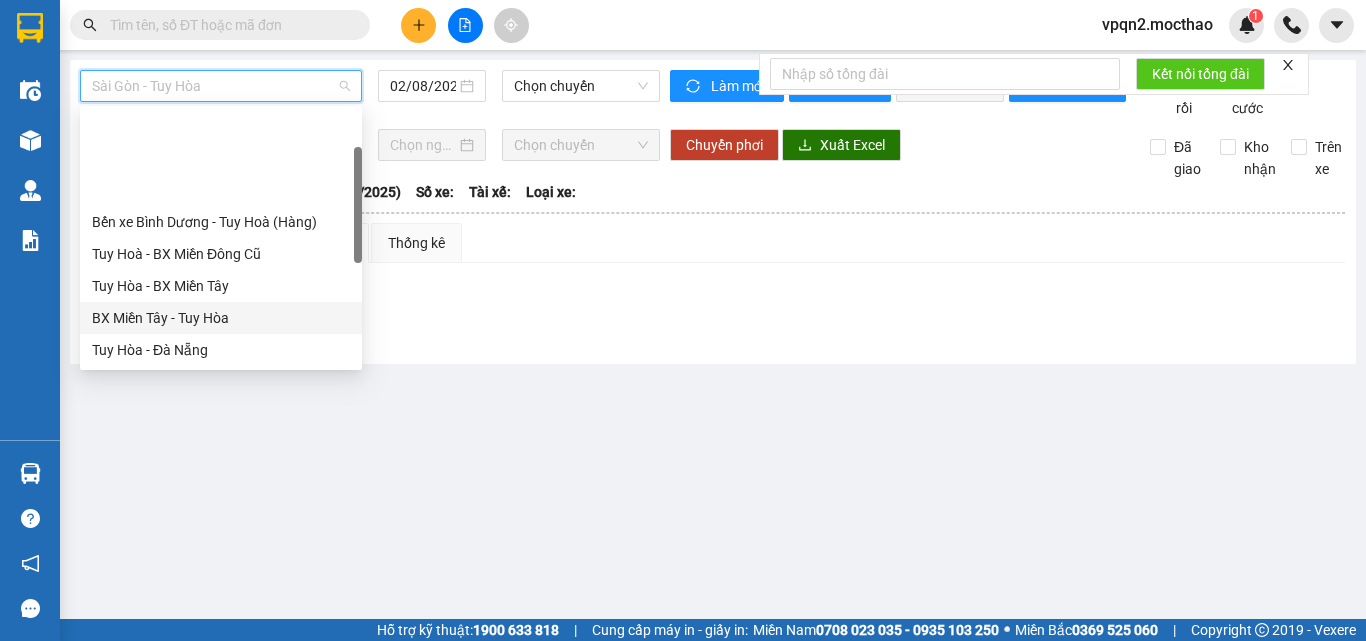 scroll, scrollTop: 200, scrollLeft: 0, axis: vertical 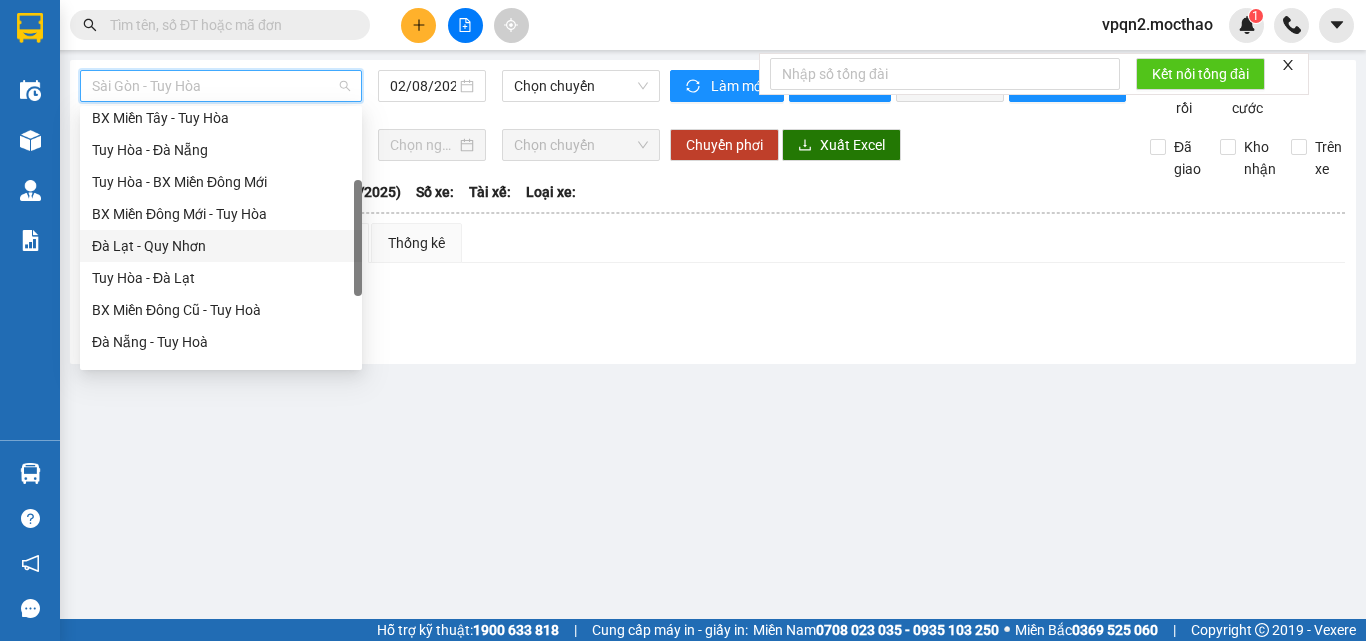 click on "Đà Lạt - Quy Nhơn" at bounding box center [221, 246] 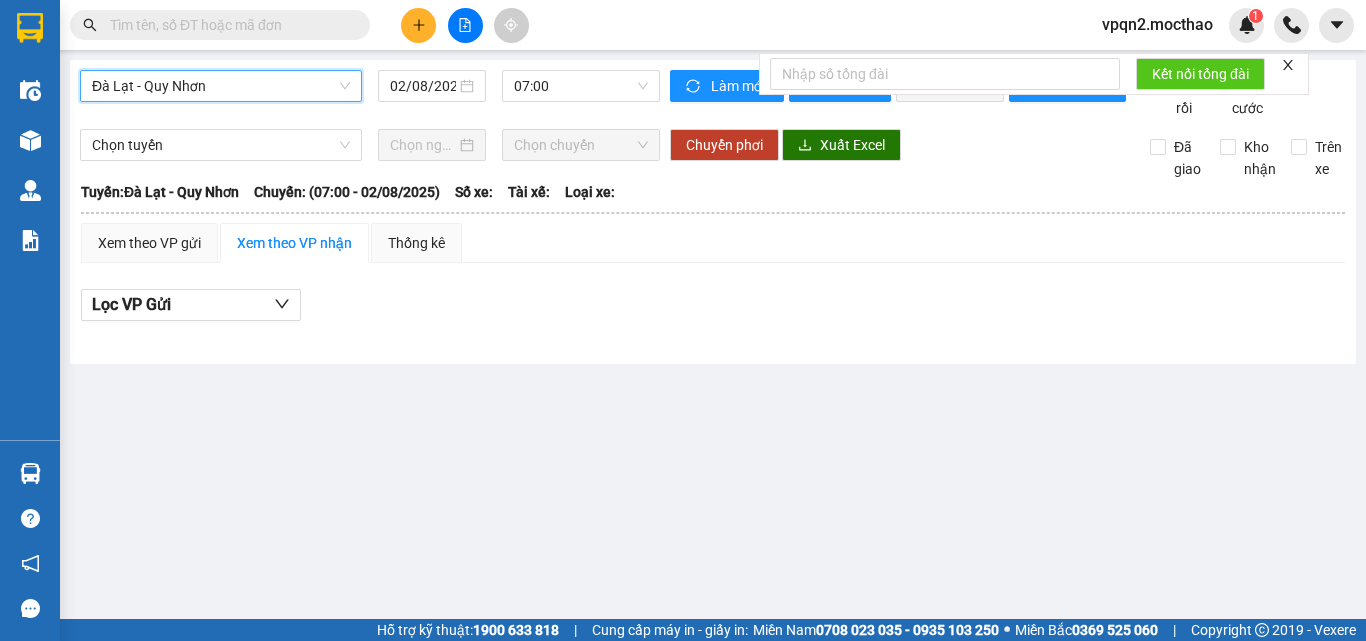 drag, startPoint x: 422, startPoint y: 90, endPoint x: 431, endPoint y: 104, distance: 16.643316 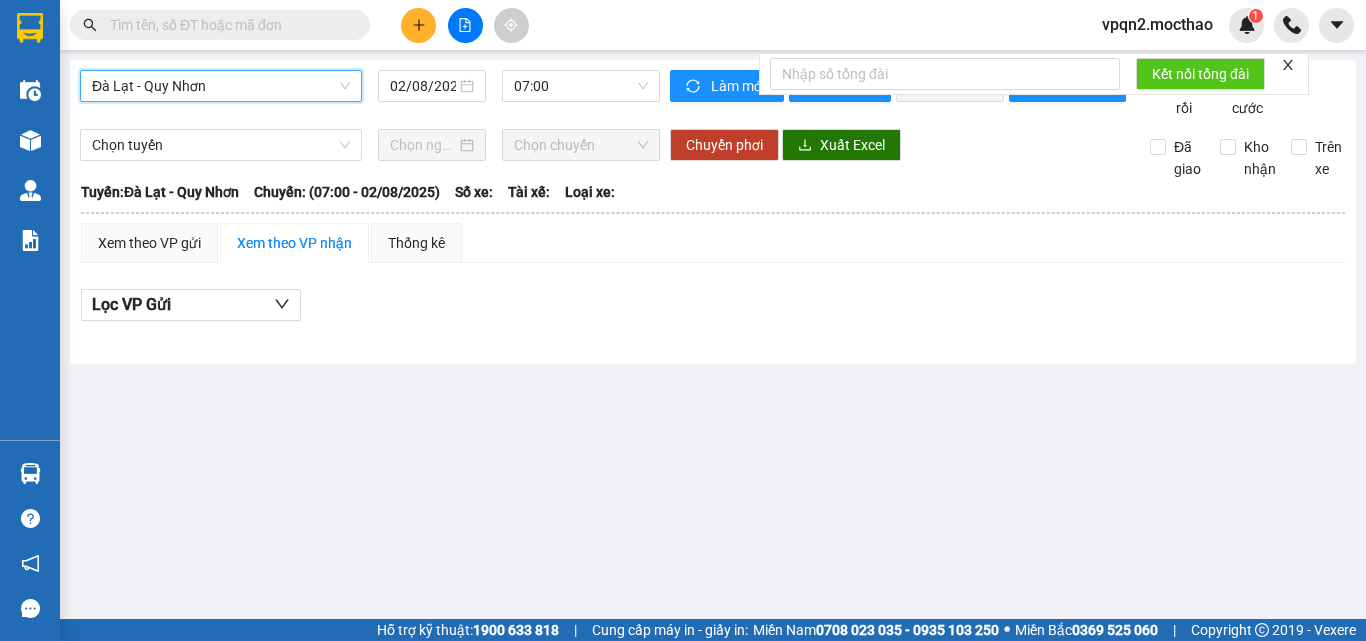 click on "02/08/2025" at bounding box center [423, 86] 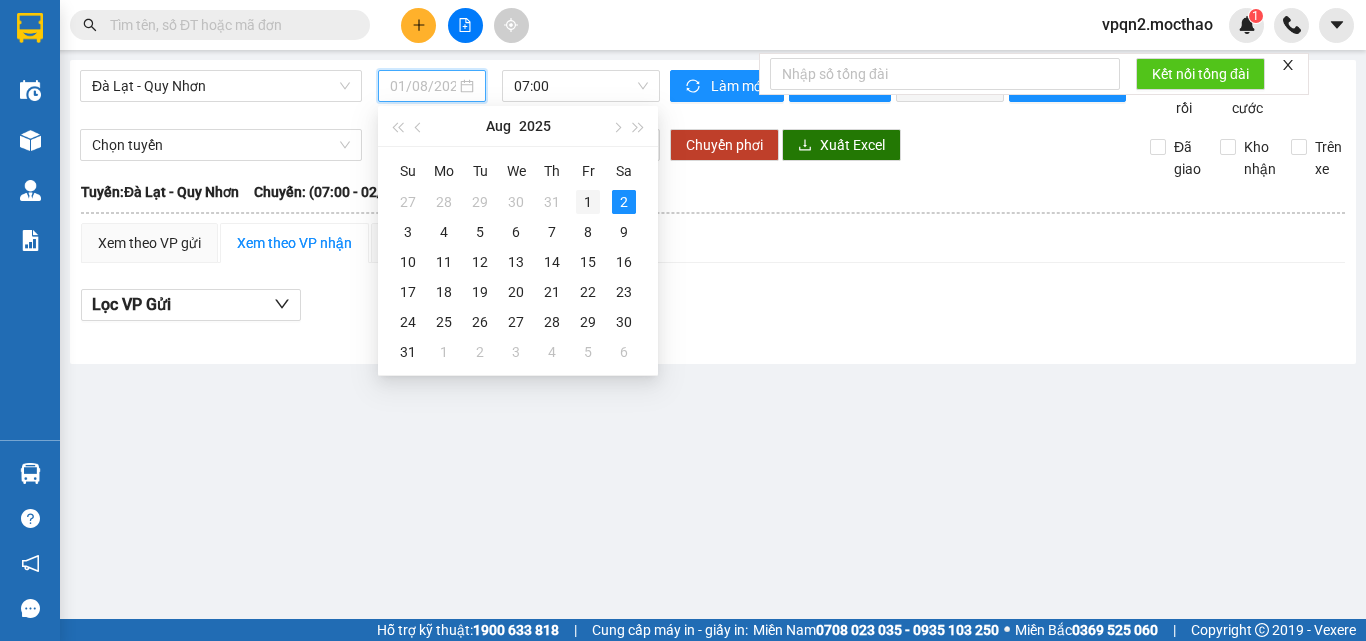 click on "1" at bounding box center (588, 202) 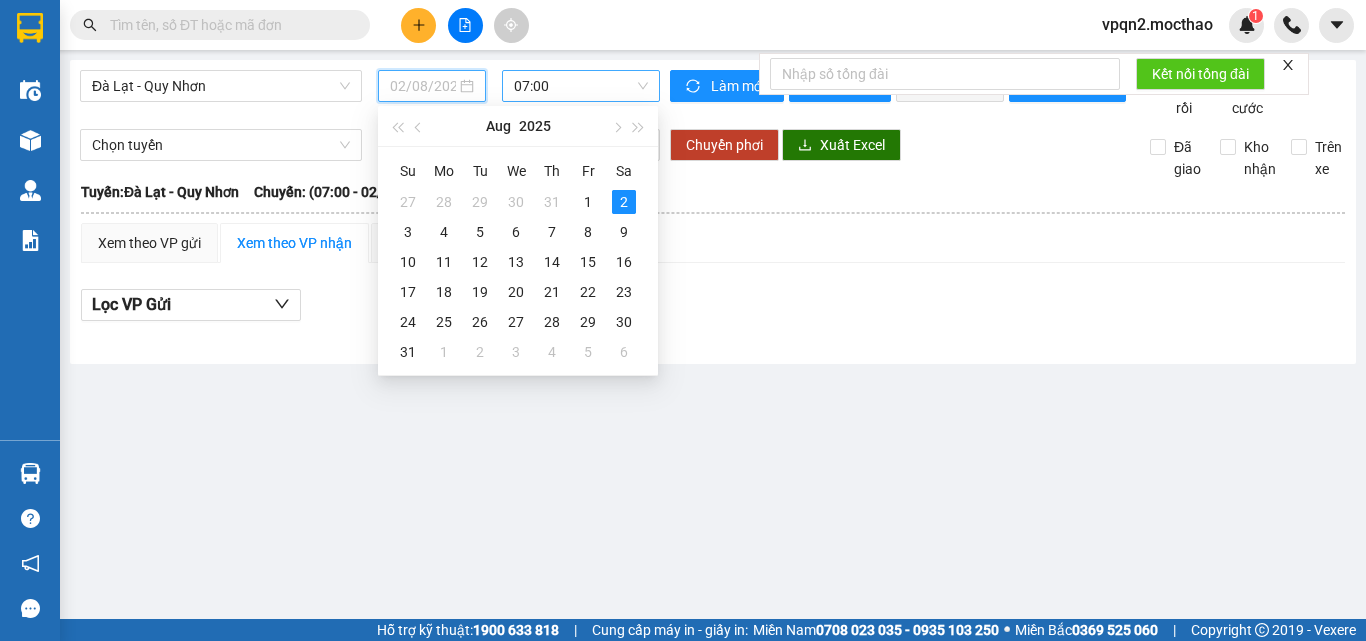 type on "01/08/2025" 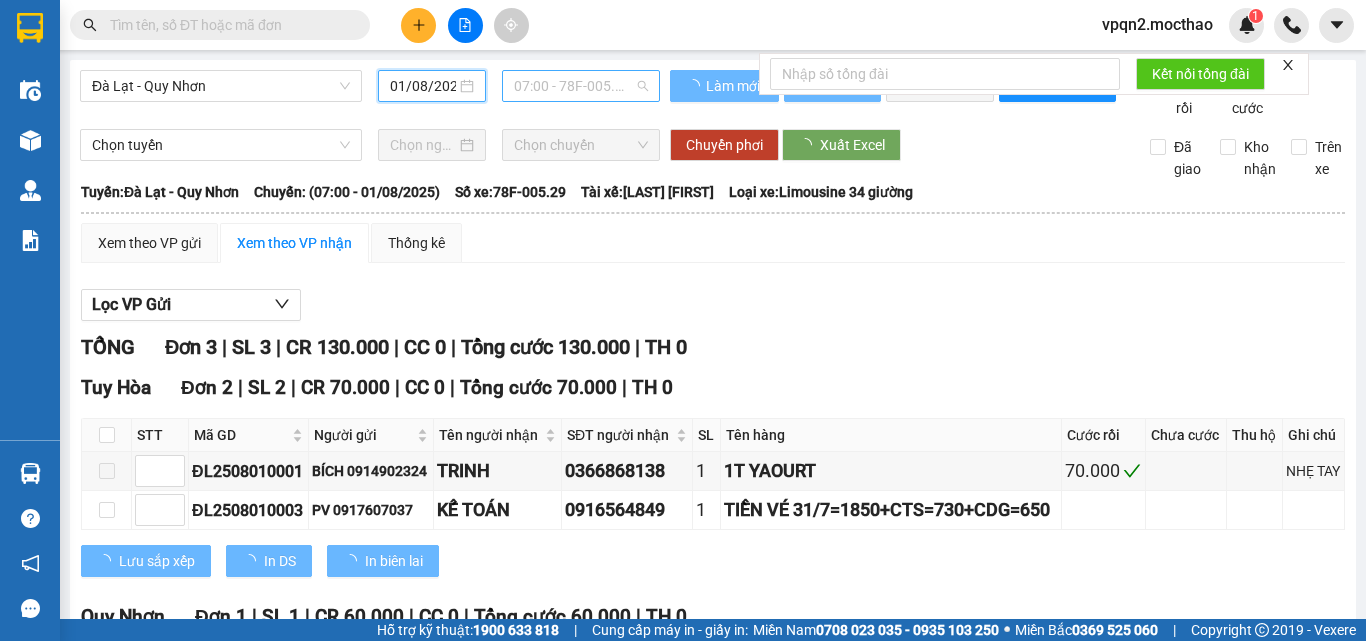 click on "07:00     - 78F-005.29" at bounding box center (581, 86) 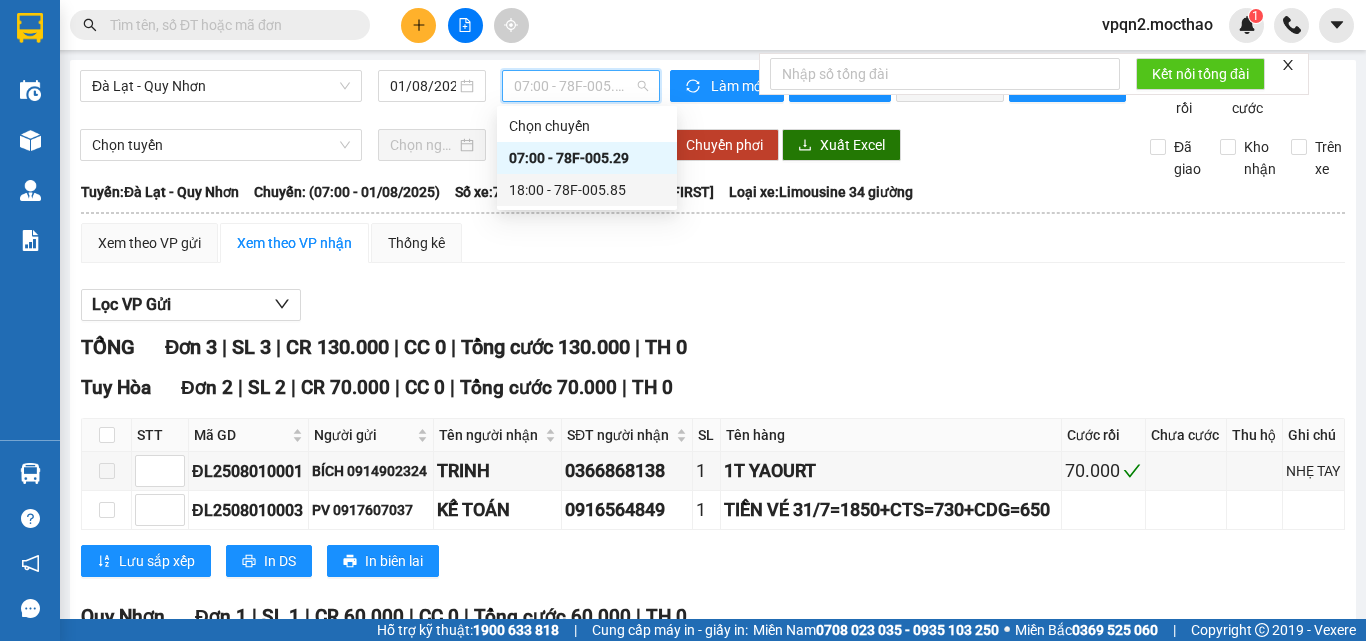click on "18:00     - 78F-005.85" at bounding box center [587, 190] 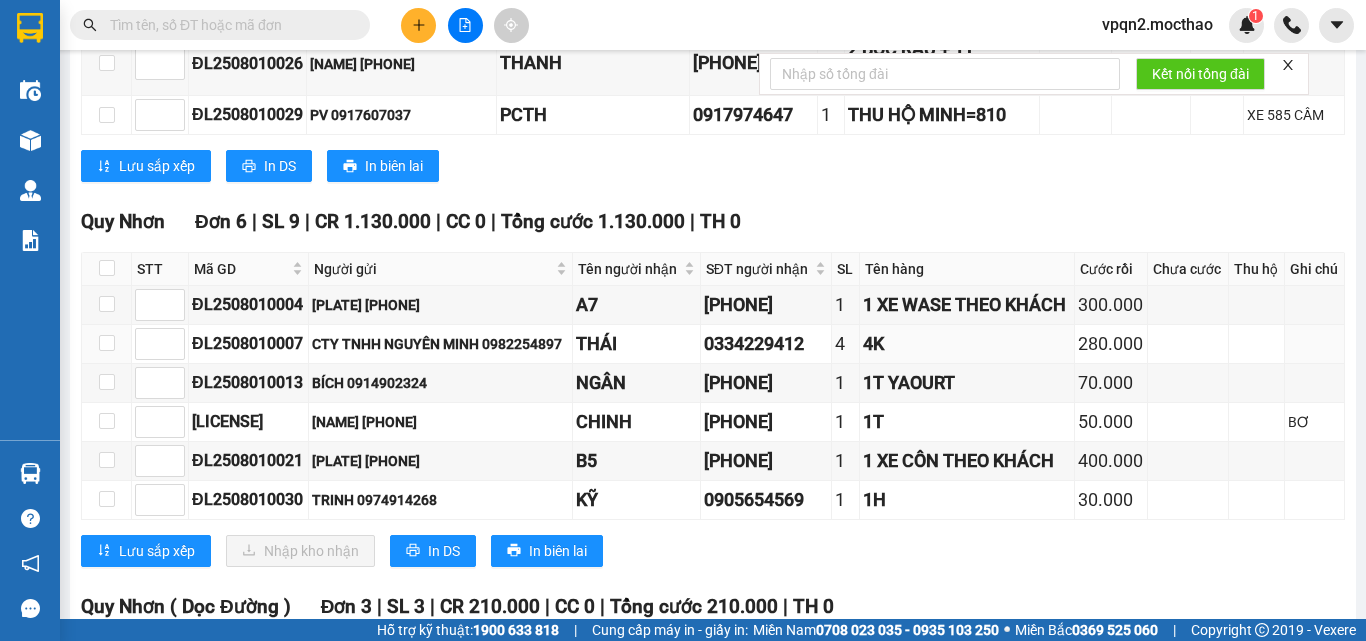 scroll, scrollTop: 1200, scrollLeft: 0, axis: vertical 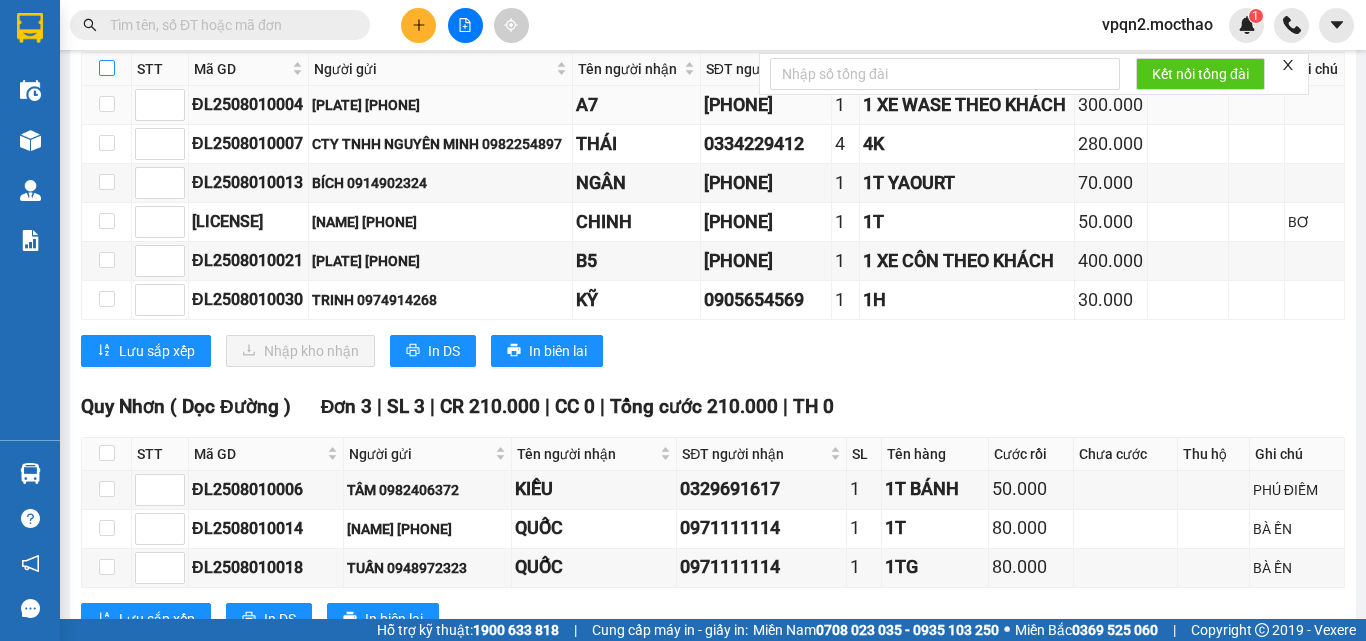 drag, startPoint x: 103, startPoint y: 131, endPoint x: 176, endPoint y: 161, distance: 78.92401 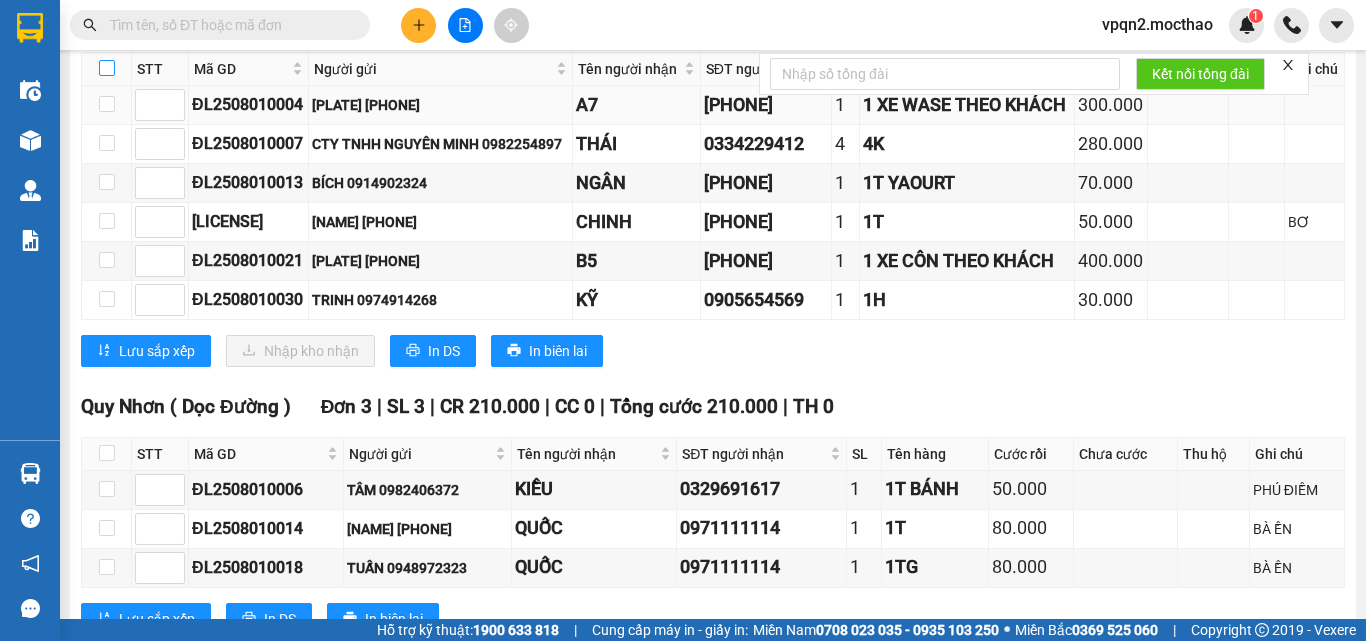 click at bounding box center (107, 68) 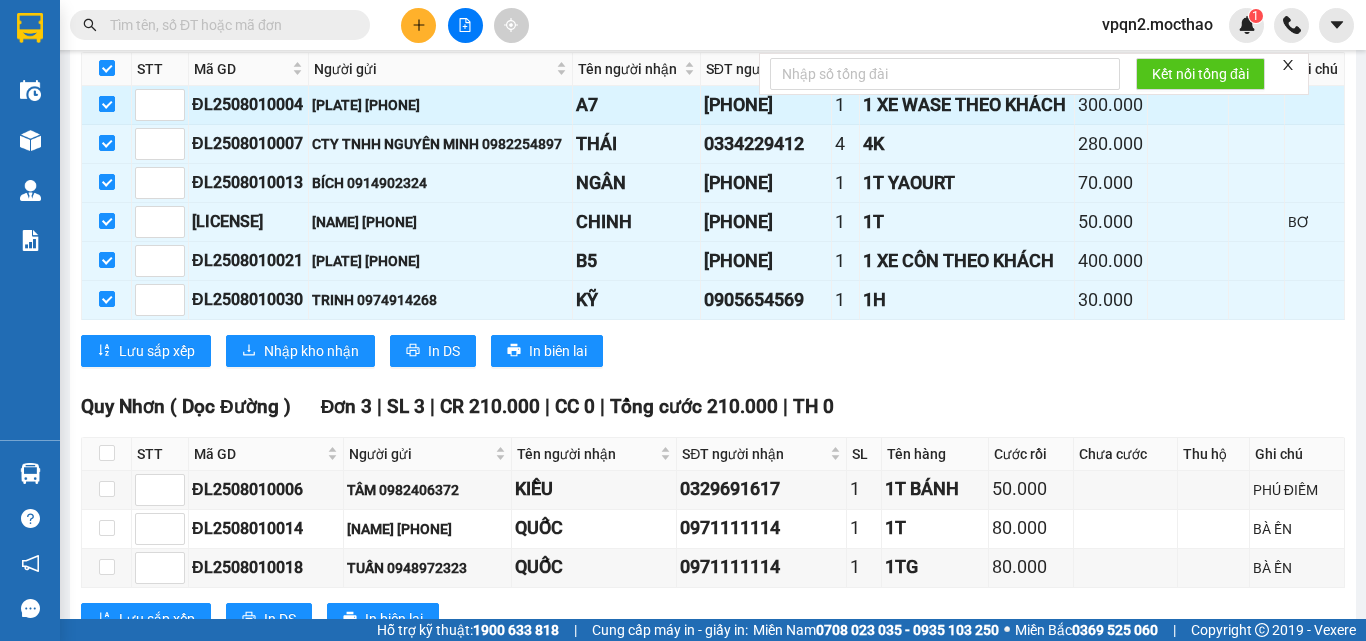 click at bounding box center (107, 104) 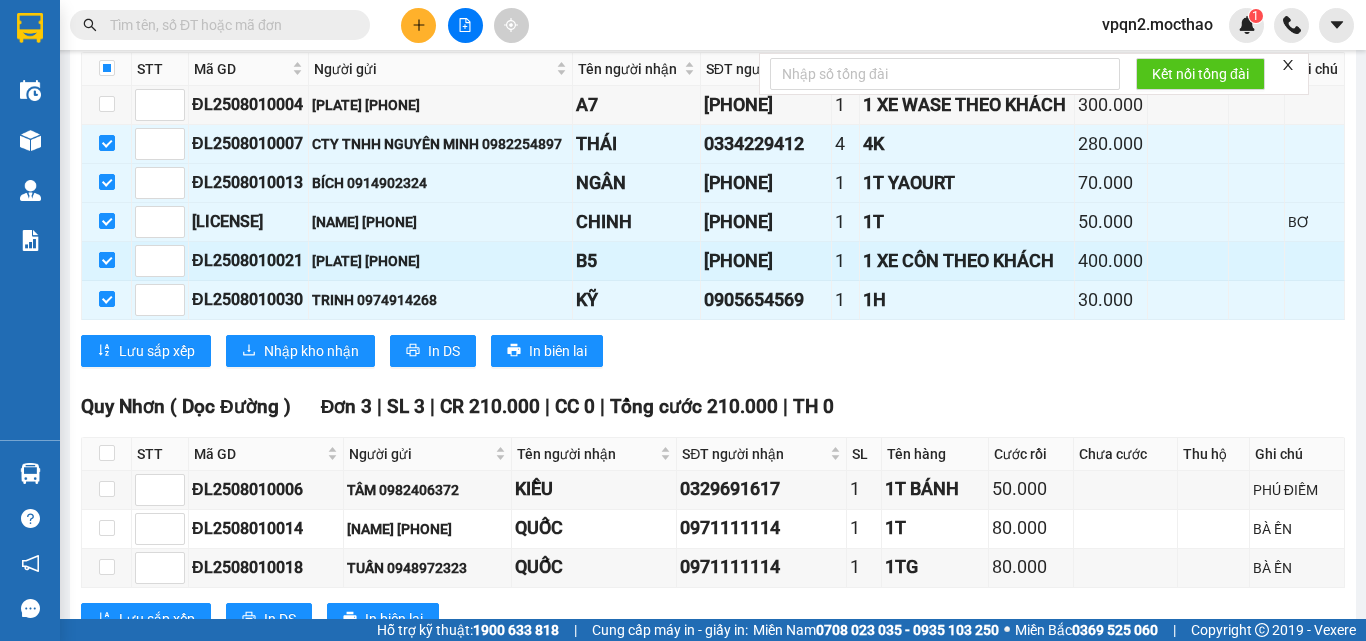 click at bounding box center (107, 260) 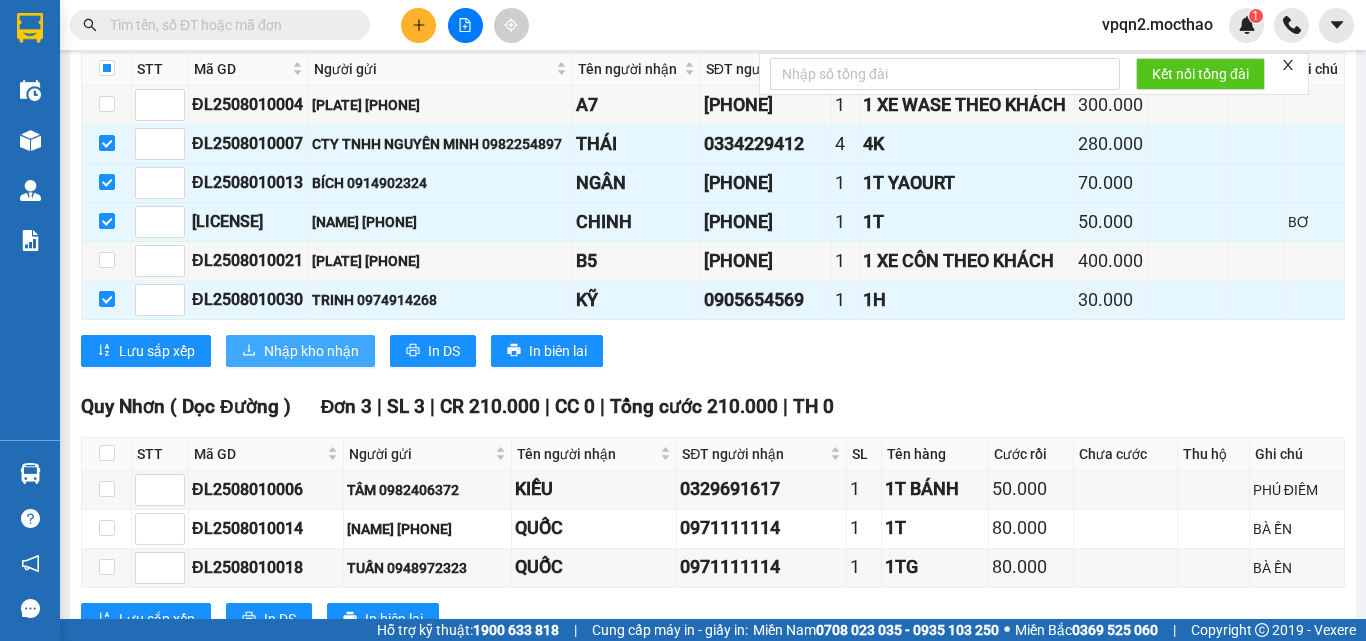 click on "Nhập kho nhận" at bounding box center [311, 351] 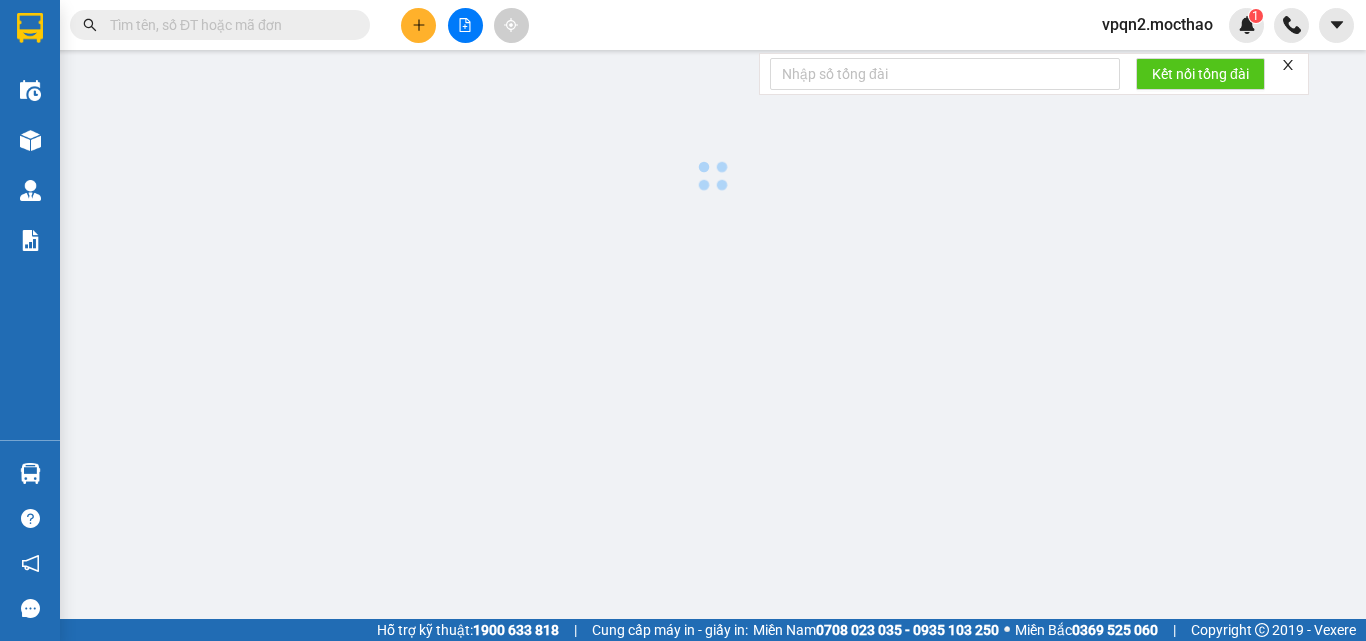scroll, scrollTop: 0, scrollLeft: 0, axis: both 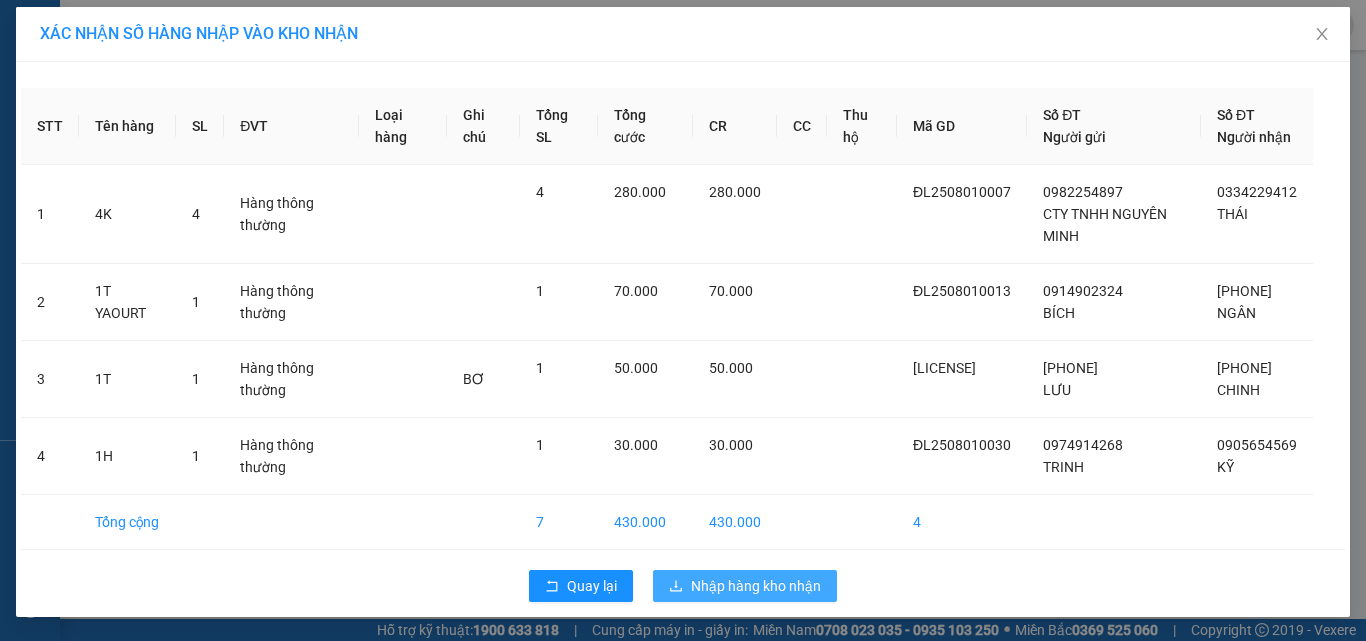 drag, startPoint x: 806, startPoint y: 571, endPoint x: 793, endPoint y: 550, distance: 24.698177 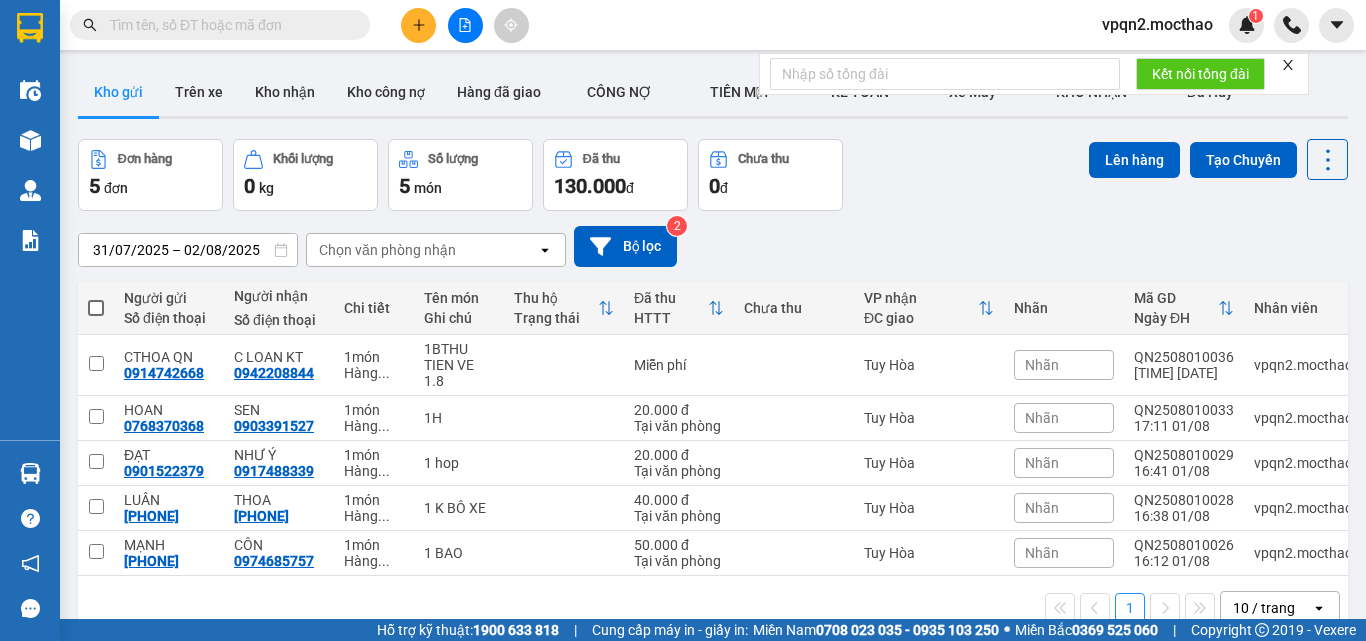 scroll, scrollTop: 92, scrollLeft: 0, axis: vertical 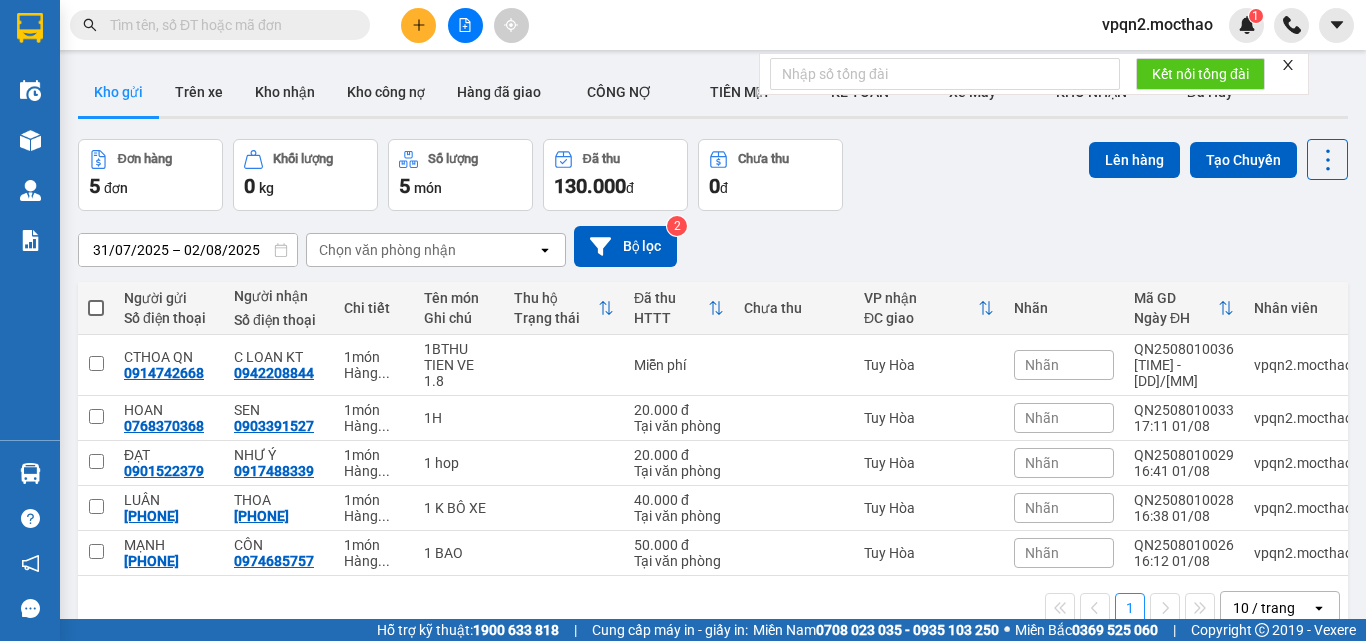 click 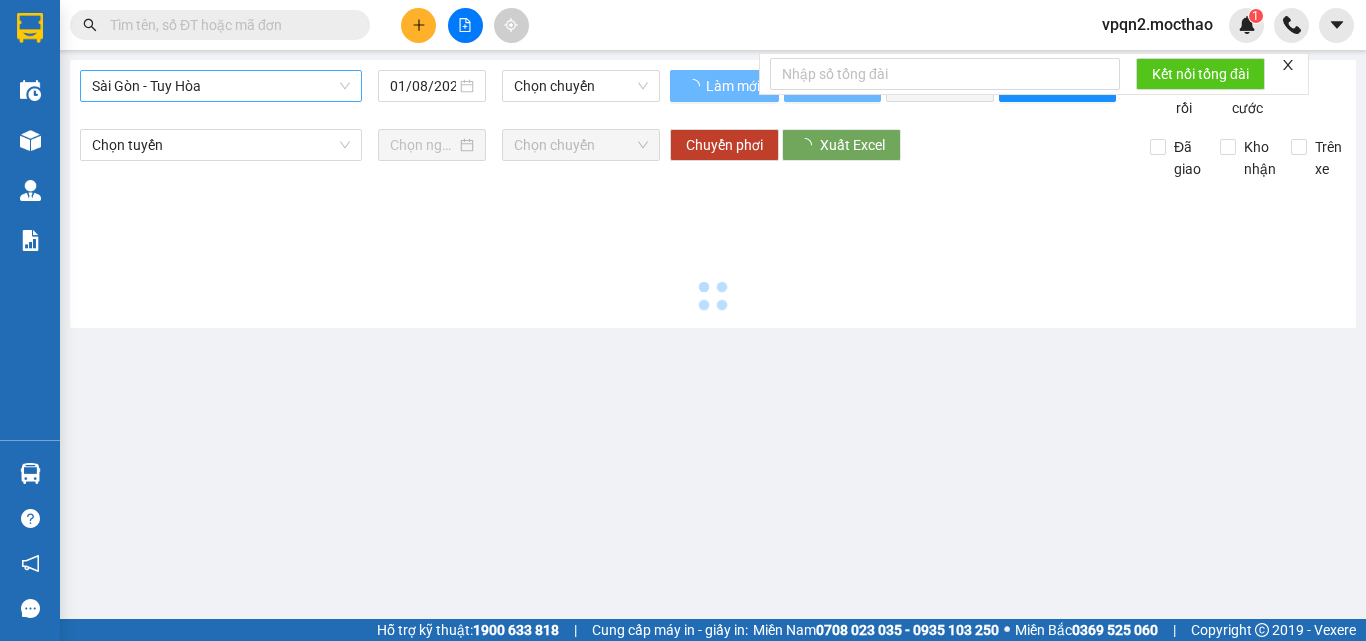 type on "02/08/2025" 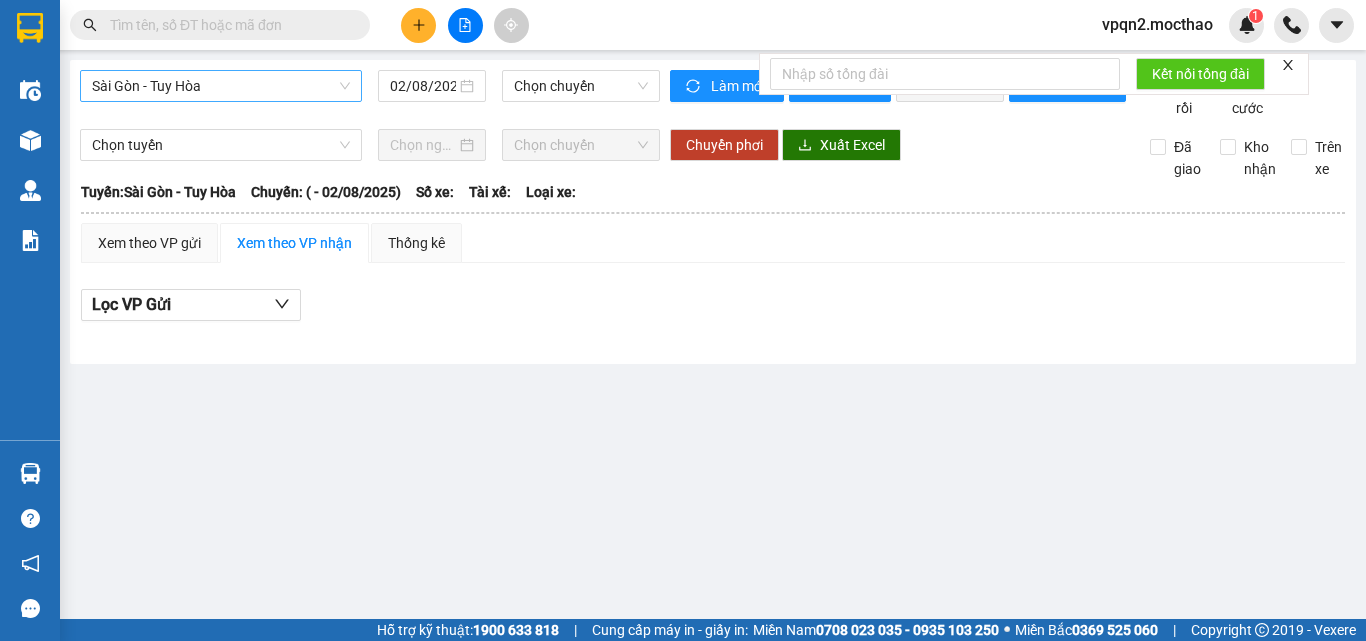click on "Sài Gòn - Tuy Hòa" at bounding box center [221, 86] 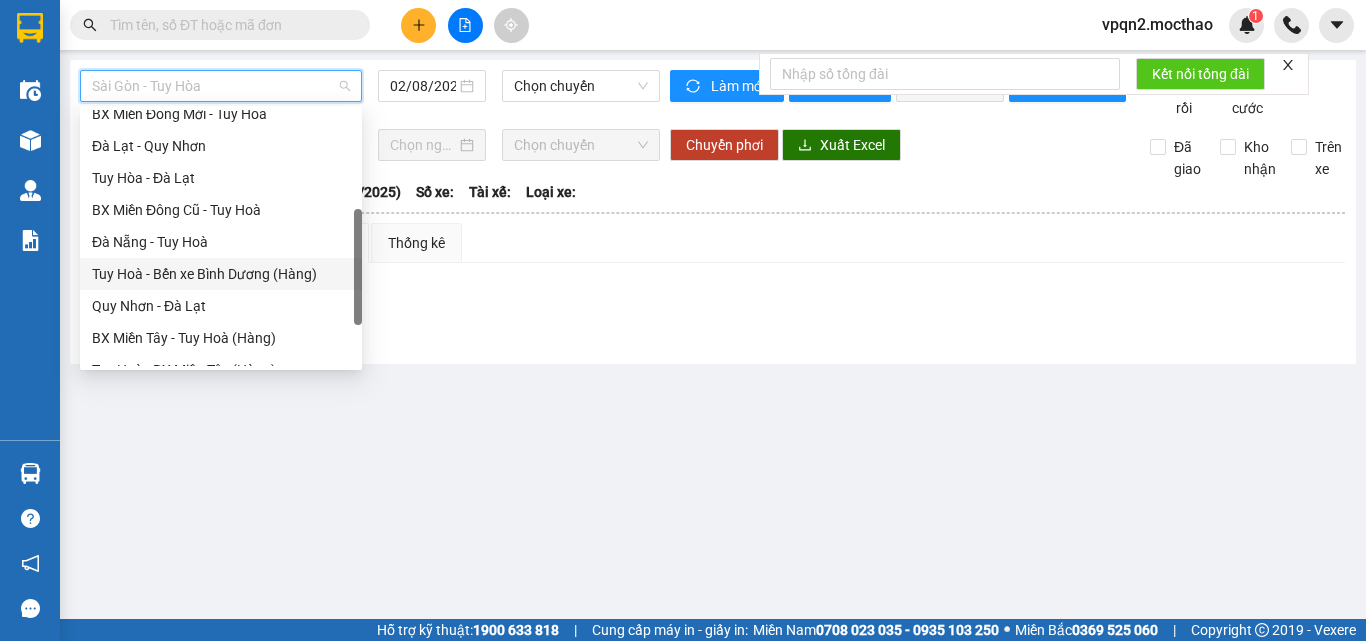 scroll, scrollTop: 400, scrollLeft: 0, axis: vertical 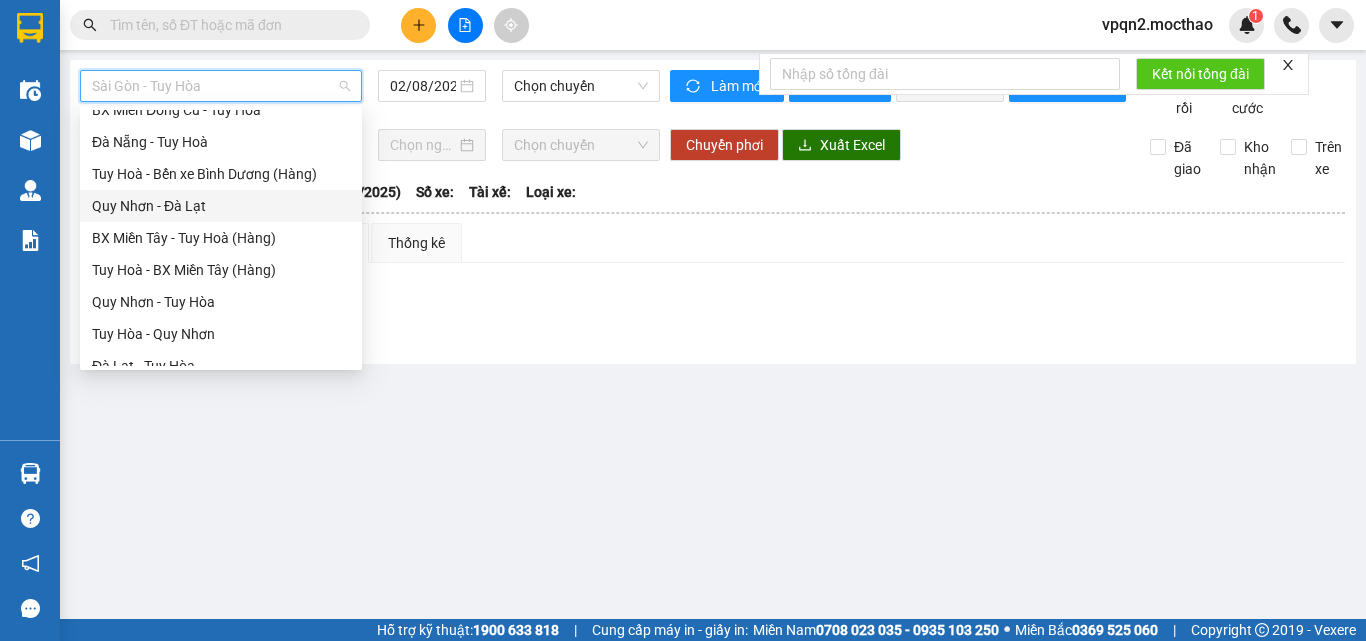 click on "Quy Nhơn - Đà Lạt" at bounding box center (221, 206) 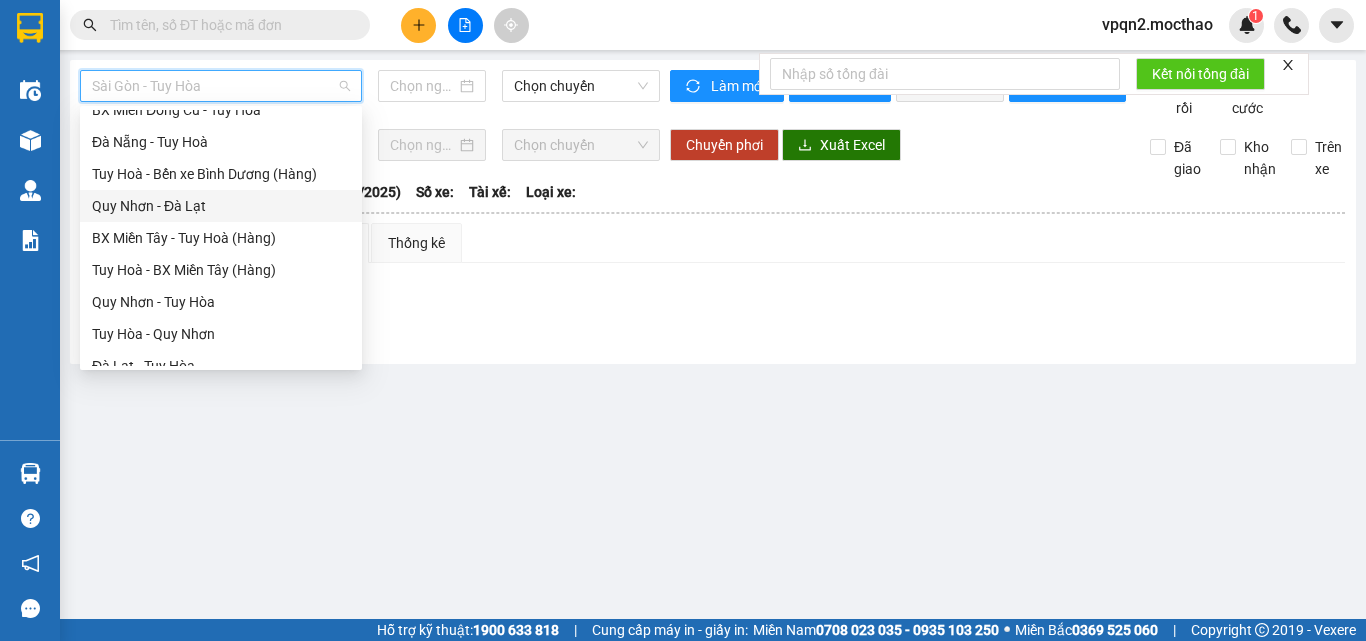 type on "02/08/2025" 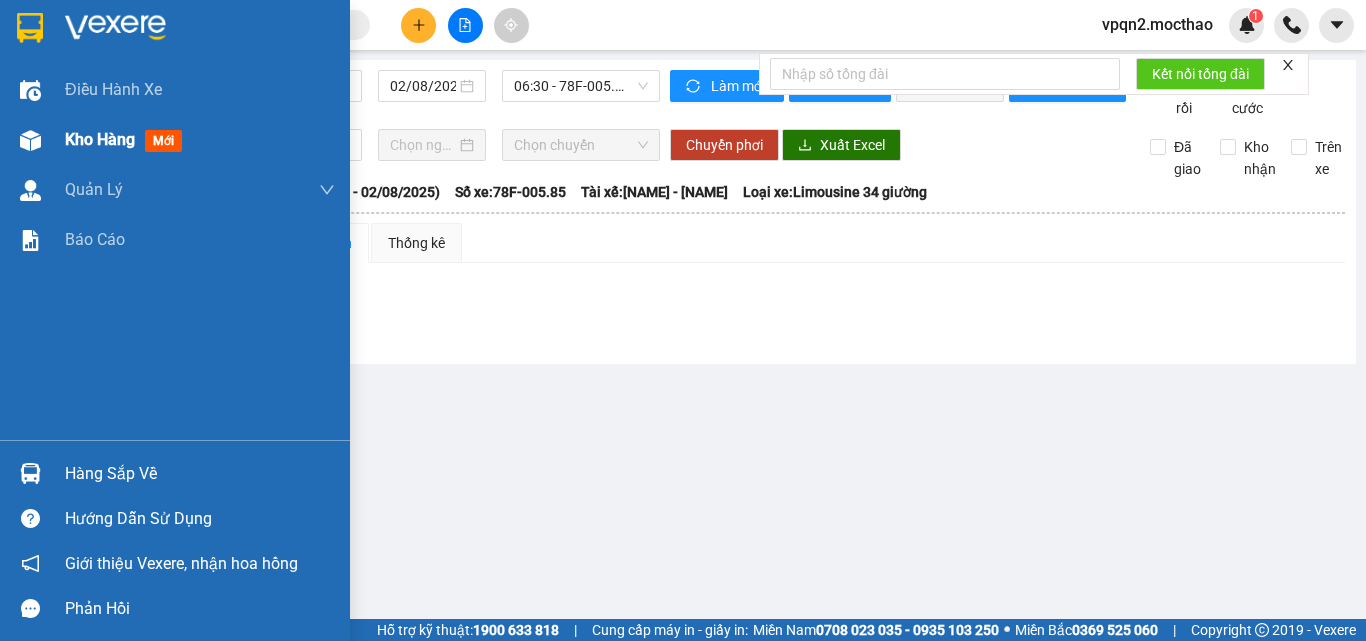 click at bounding box center [30, 140] 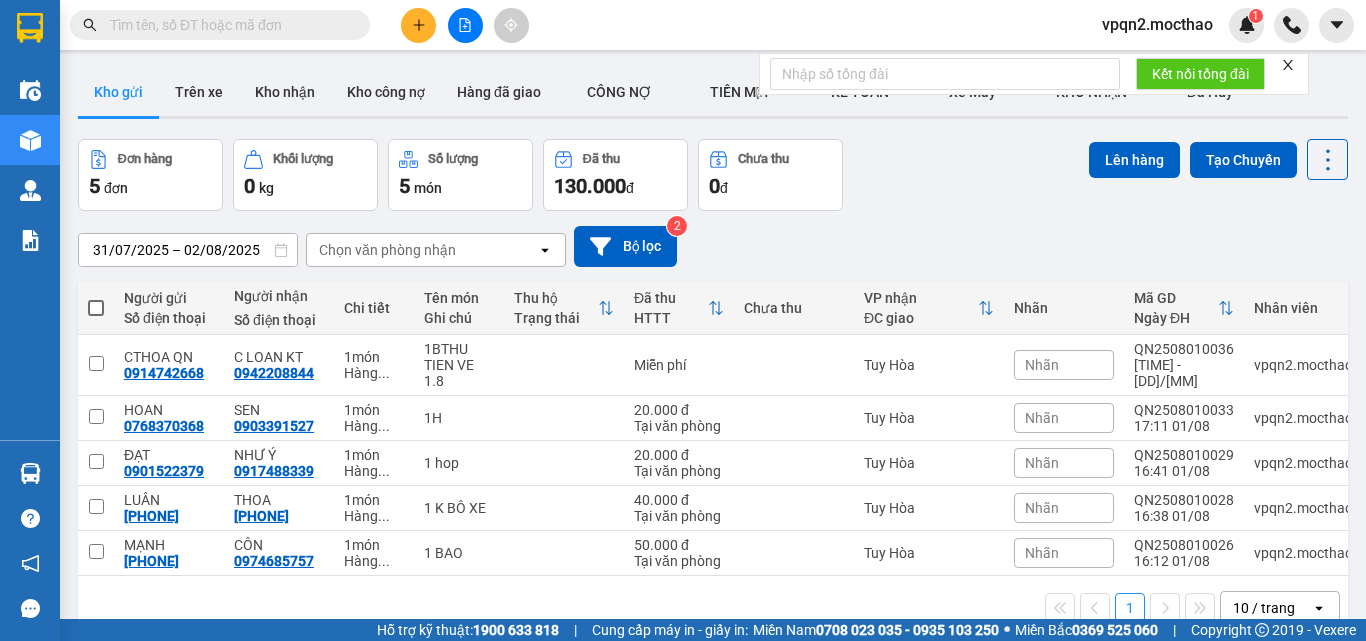 click on "Chọn văn phòng nhận" at bounding box center [387, 250] 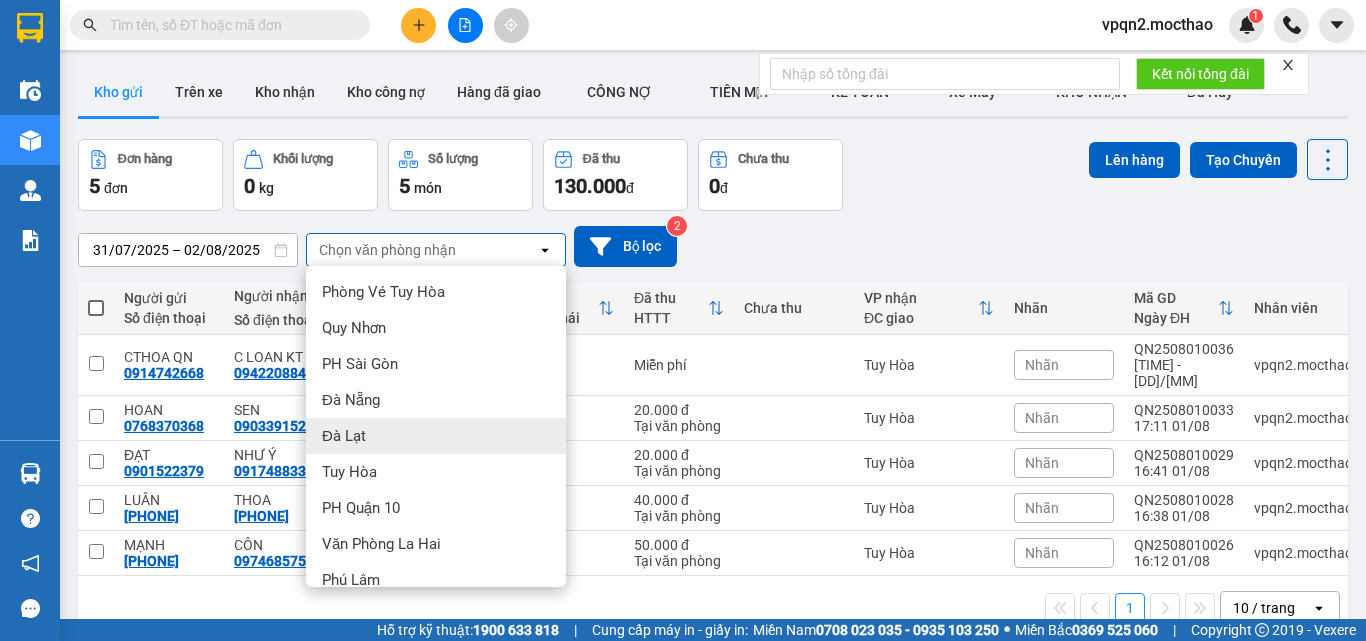 click on "Đà Lạt" at bounding box center [344, 436] 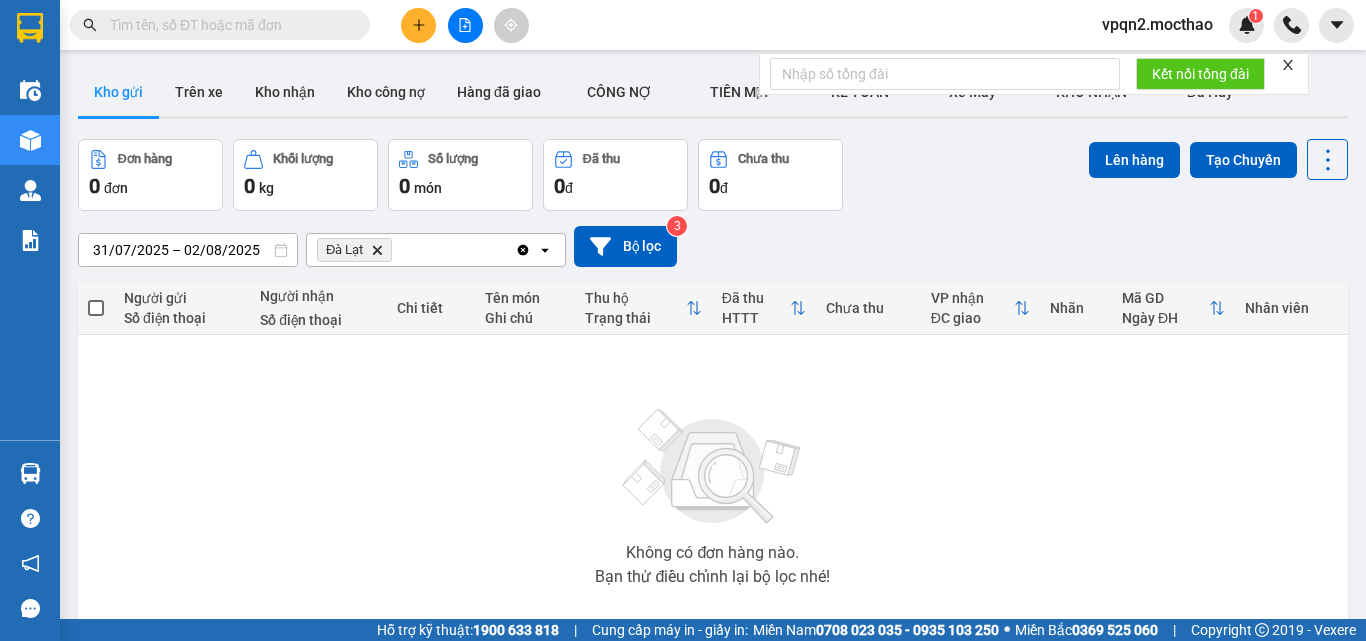 click 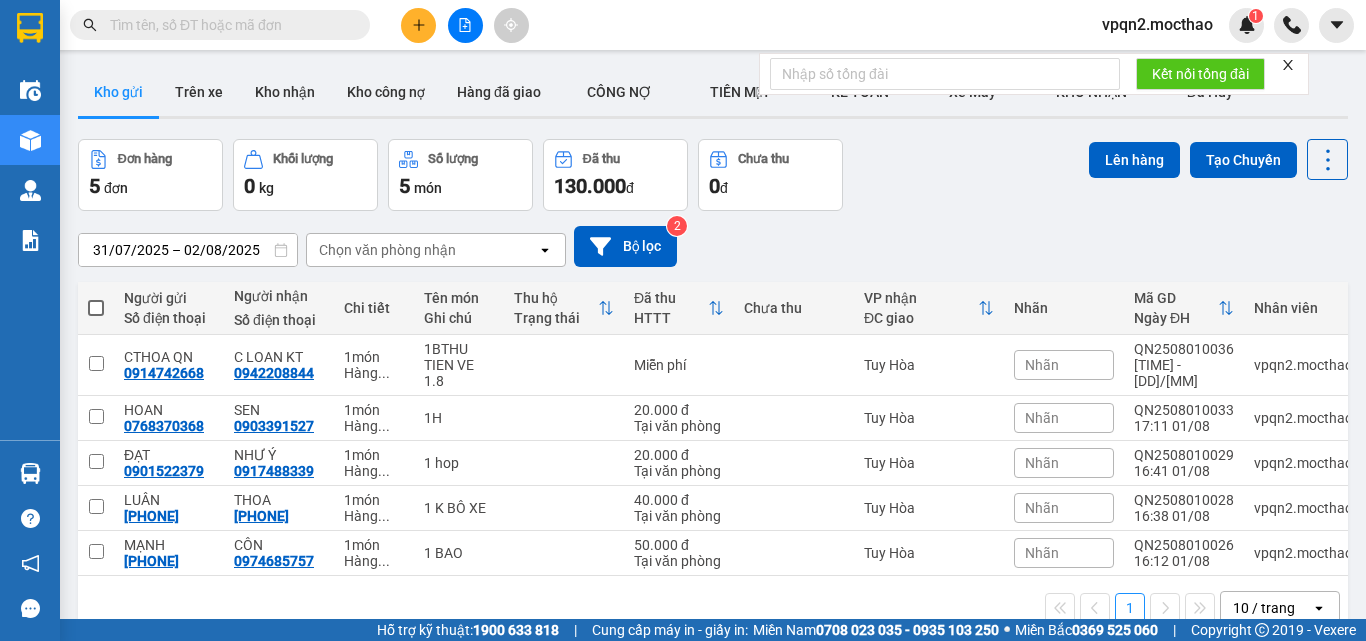 click on "Chọn văn phòng nhận" at bounding box center (387, 250) 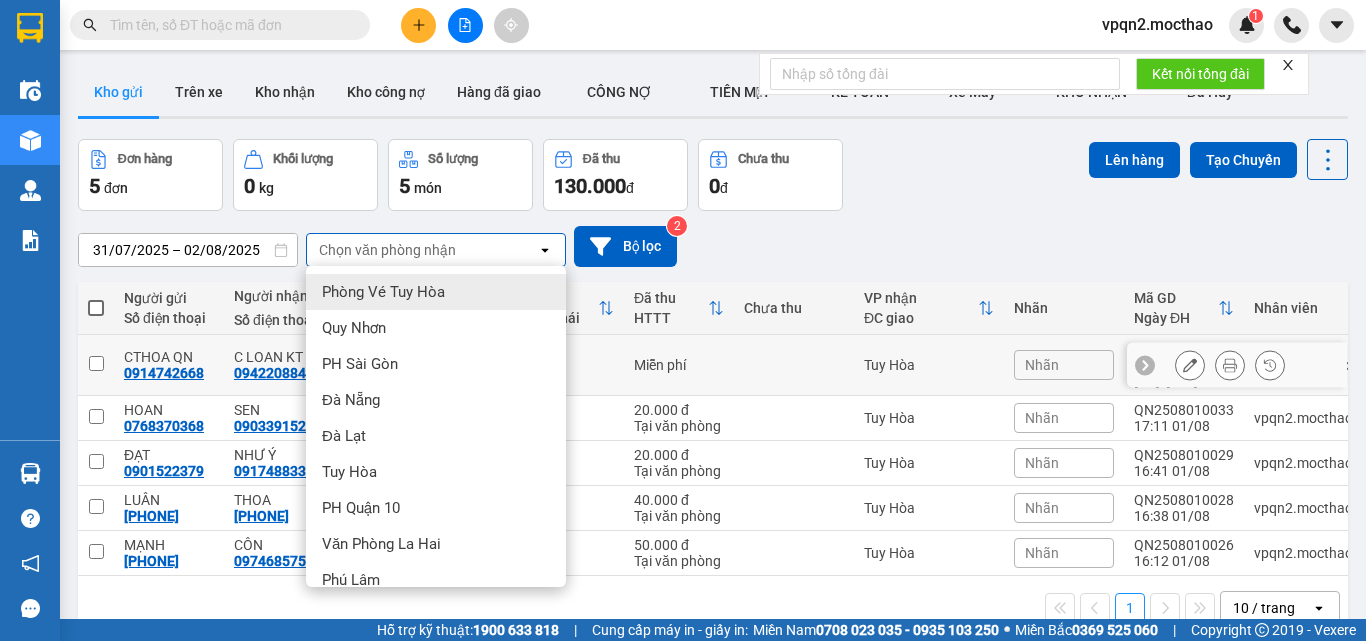 scroll, scrollTop: 92, scrollLeft: 0, axis: vertical 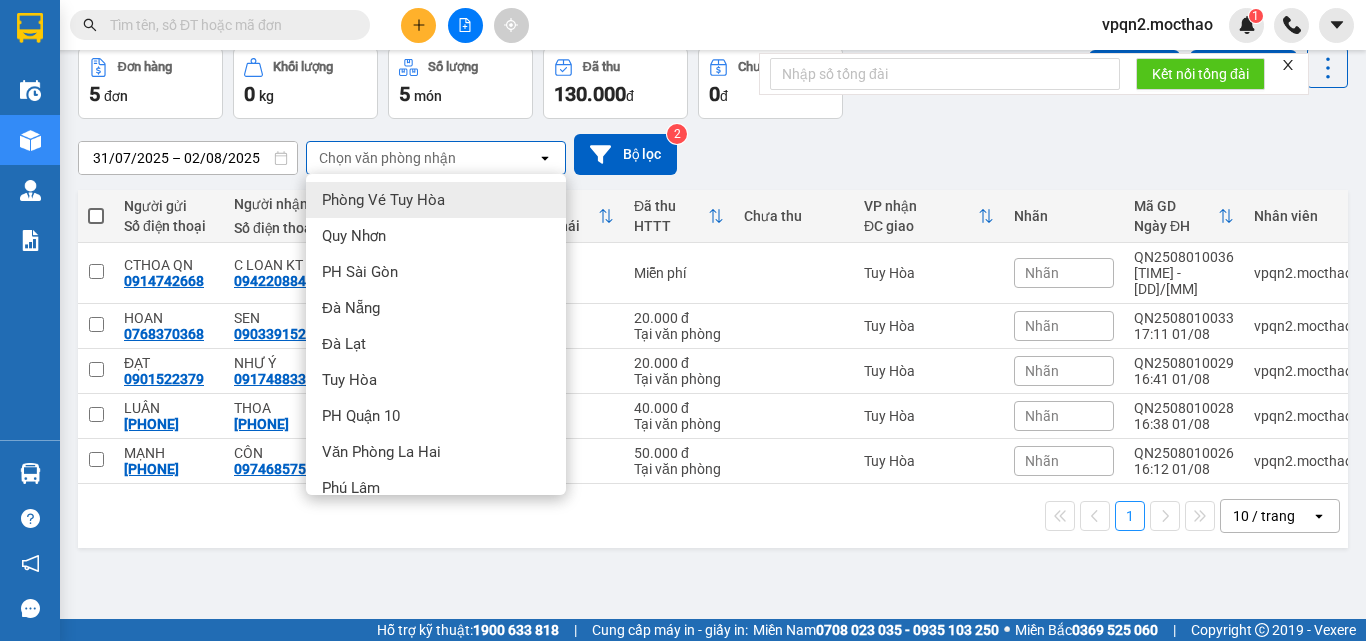 drag, startPoint x: 800, startPoint y: 571, endPoint x: 569, endPoint y: 327, distance: 336.0015 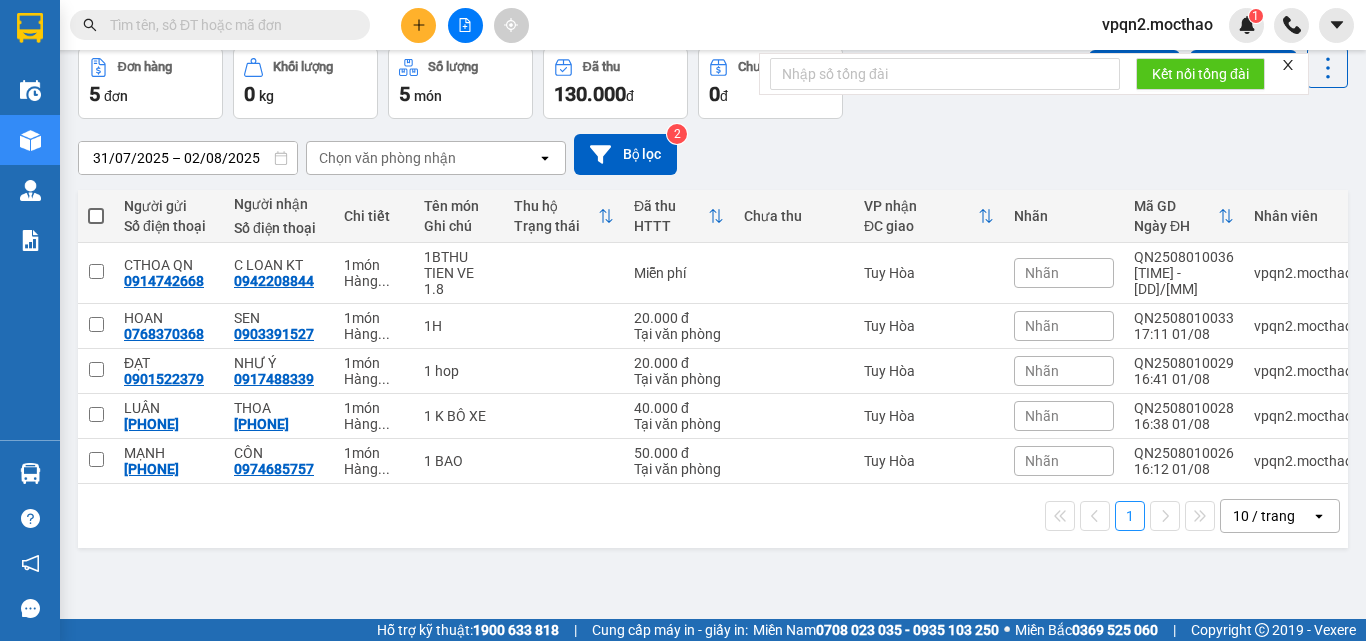 click at bounding box center [228, 25] 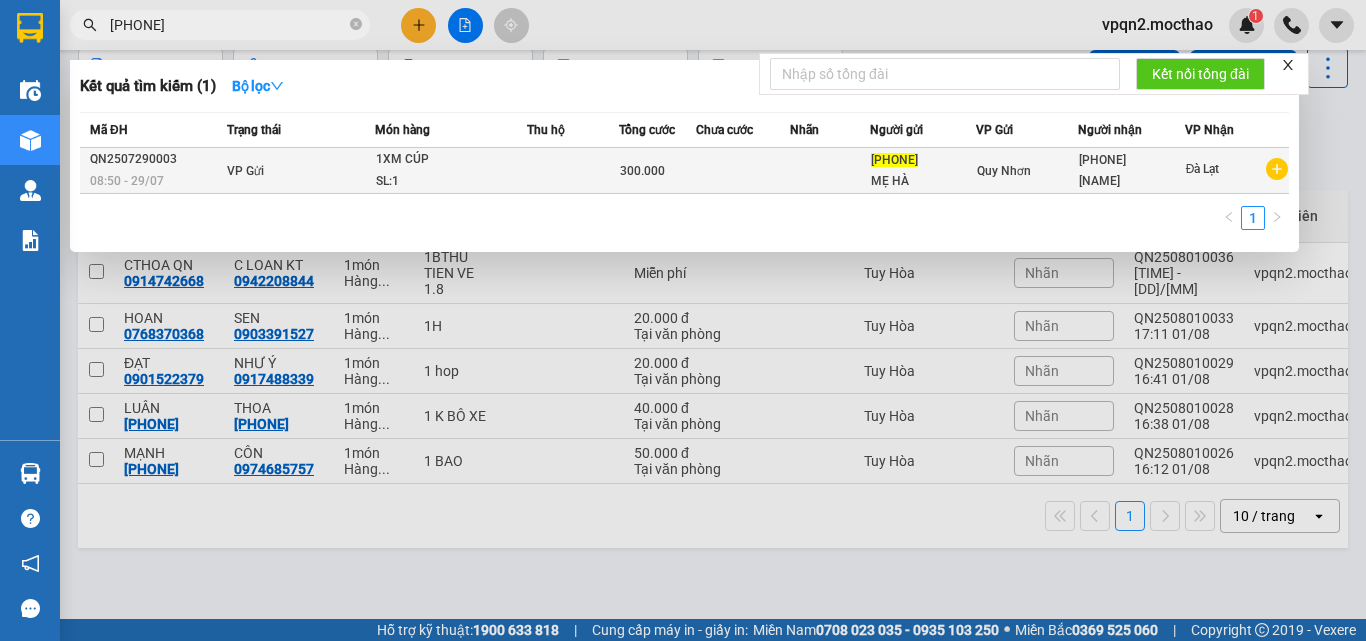 type on "0368054047" 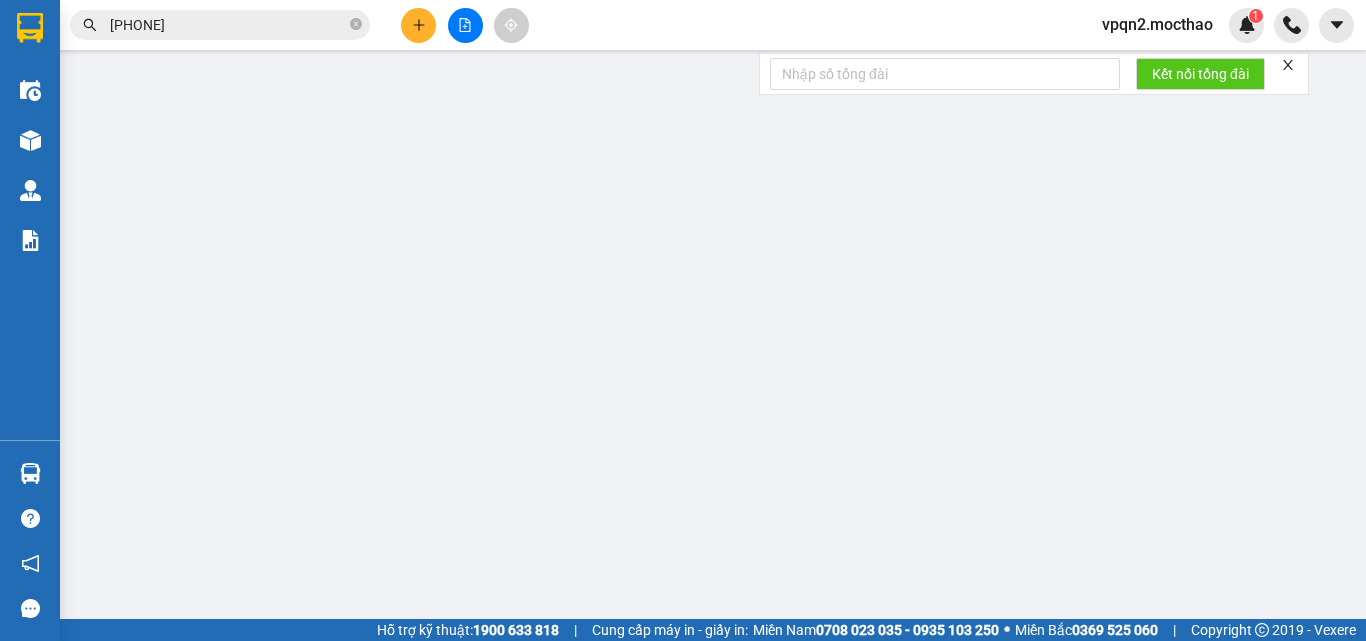 scroll, scrollTop: 0, scrollLeft: 0, axis: both 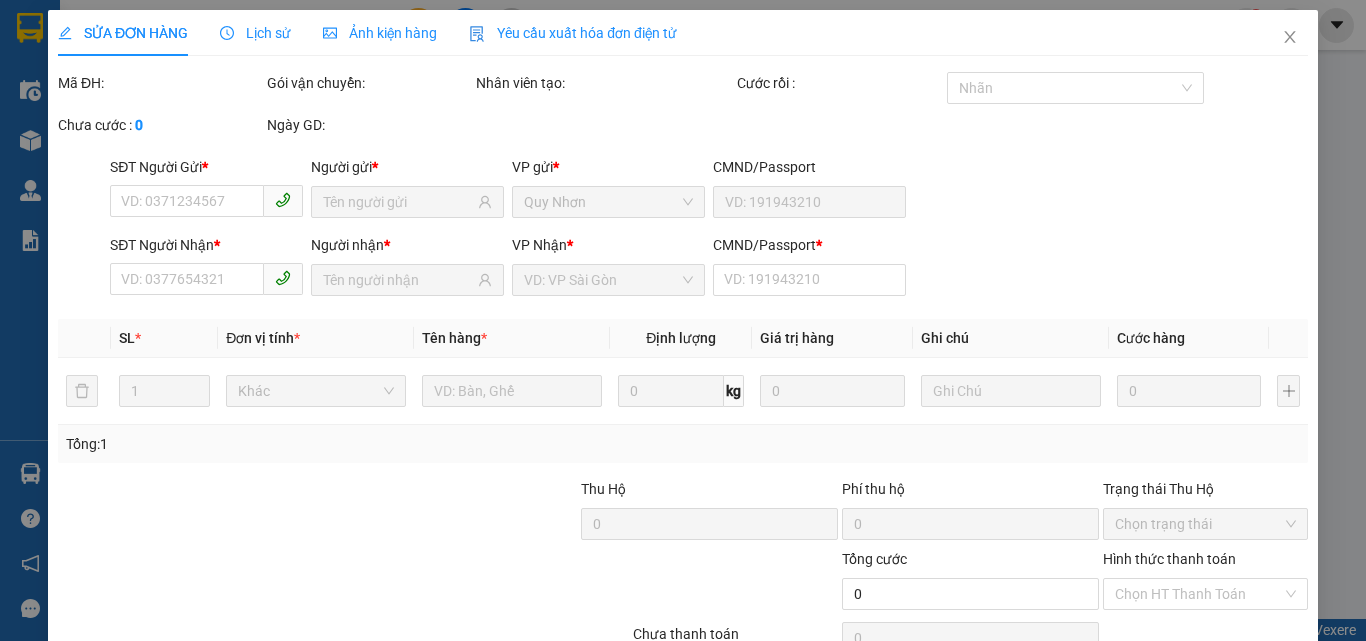 type on "0368054047" 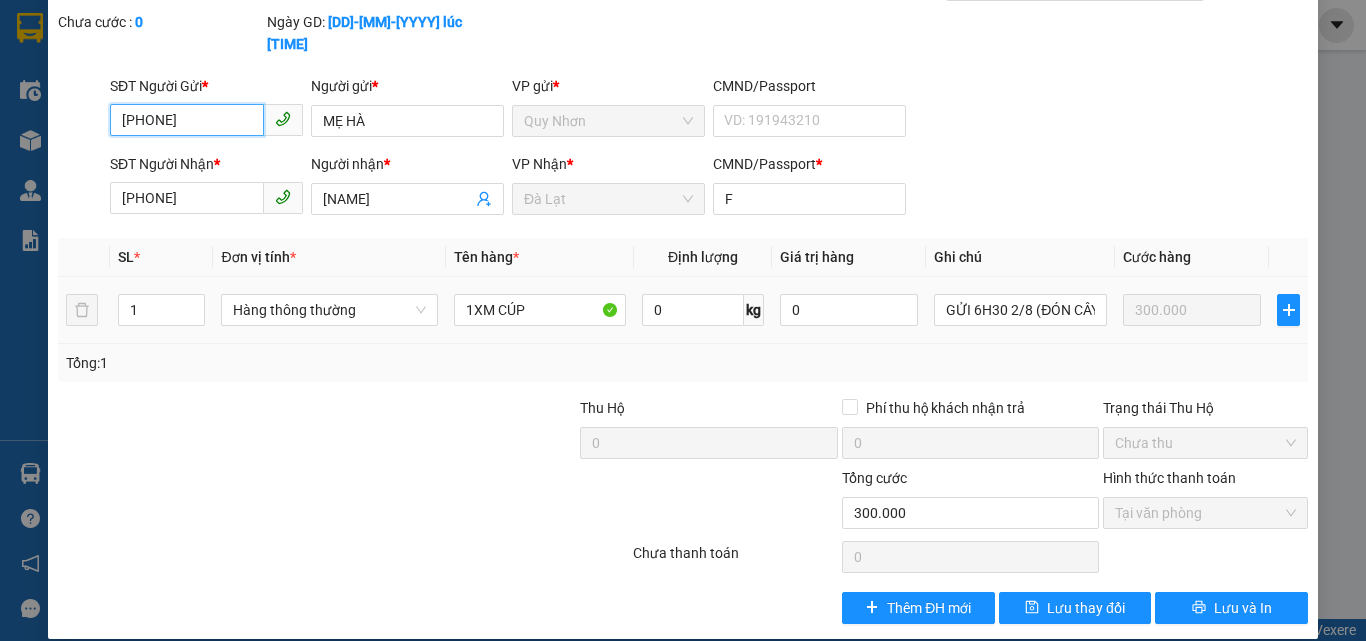 scroll, scrollTop: 0, scrollLeft: 0, axis: both 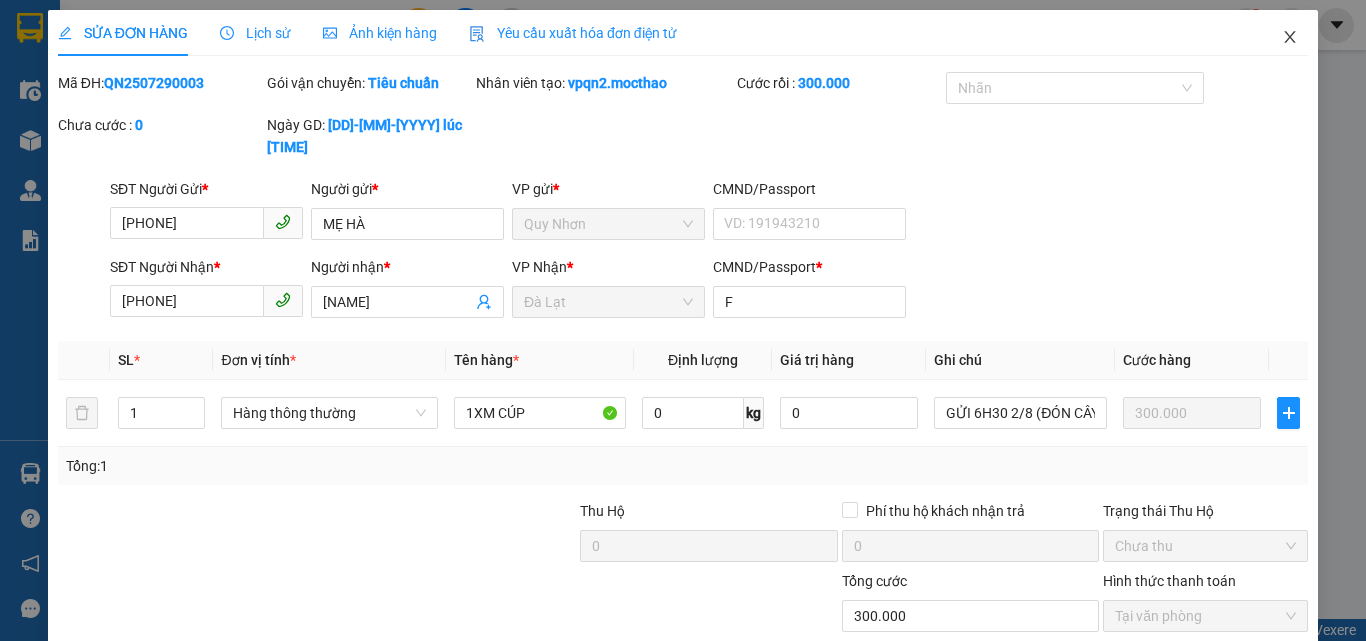 click 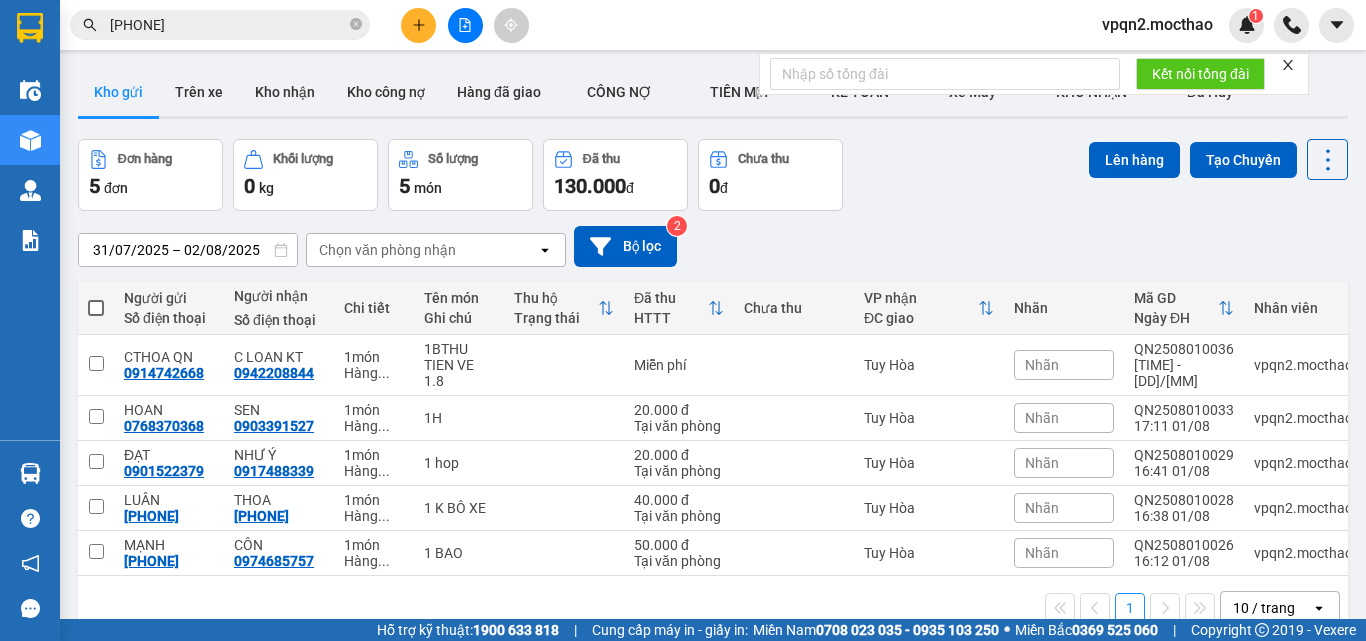 click on "0368054047" at bounding box center (228, 25) 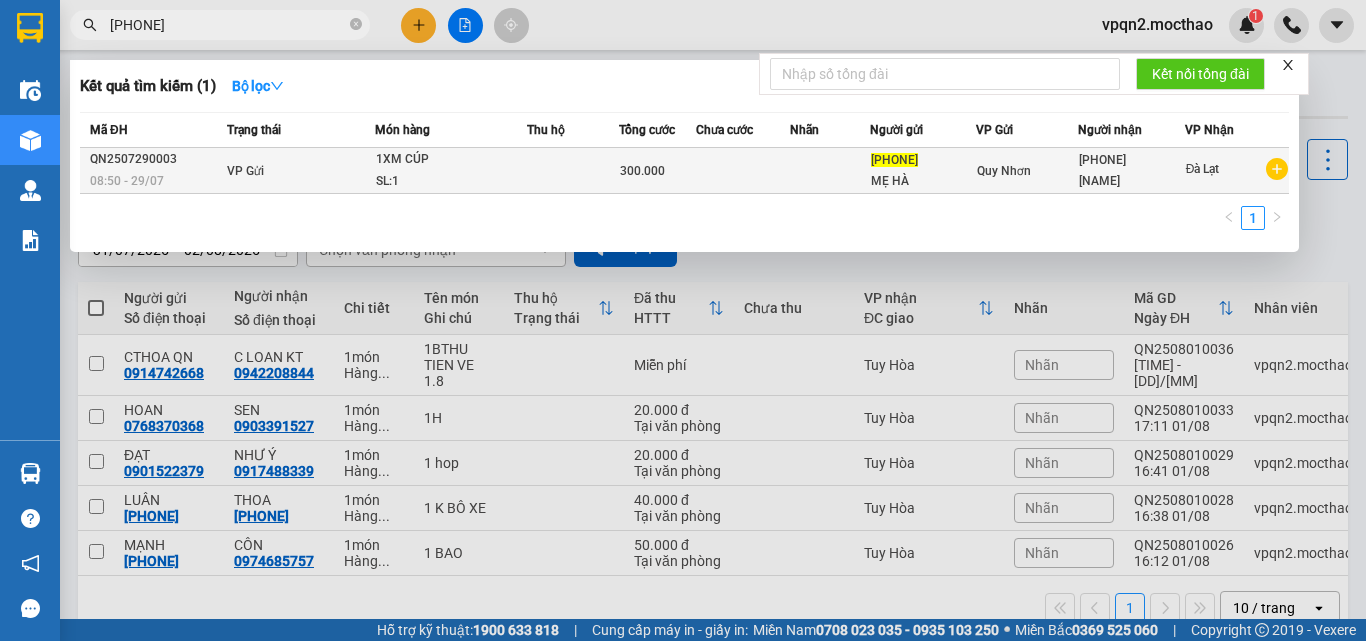 click at bounding box center (830, 171) 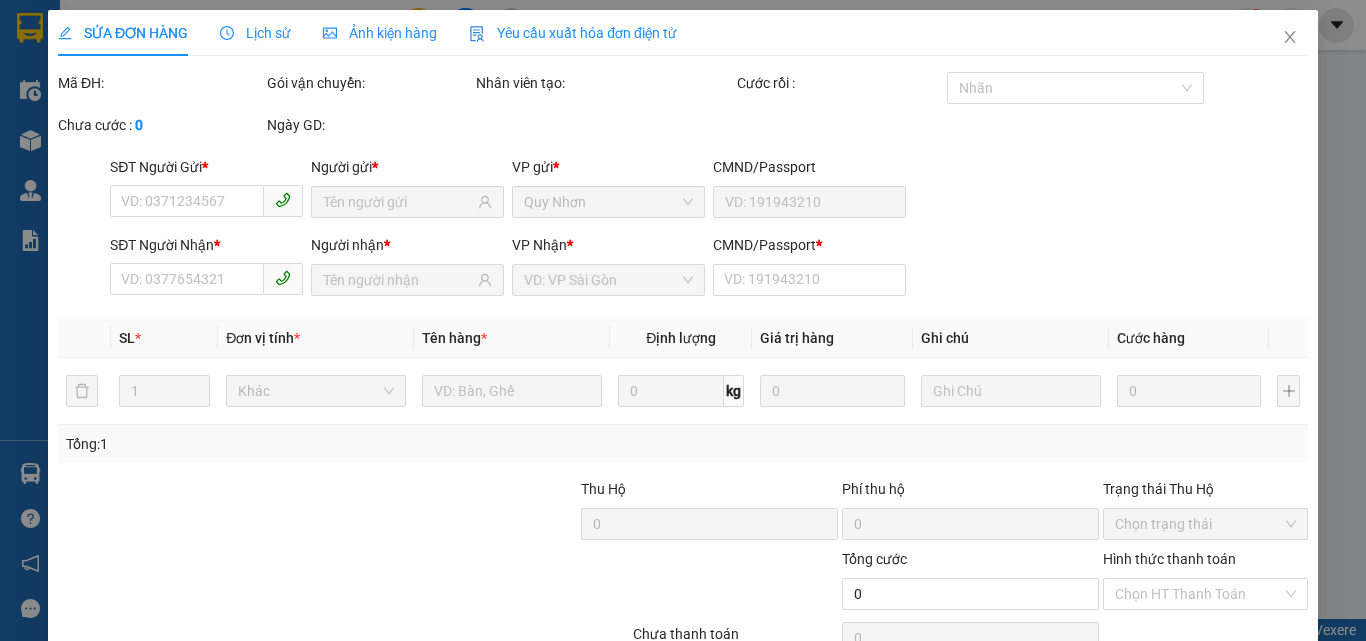 type on "0368054047" 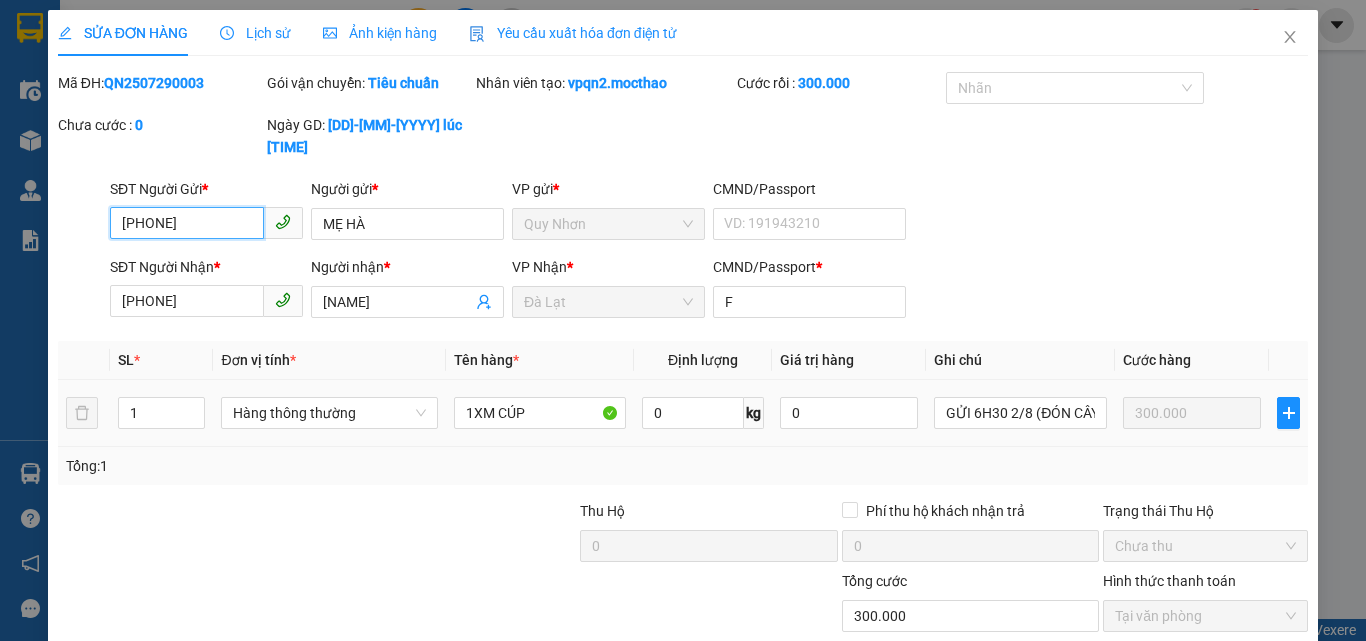 scroll, scrollTop: 103, scrollLeft: 0, axis: vertical 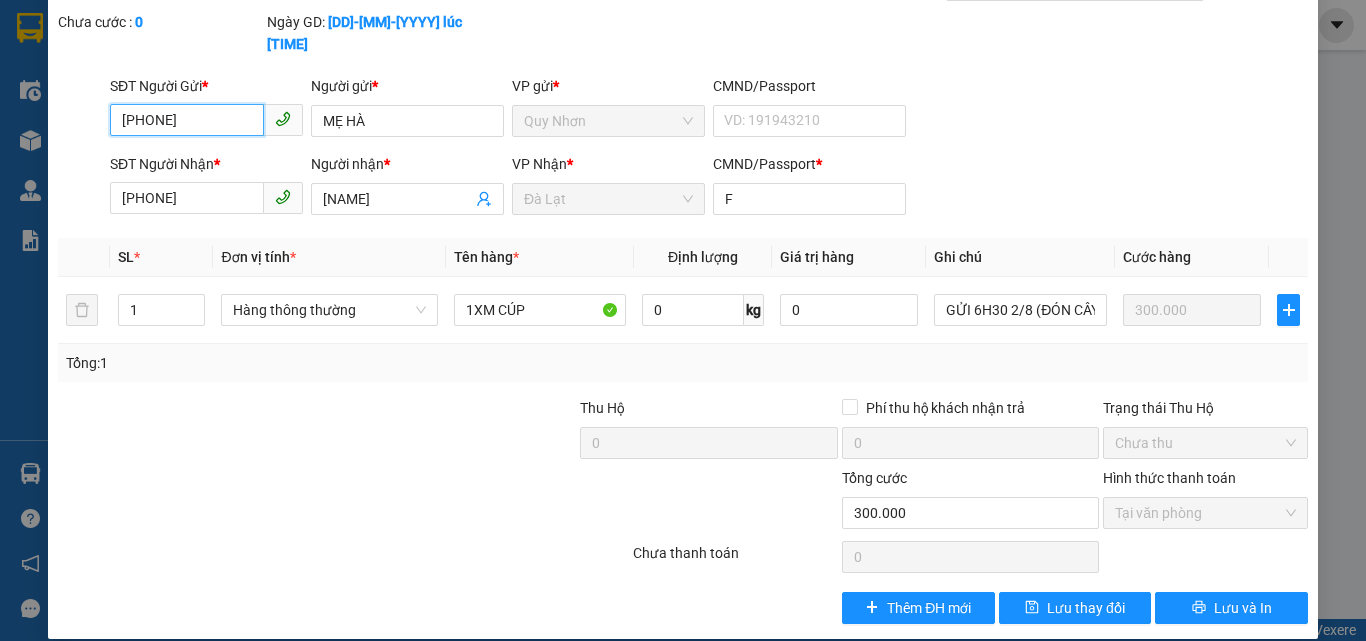 click on "Chưa thu" at bounding box center [1205, 443] 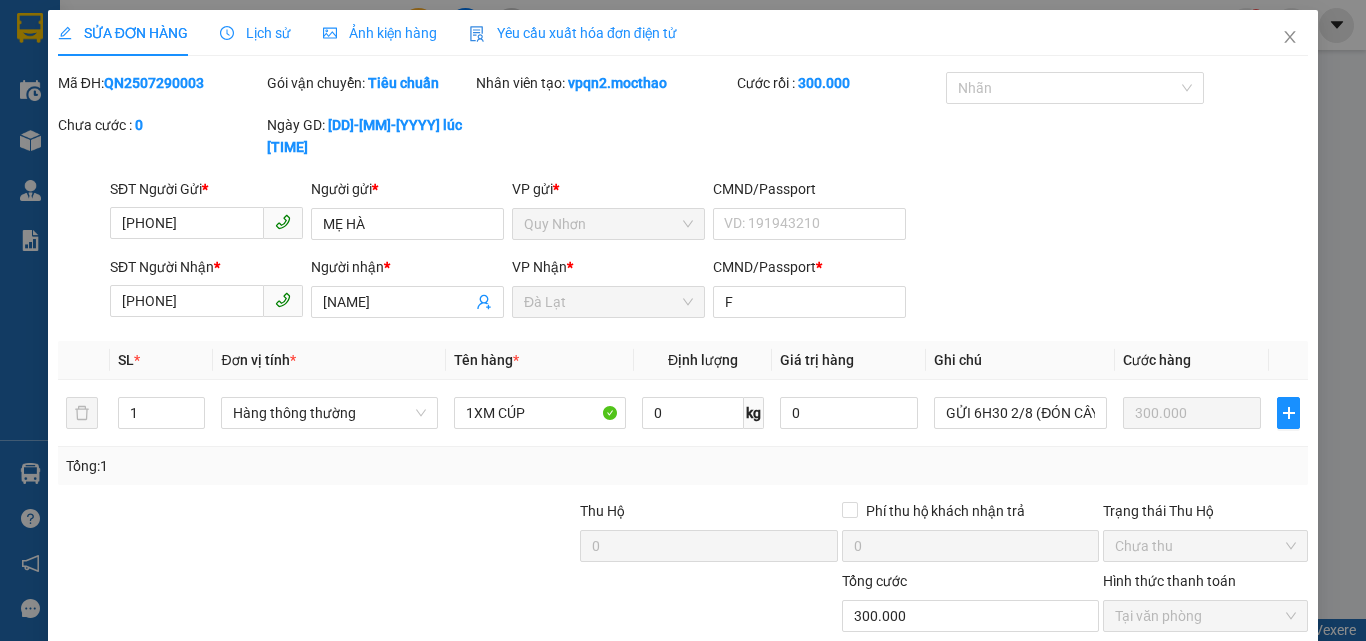 click on "Lịch sử" at bounding box center [255, 33] 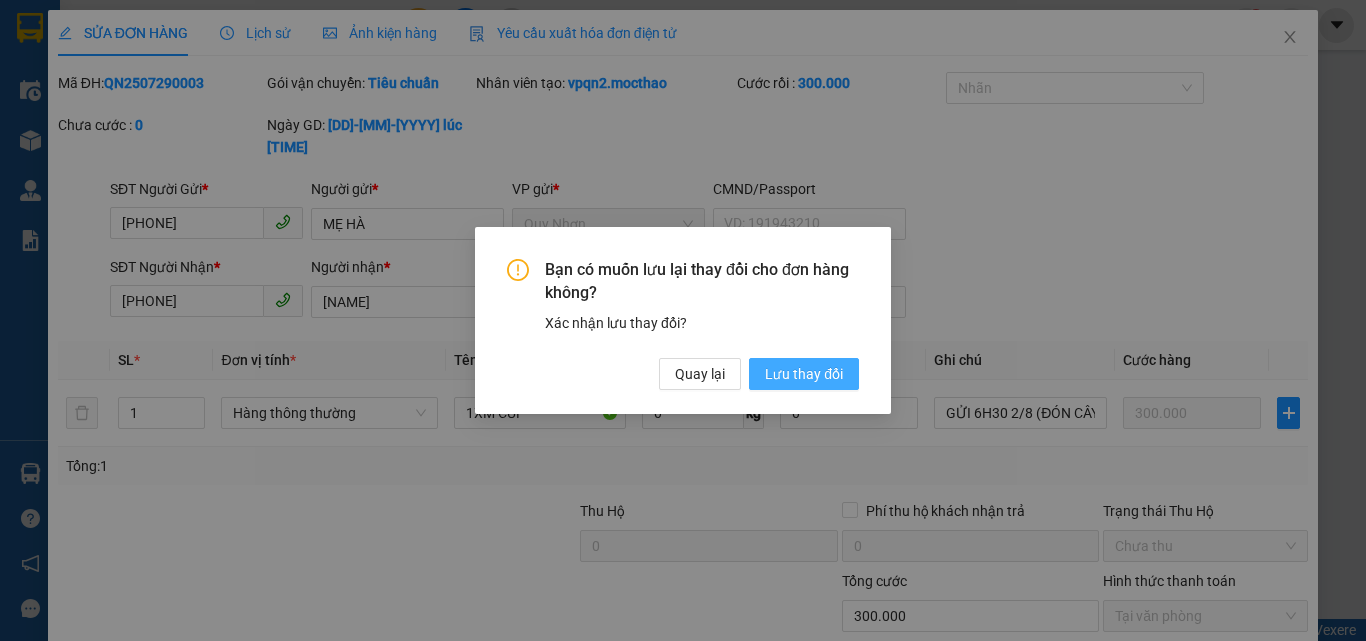click on "Lưu thay đổi" at bounding box center [804, 374] 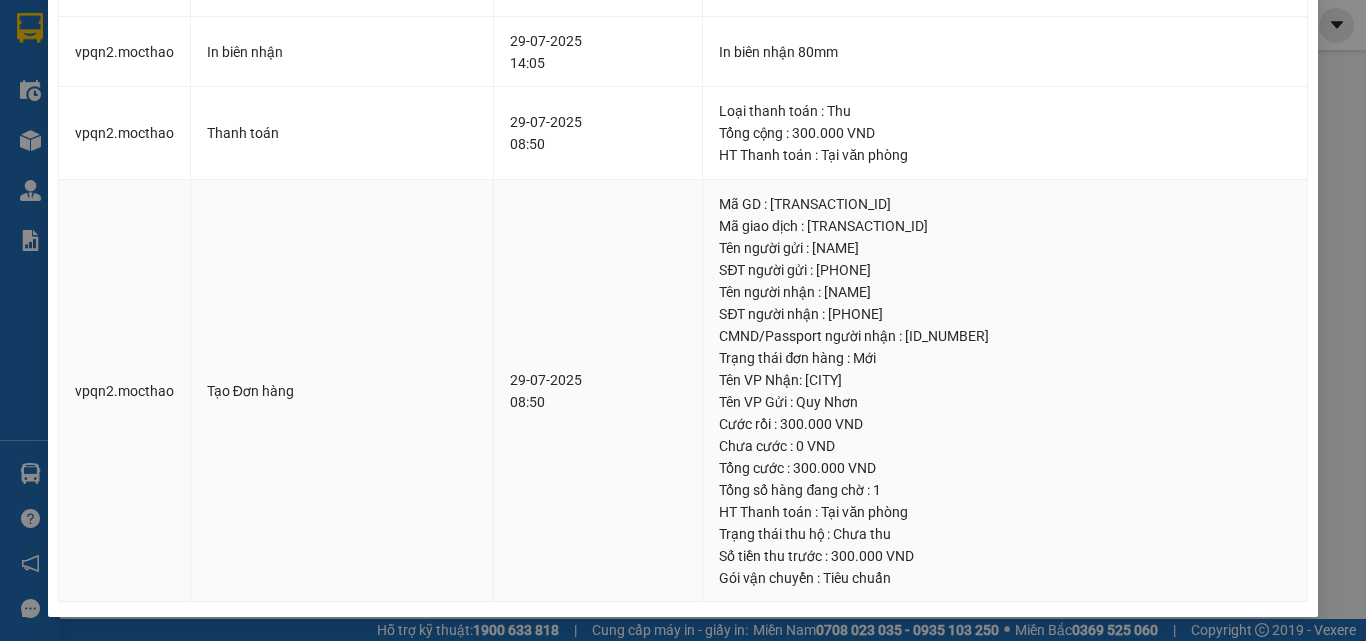 scroll, scrollTop: 0, scrollLeft: 0, axis: both 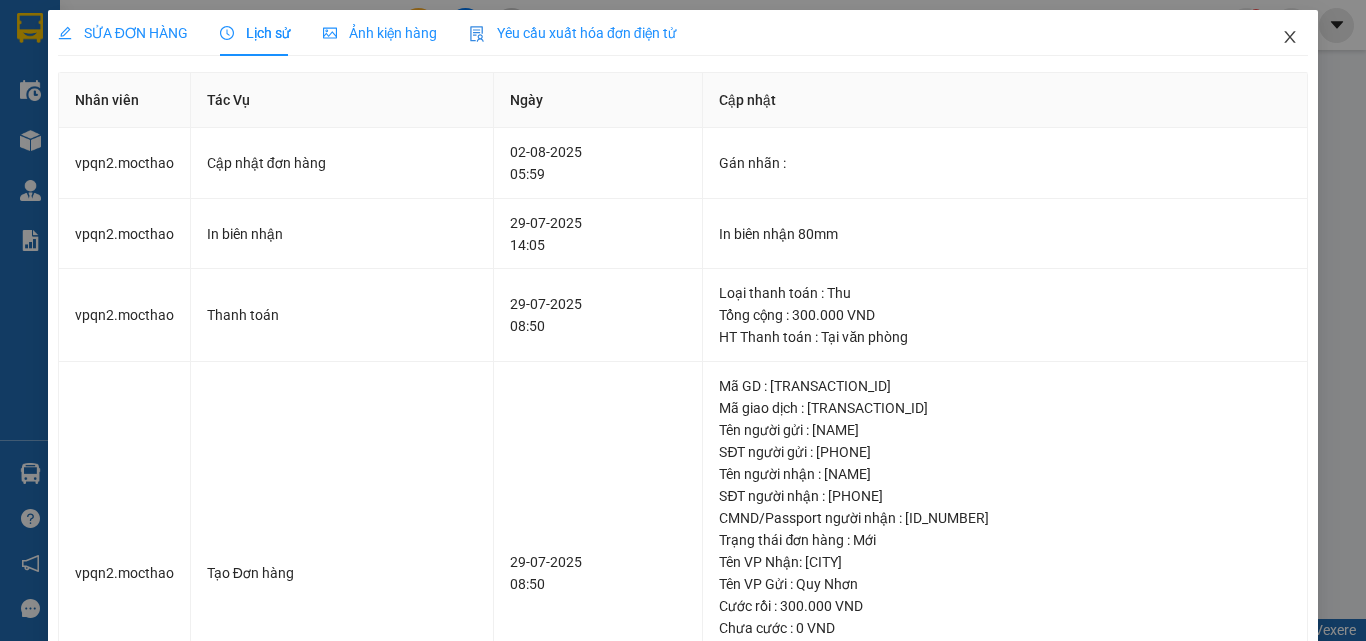 click 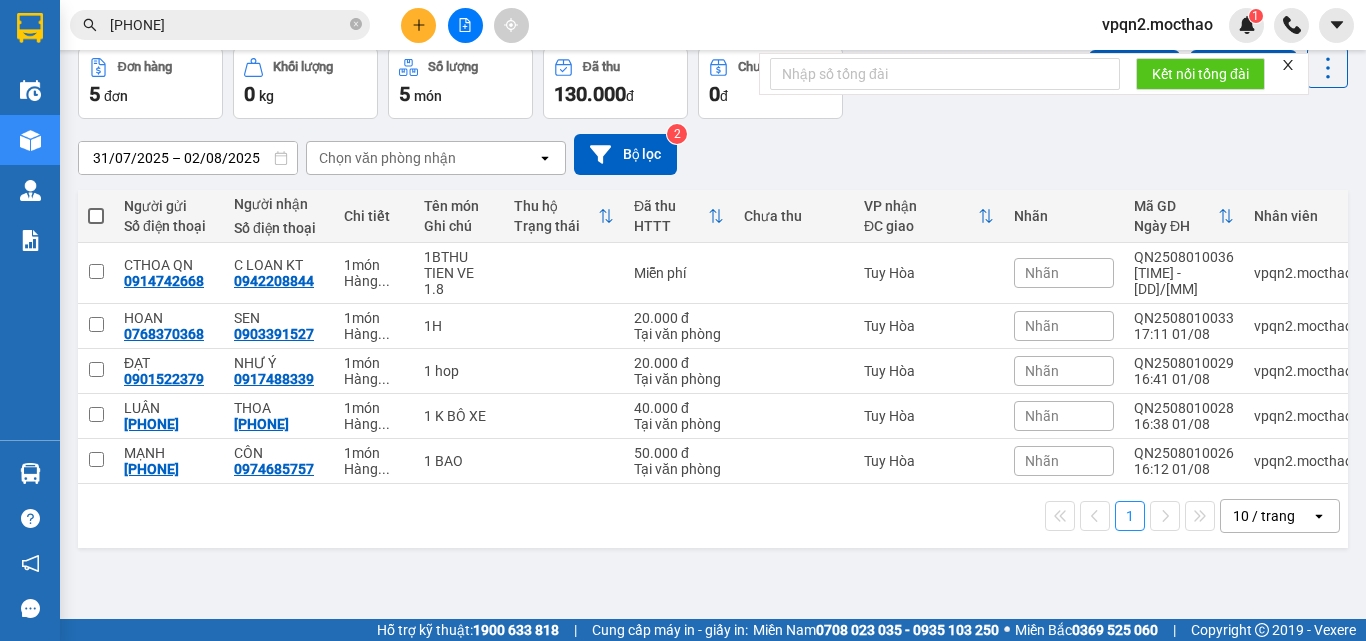 scroll, scrollTop: 0, scrollLeft: 0, axis: both 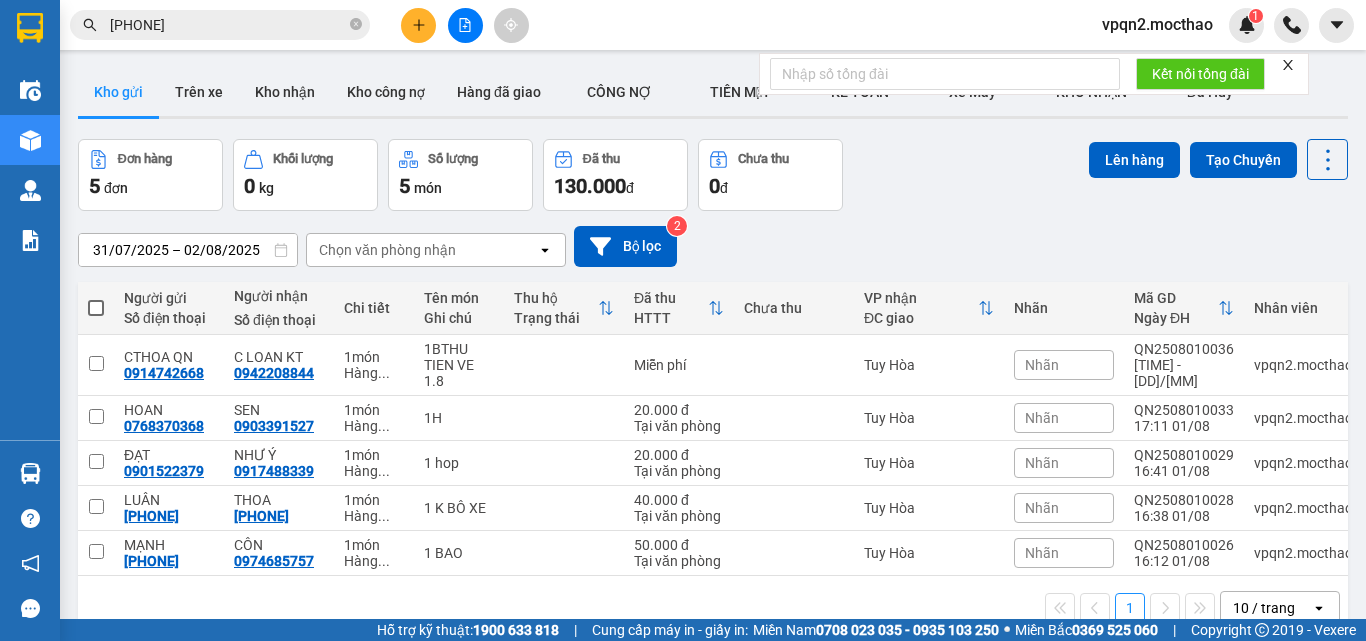 click on "0368054047" at bounding box center (228, 25) 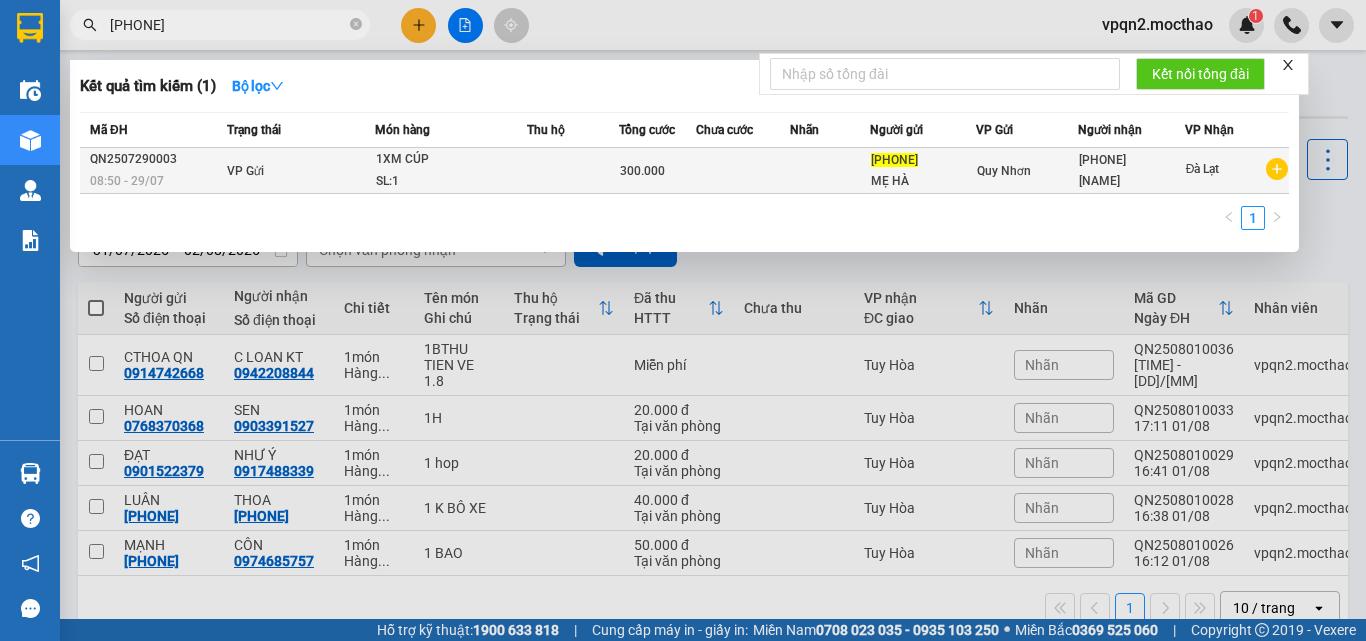 click at bounding box center (573, 171) 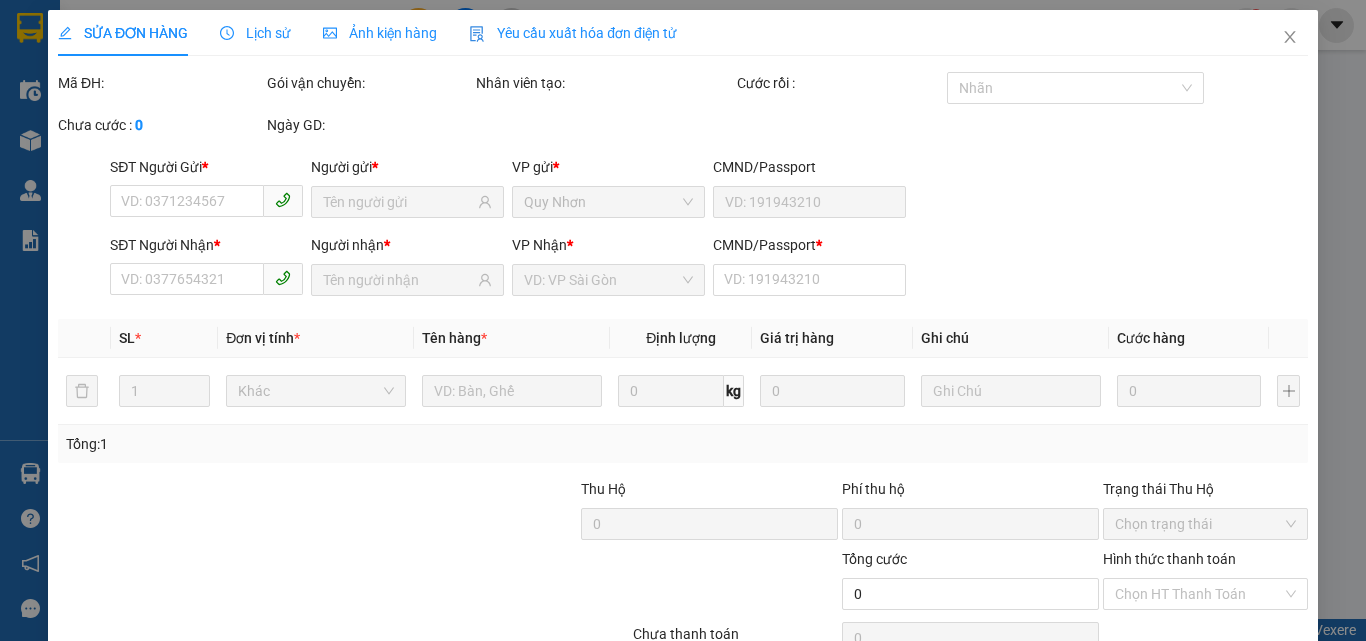 type on "0368054047" 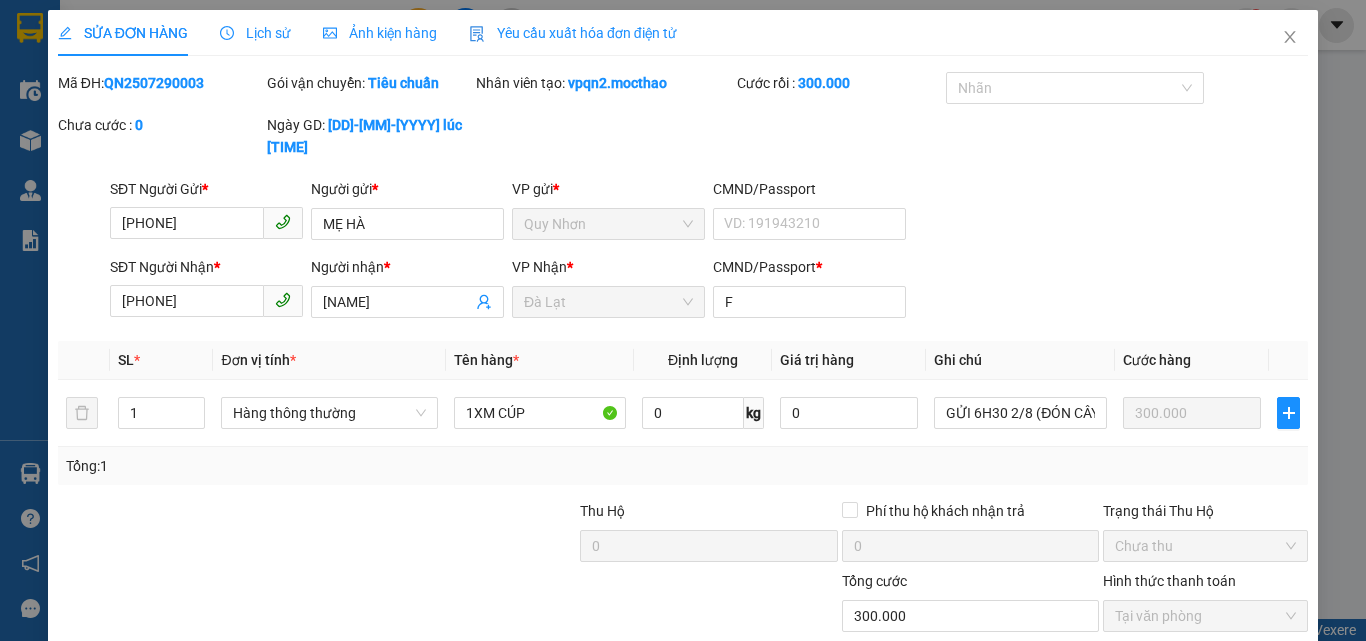 click on "SỬA ĐƠN HÀNG" at bounding box center [123, 33] 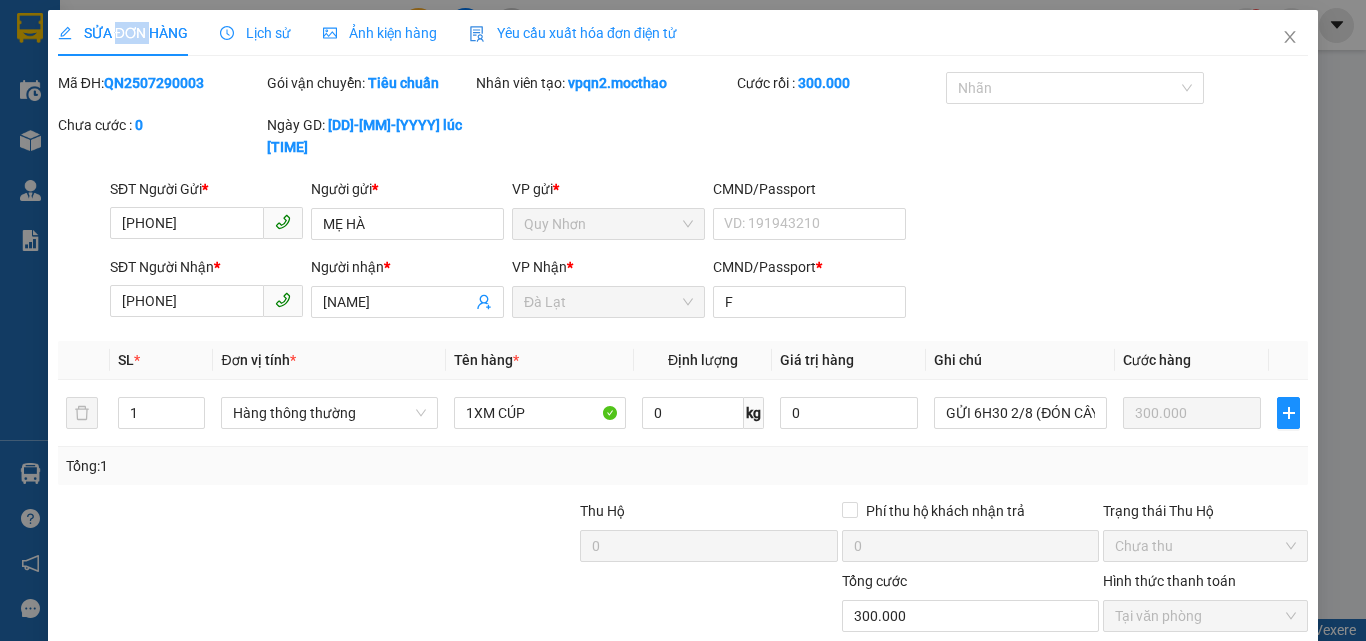 click on "SỬA ĐƠN HÀNG" at bounding box center [123, 33] 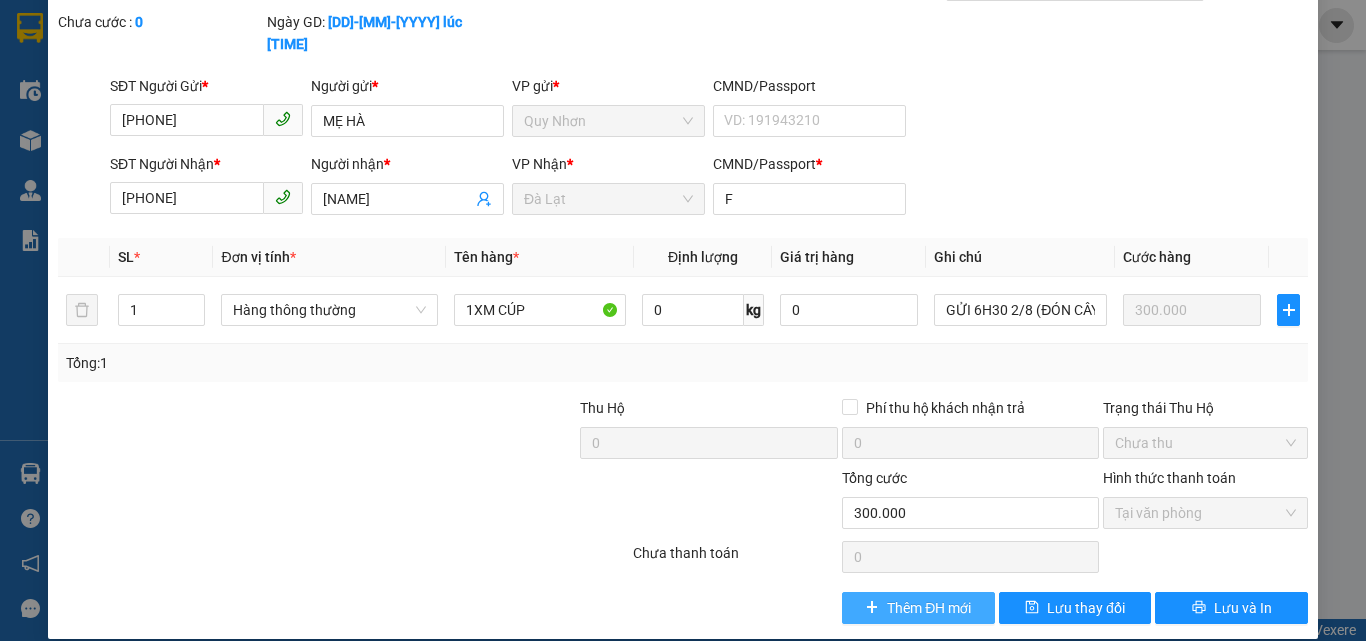 click on "Thêm ĐH mới" at bounding box center [929, 608] 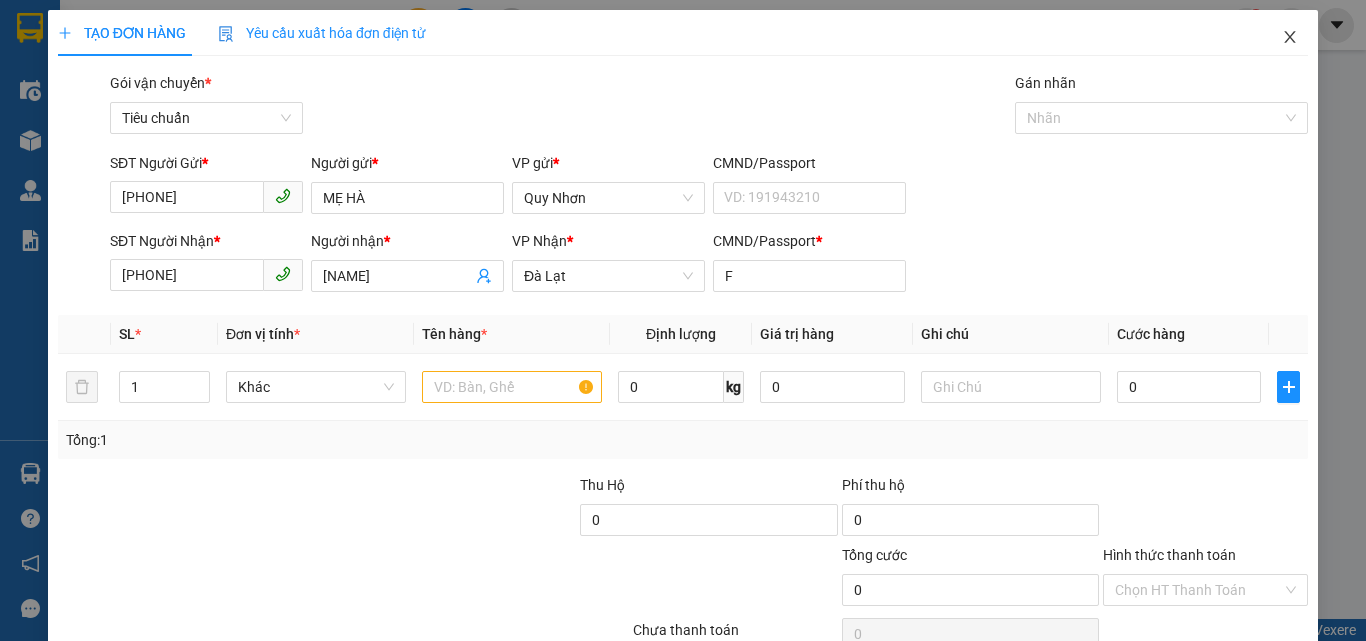 click at bounding box center (1290, 38) 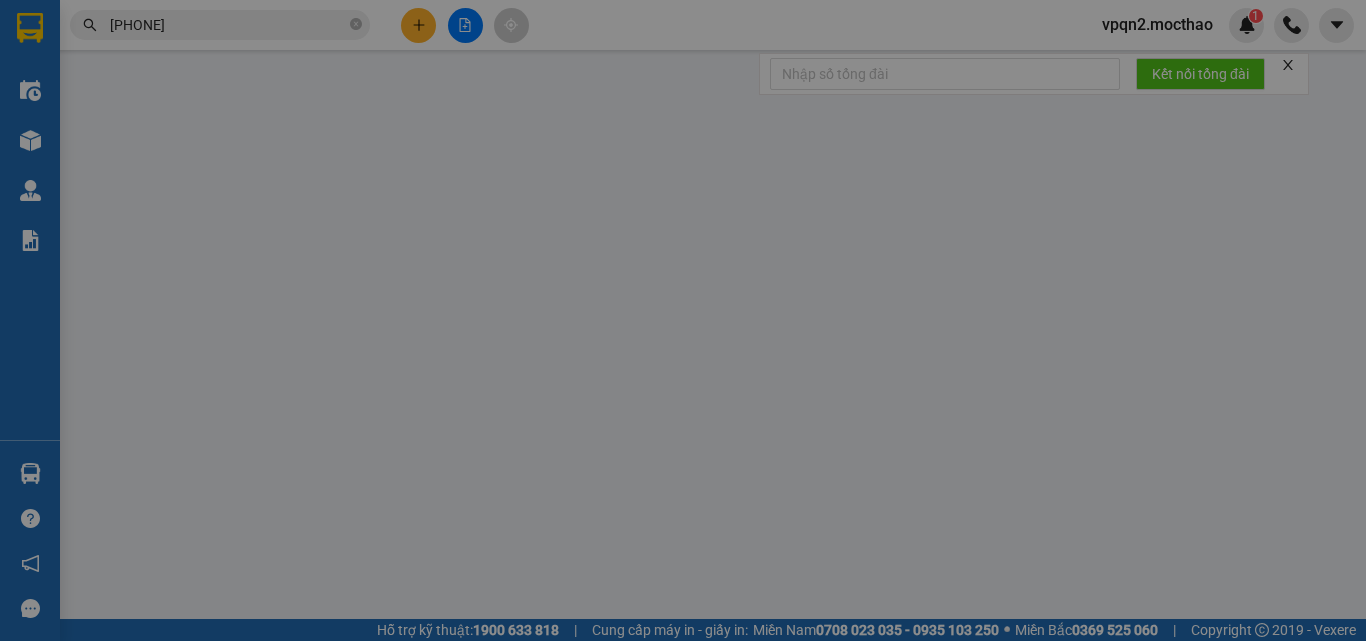 type on "0368054047" 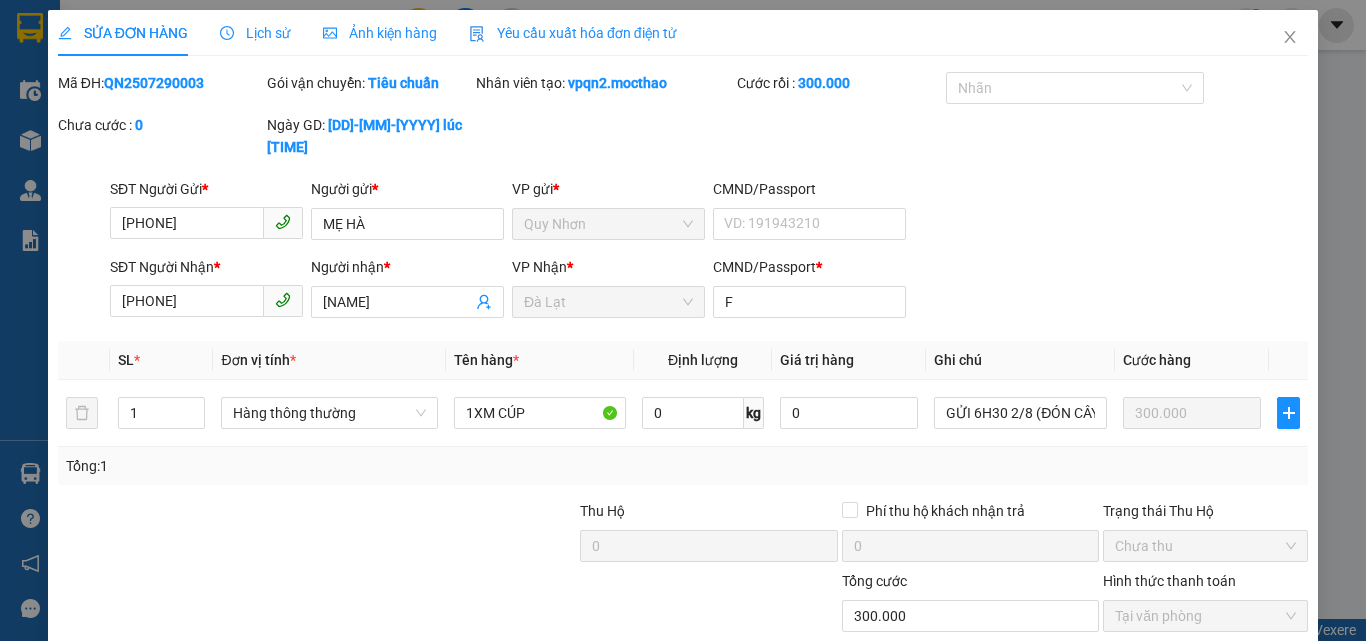 click on "Ảnh kiện hàng" at bounding box center [380, 33] 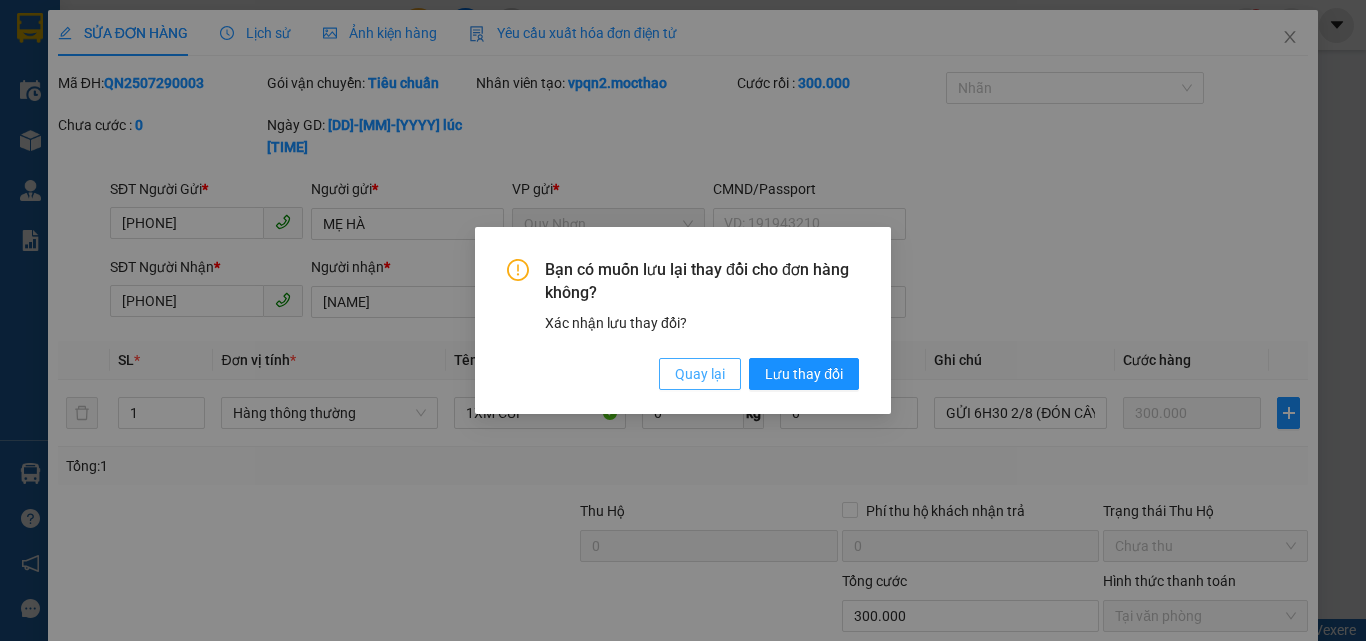 click on "Quay lại" at bounding box center (700, 374) 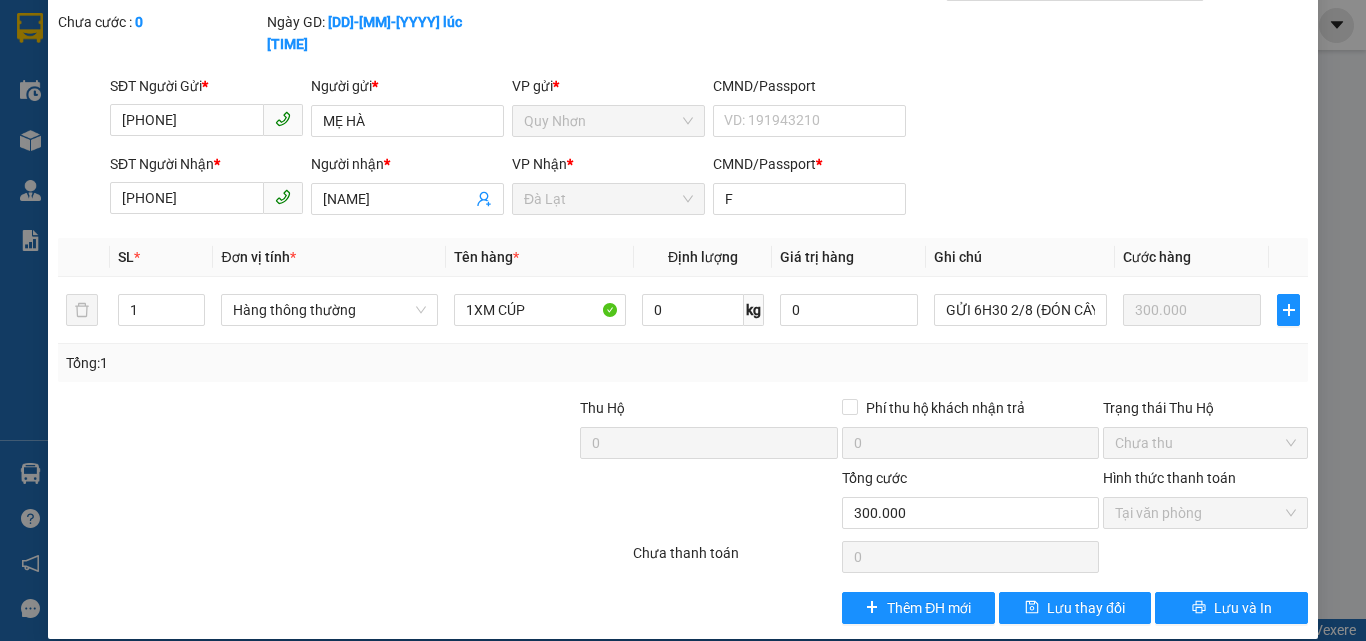 scroll, scrollTop: 0, scrollLeft: 0, axis: both 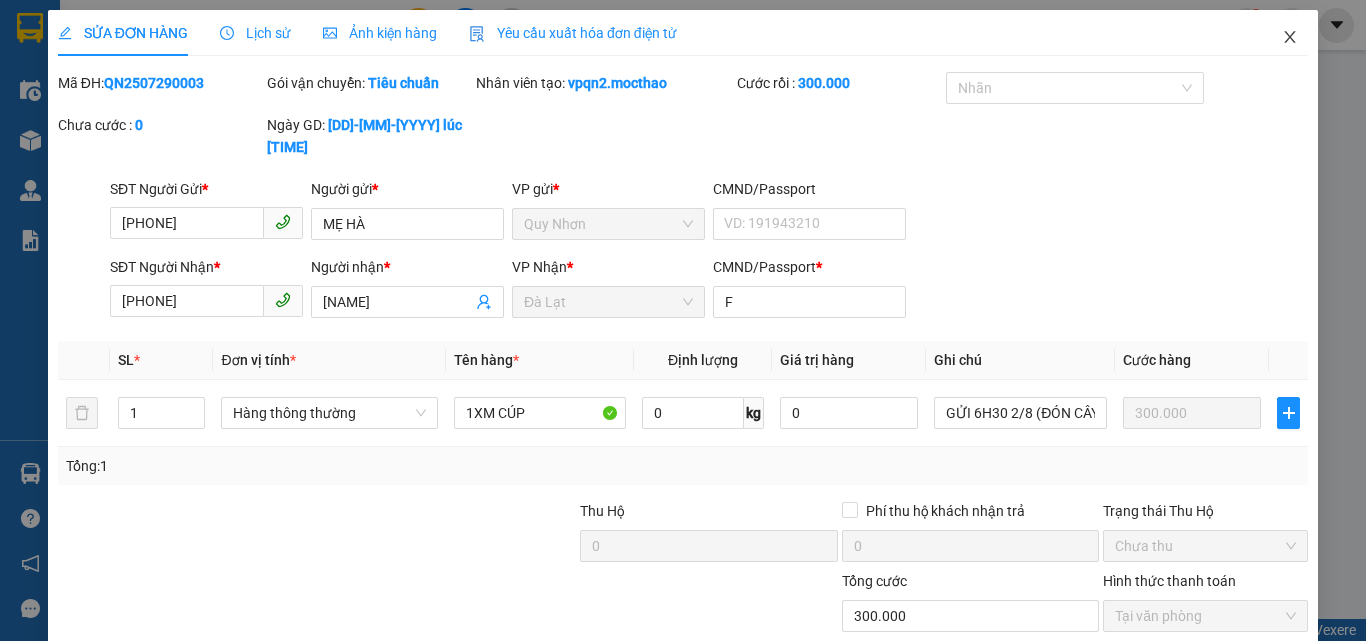 click 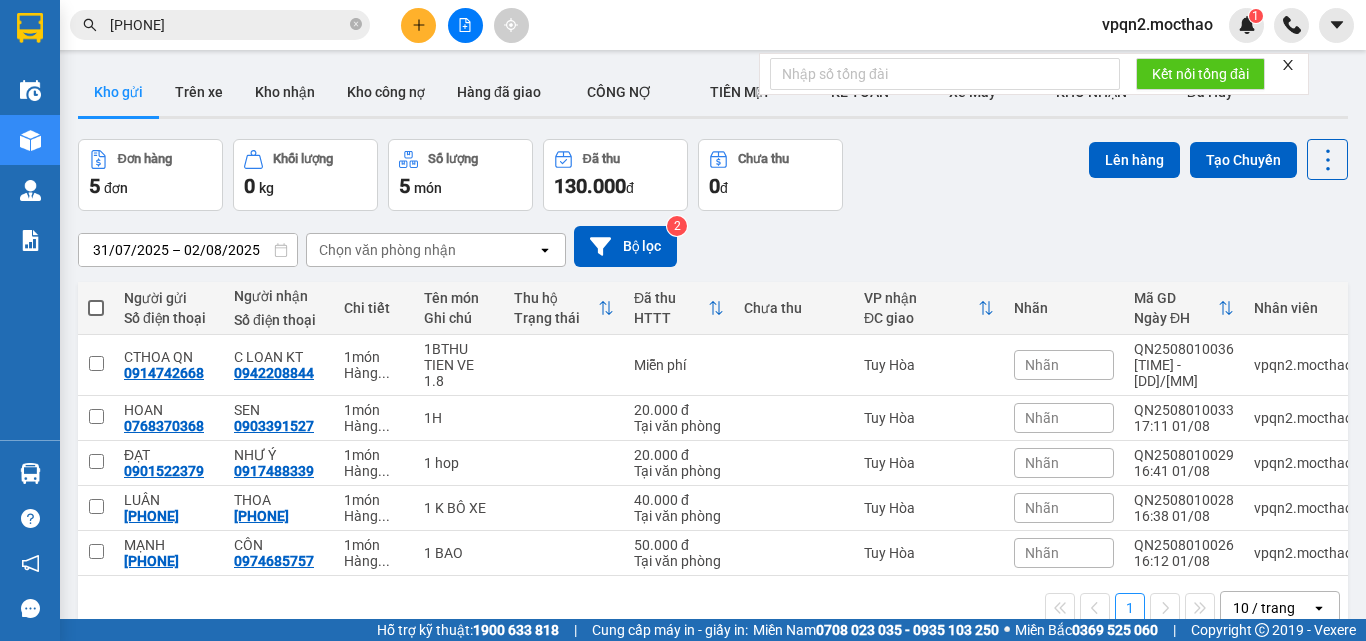 click at bounding box center (465, 25) 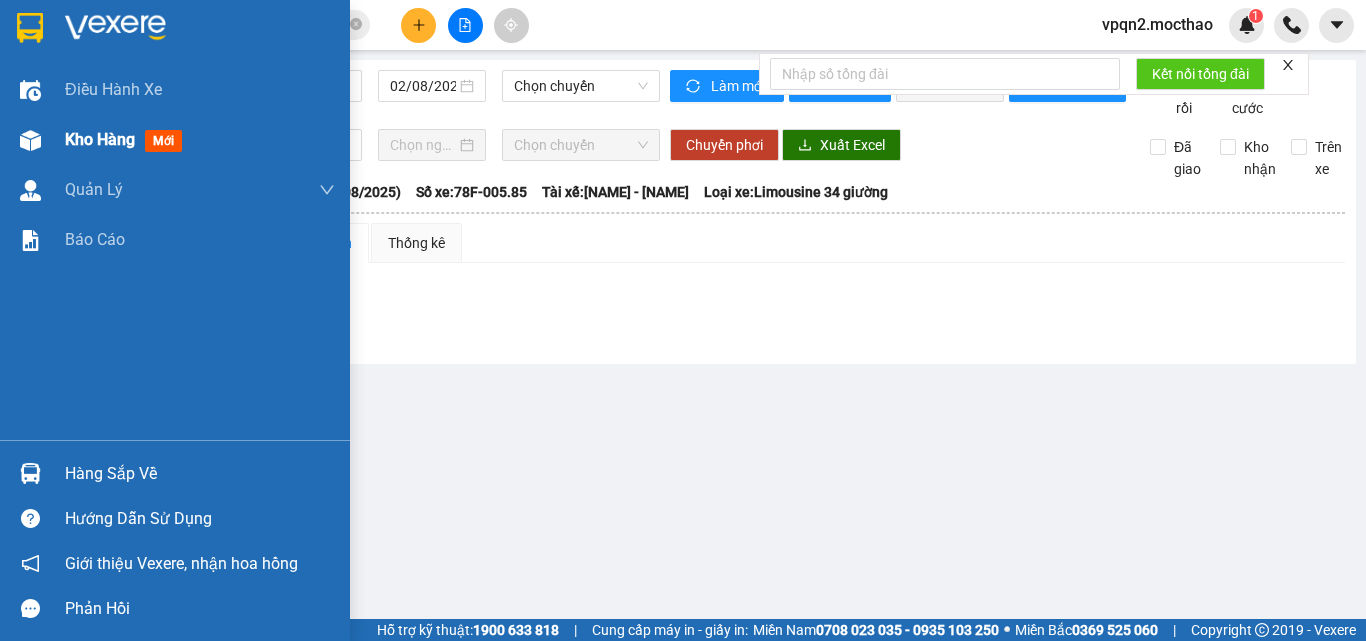 click at bounding box center [30, 140] 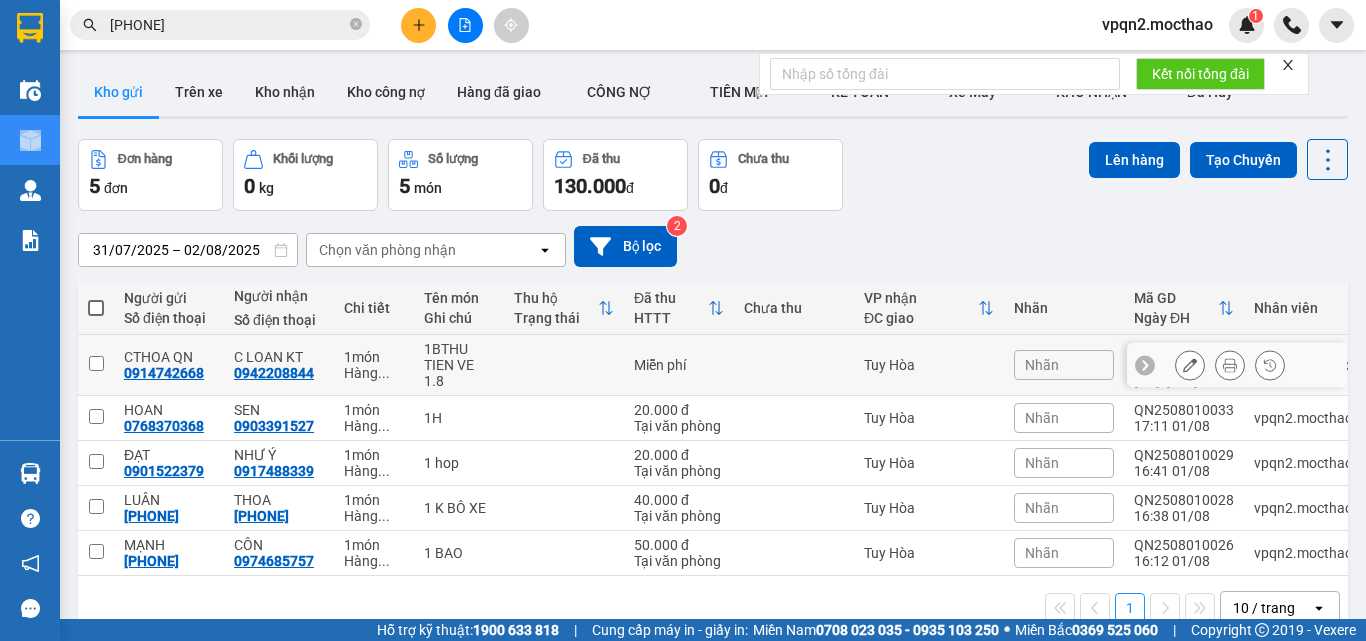 scroll, scrollTop: 92, scrollLeft: 0, axis: vertical 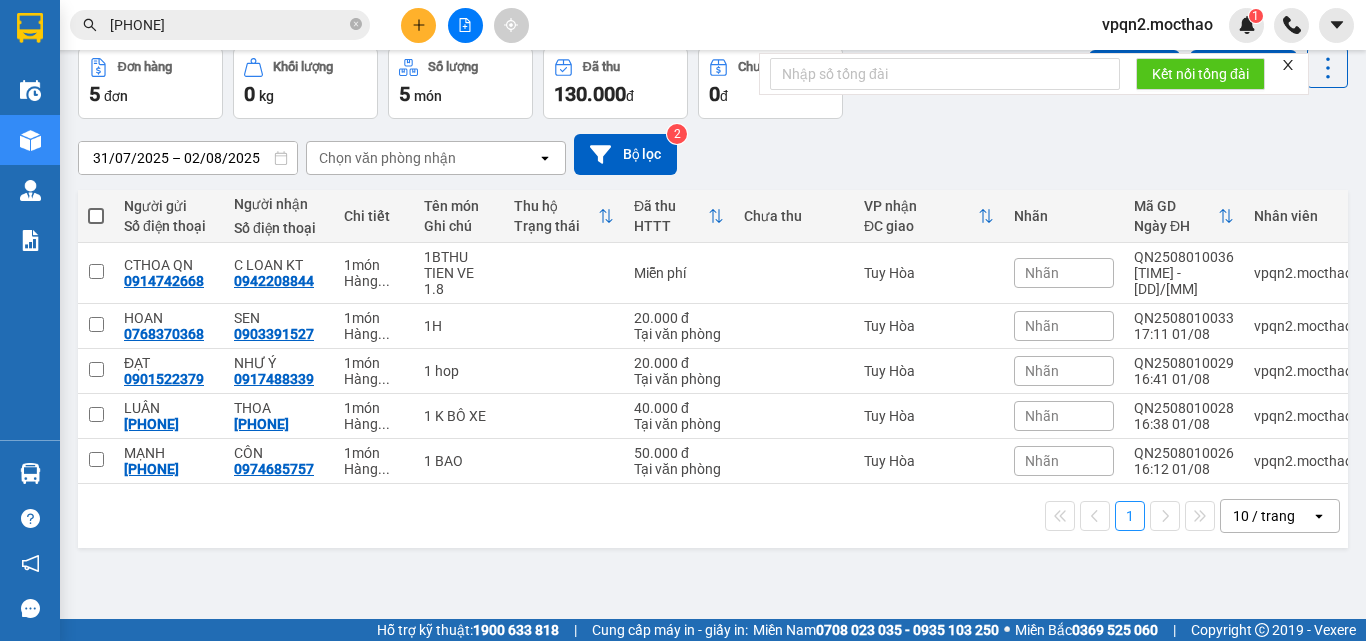 click on "Chọn văn phòng nhận" at bounding box center [387, 158] 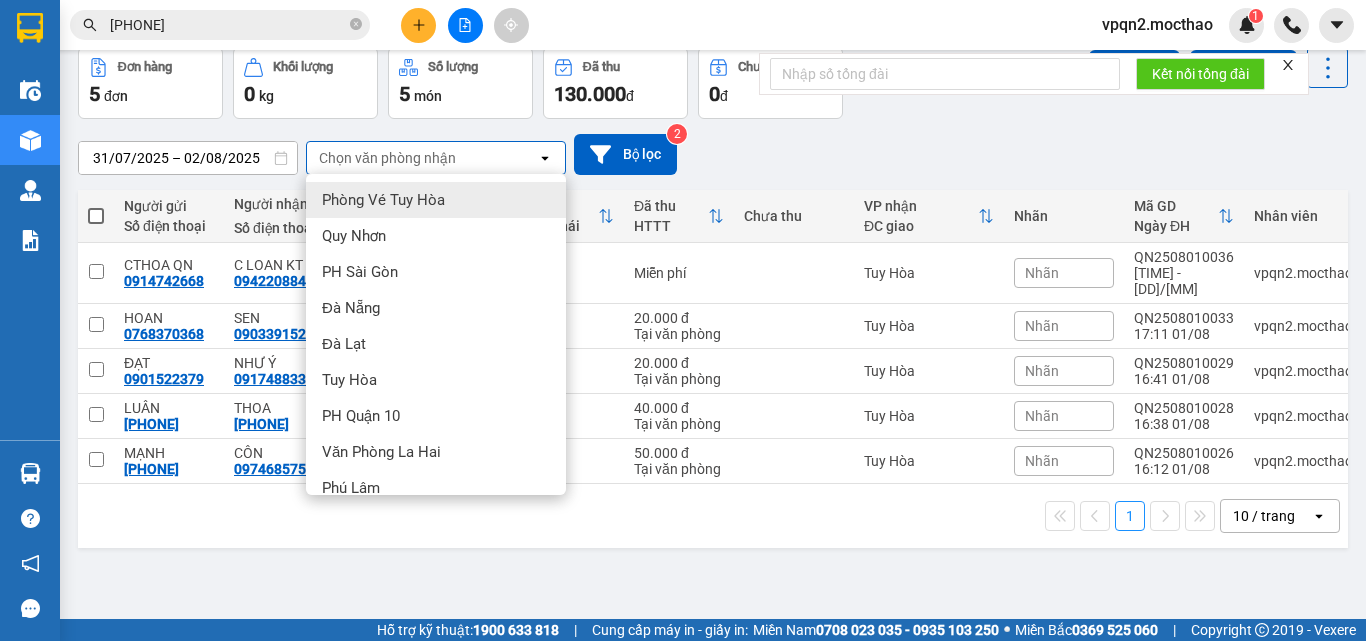 click on "31/07/2025 – 02/08/2025" at bounding box center [188, 158] 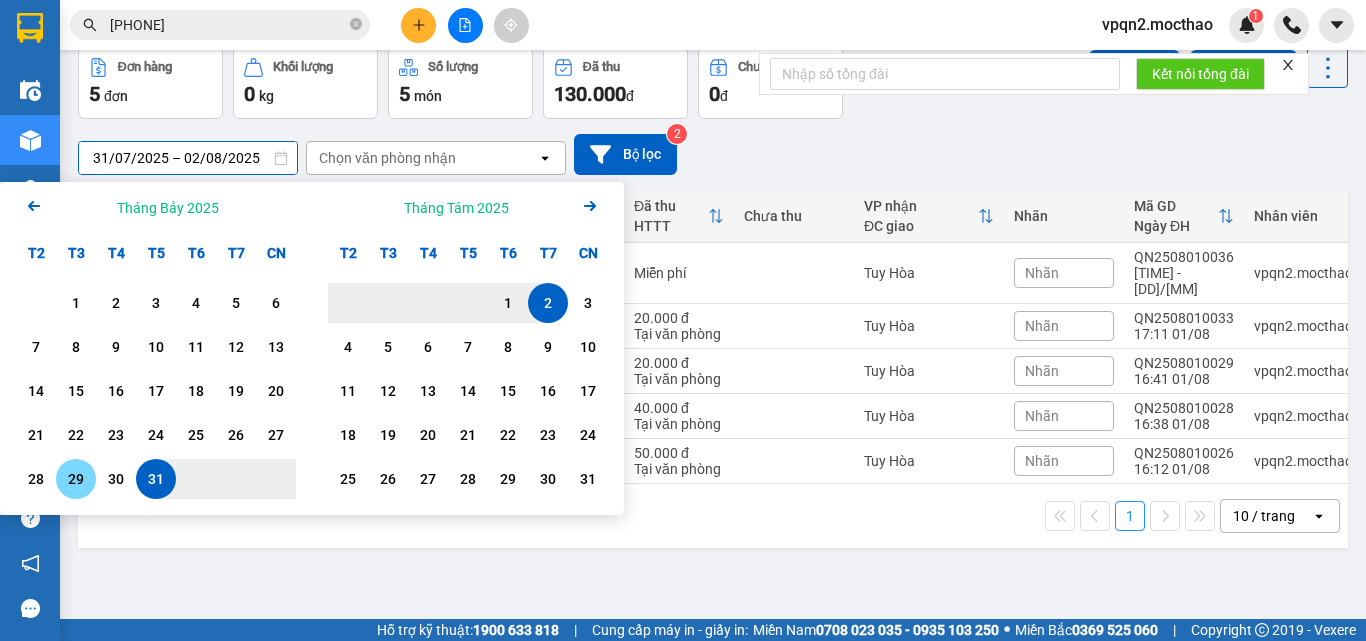 click on "29" at bounding box center (76, 479) 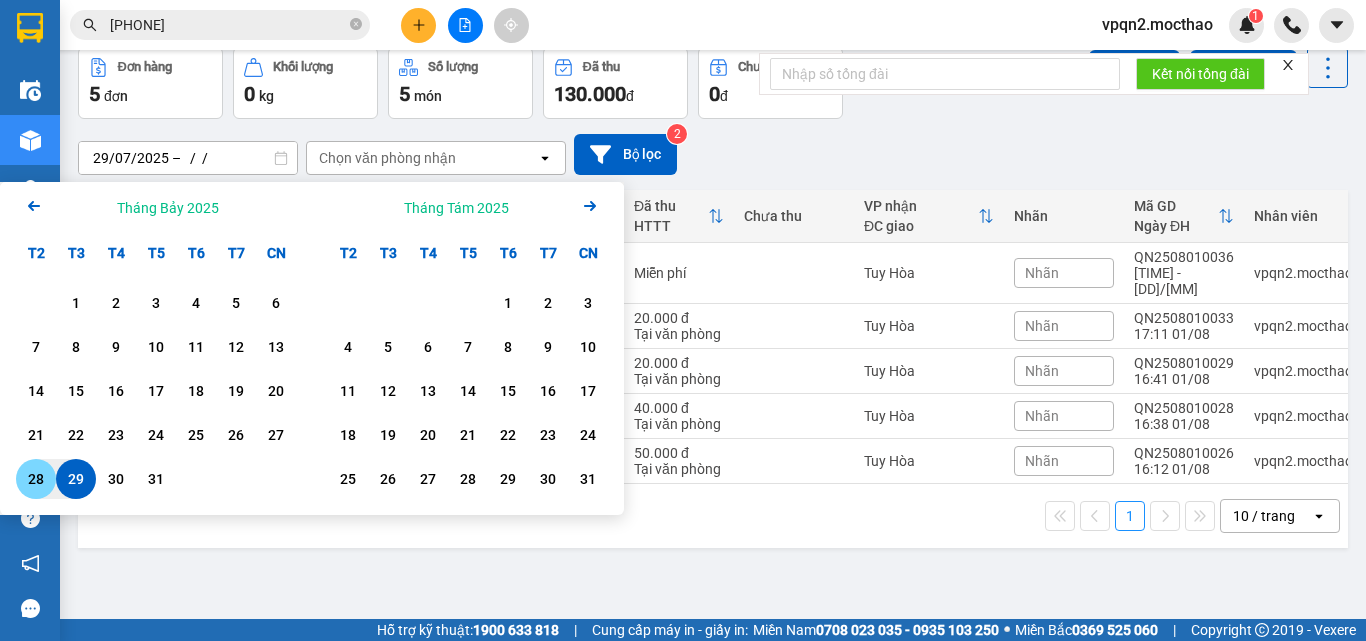 click on "28" at bounding box center (36, 479) 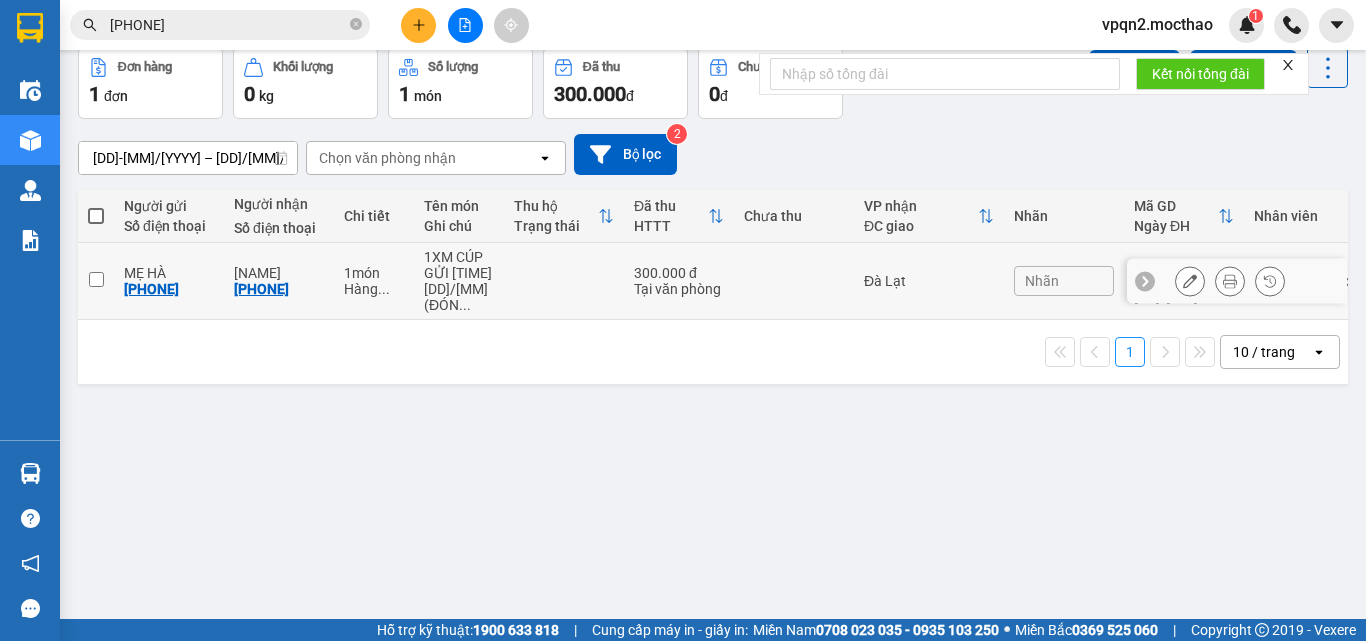 click at bounding box center [794, 281] 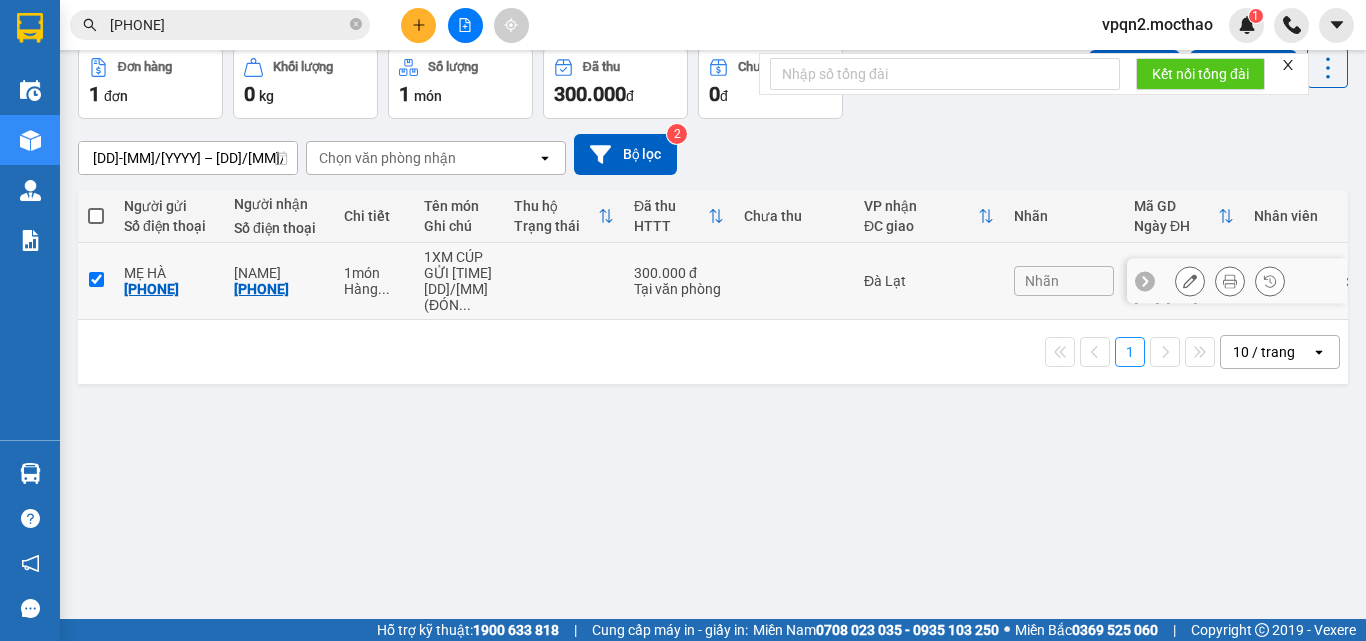 checkbox on "true" 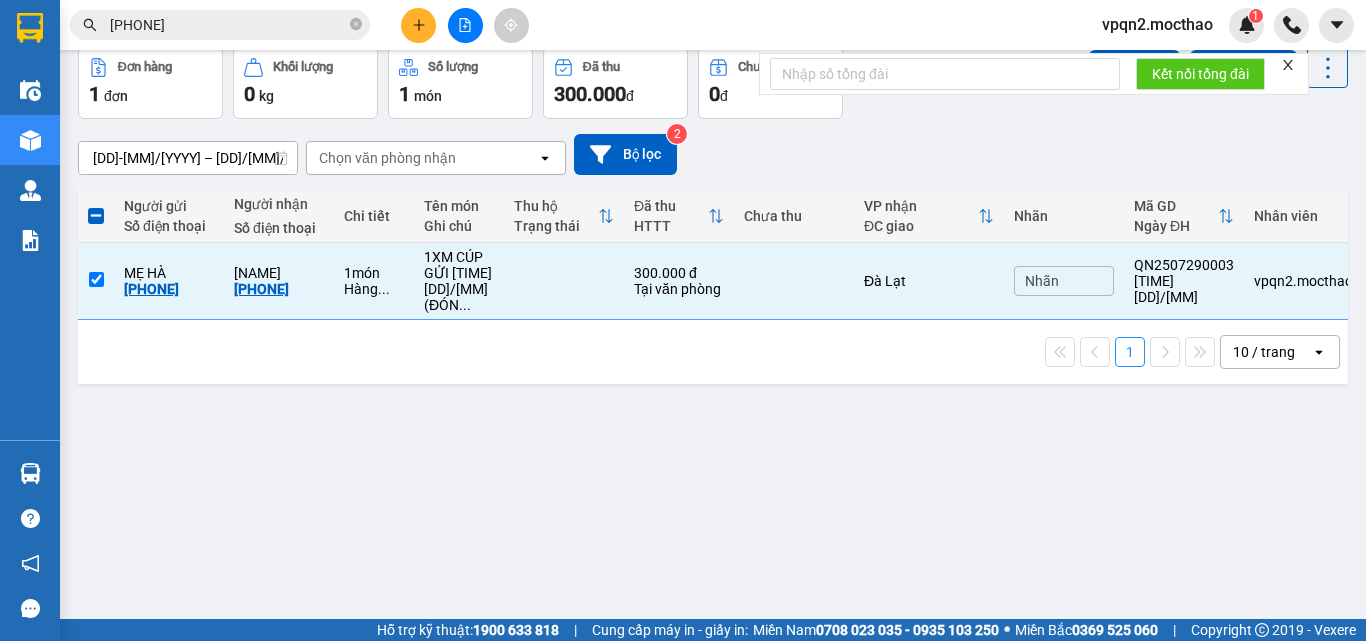 scroll, scrollTop: 0, scrollLeft: 0, axis: both 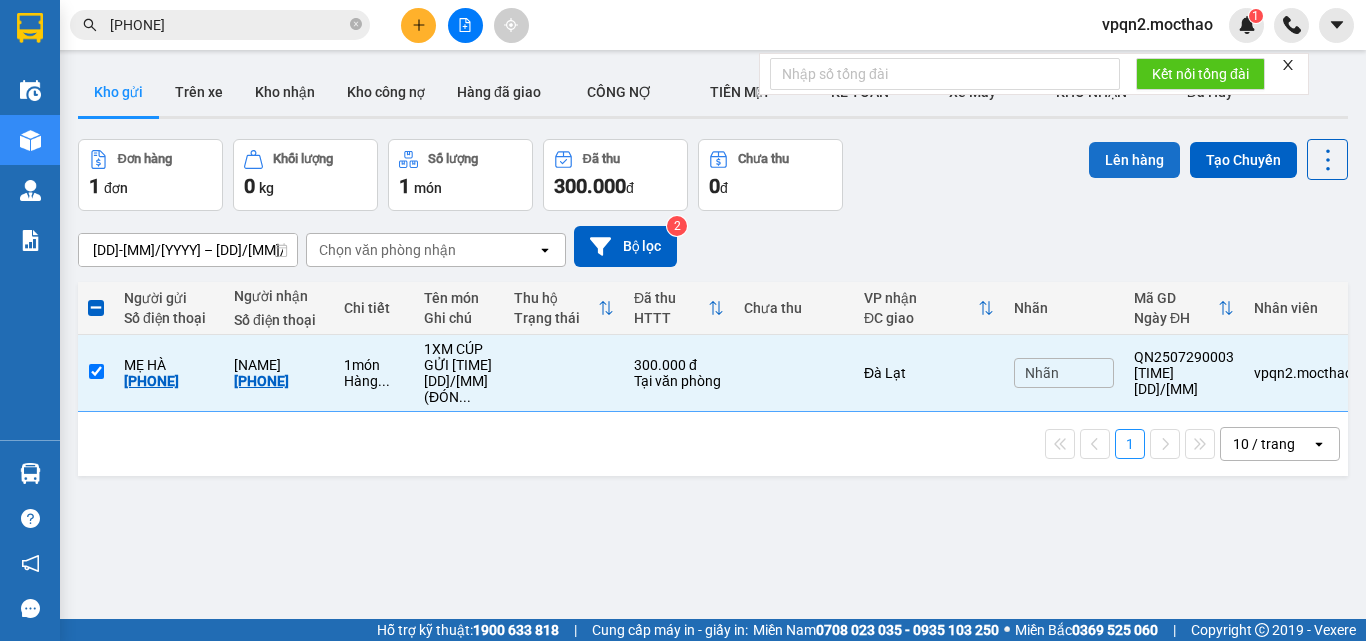 click on "Lên hàng" at bounding box center [1134, 160] 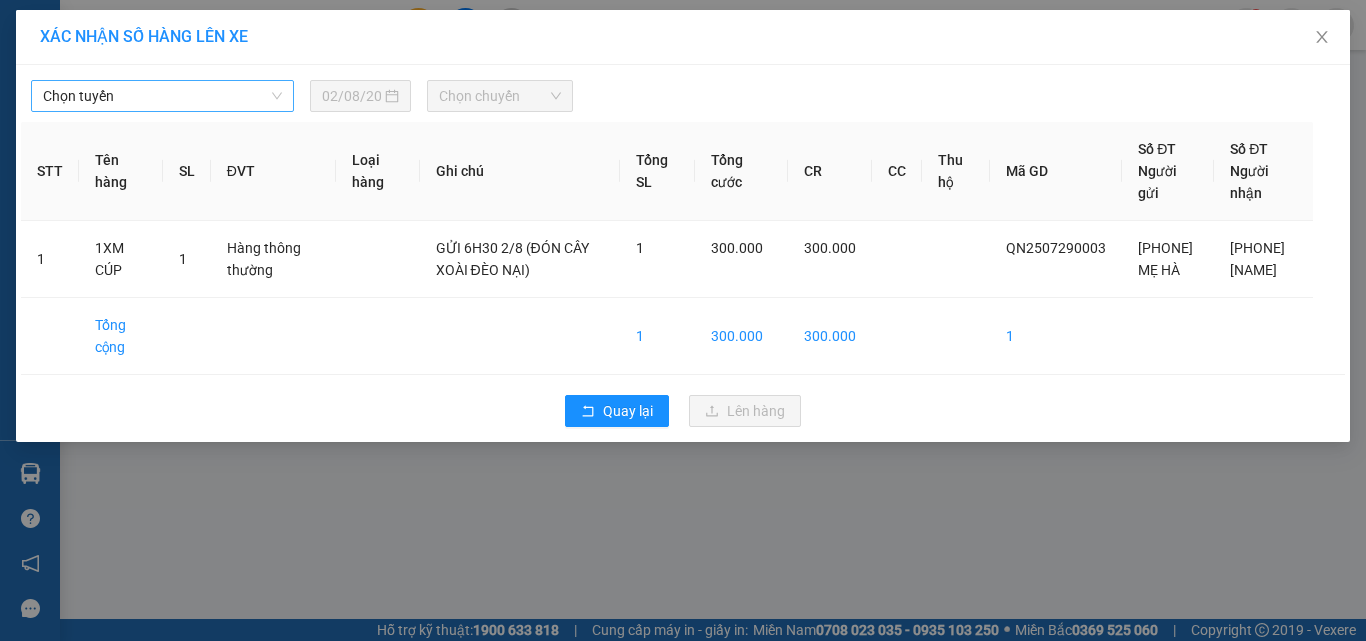 click on "Chọn tuyến" at bounding box center [162, 96] 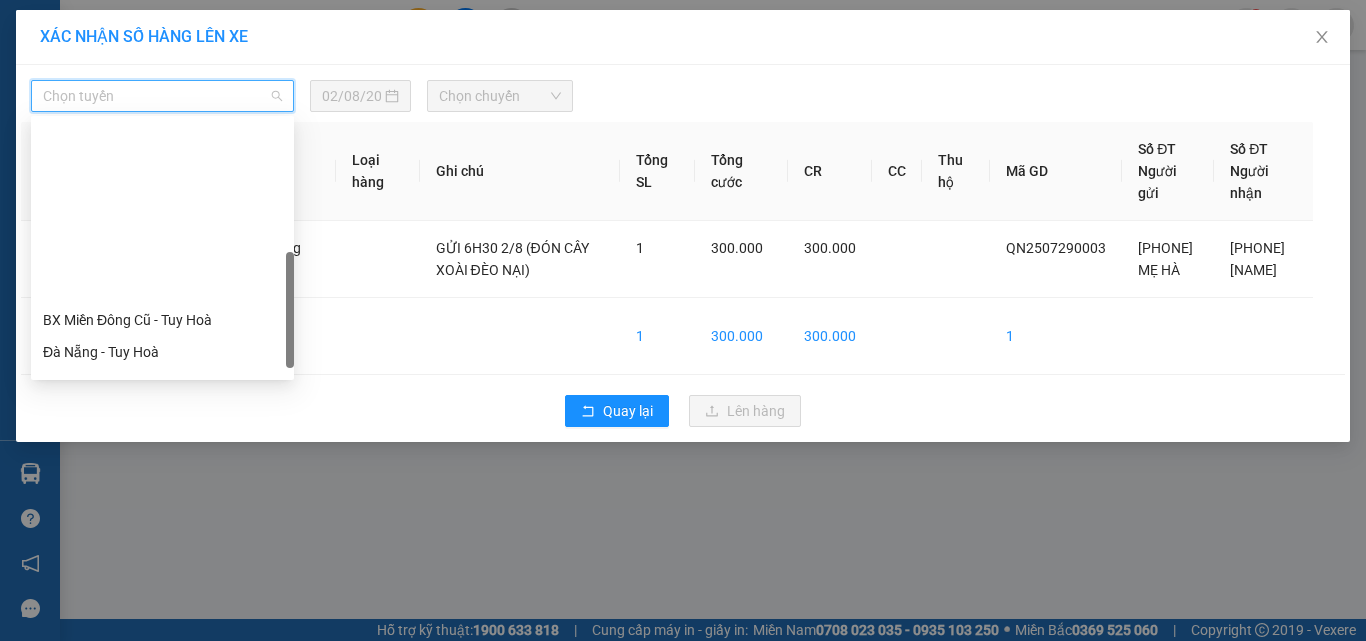 scroll, scrollTop: 448, scrollLeft: 0, axis: vertical 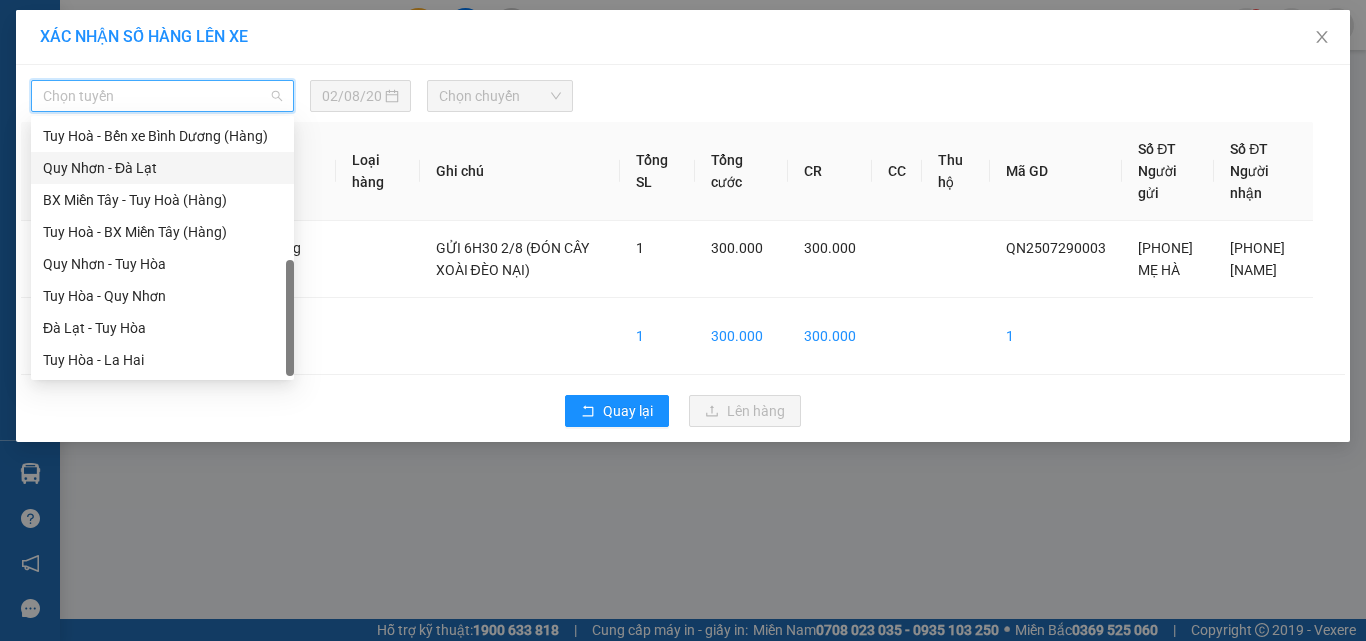 click on "Quy Nhơn - Đà Lạt" at bounding box center (162, 168) 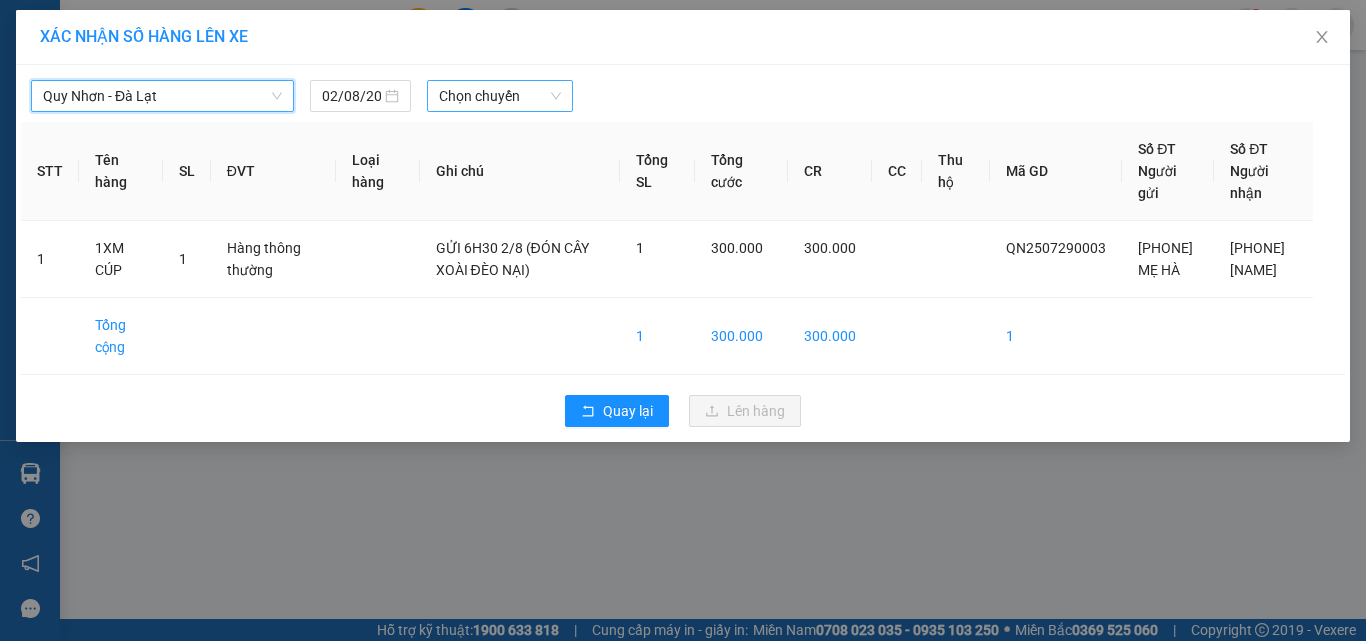click on "Chọn chuyến" at bounding box center (500, 96) 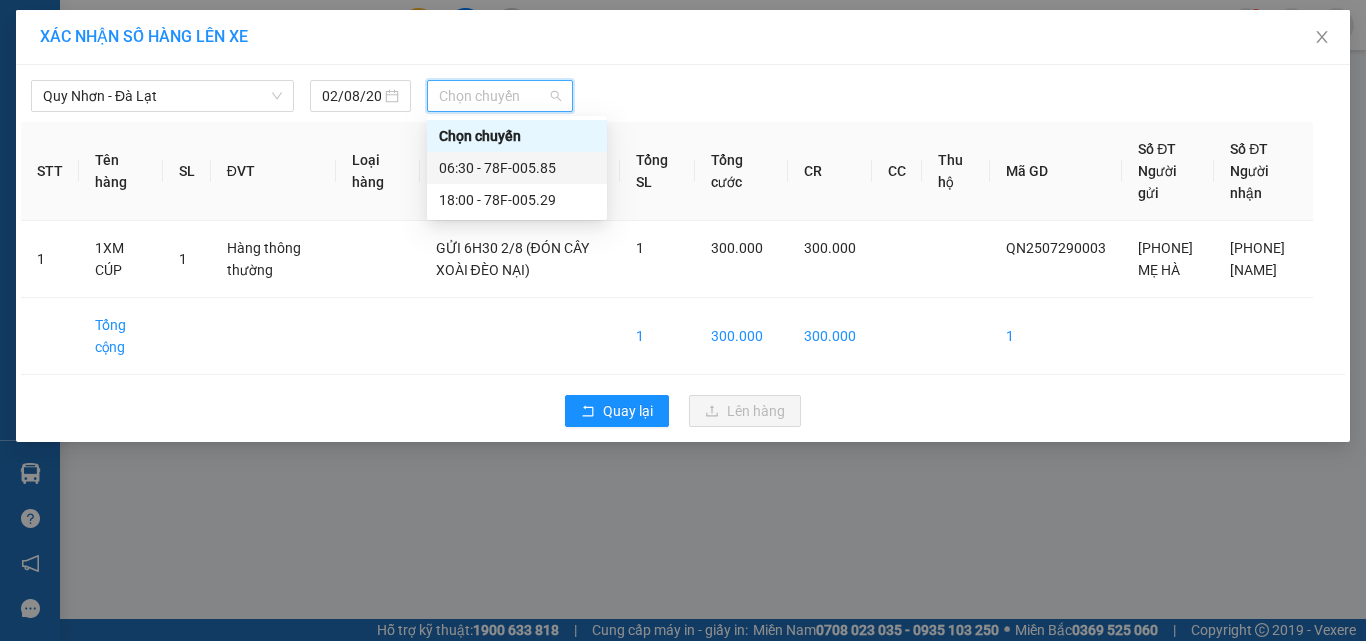 click on "06:30     - 78F-005.85" at bounding box center [517, 168] 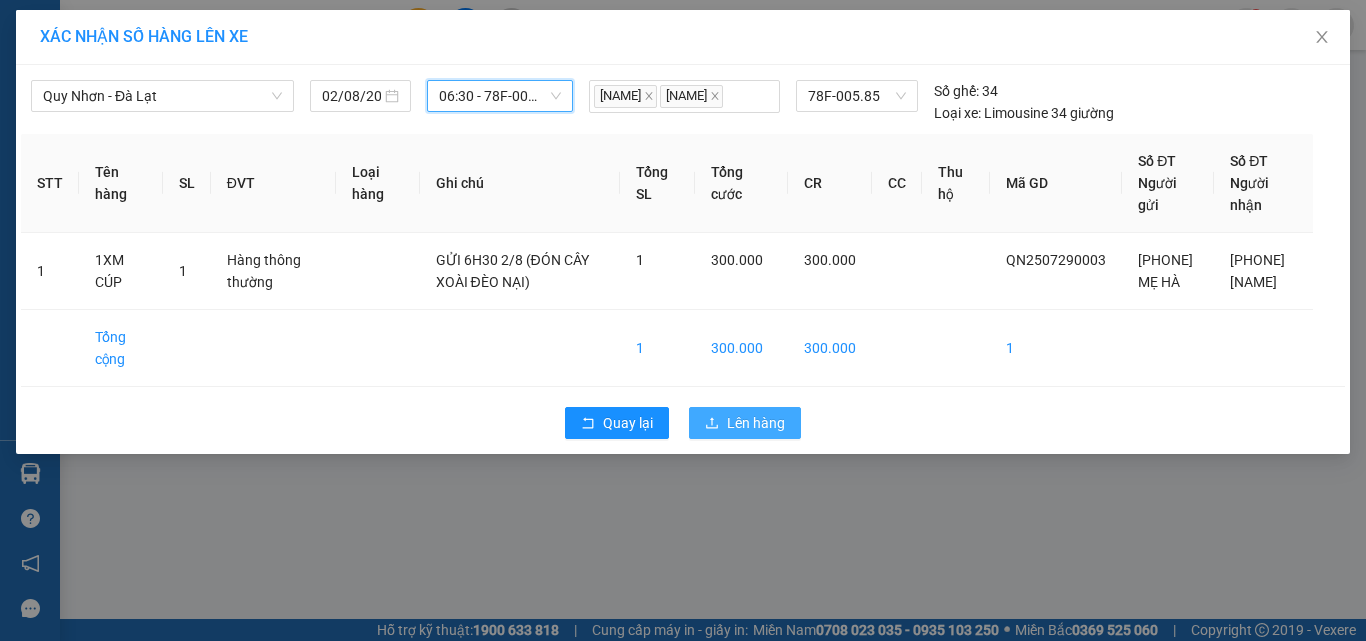 click on "Lên hàng" at bounding box center [756, 423] 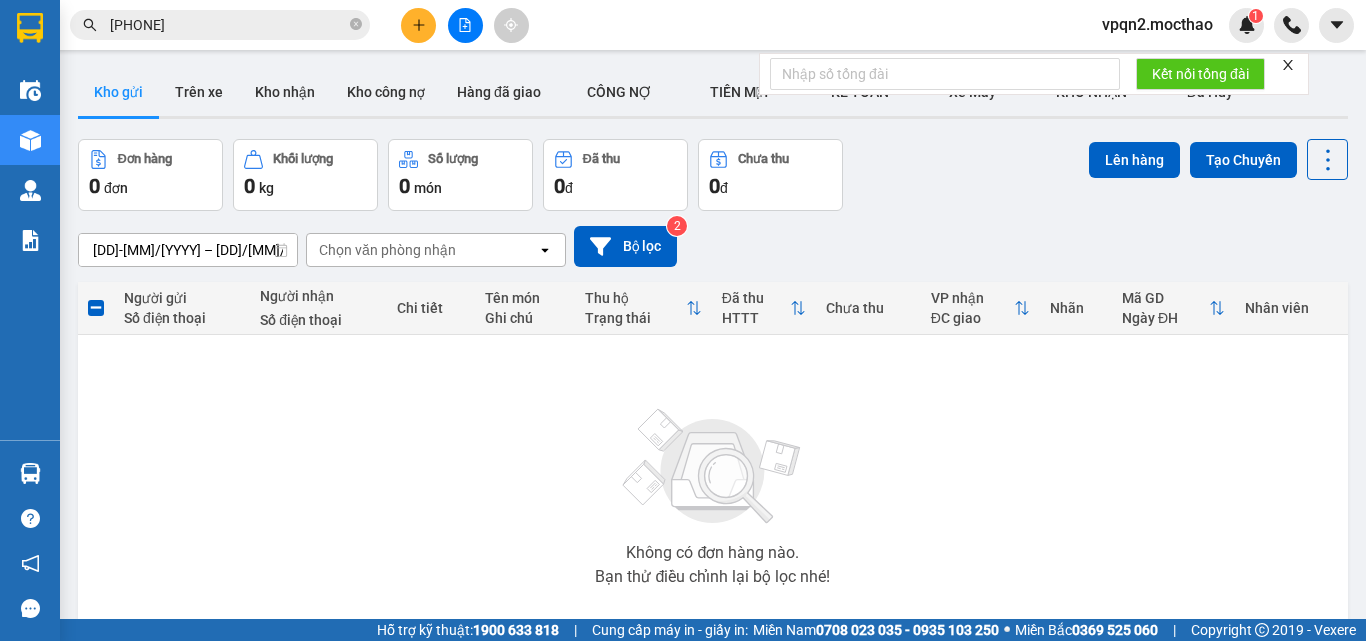 click on "28/07/2025 – 29/07/2025" at bounding box center [188, 250] 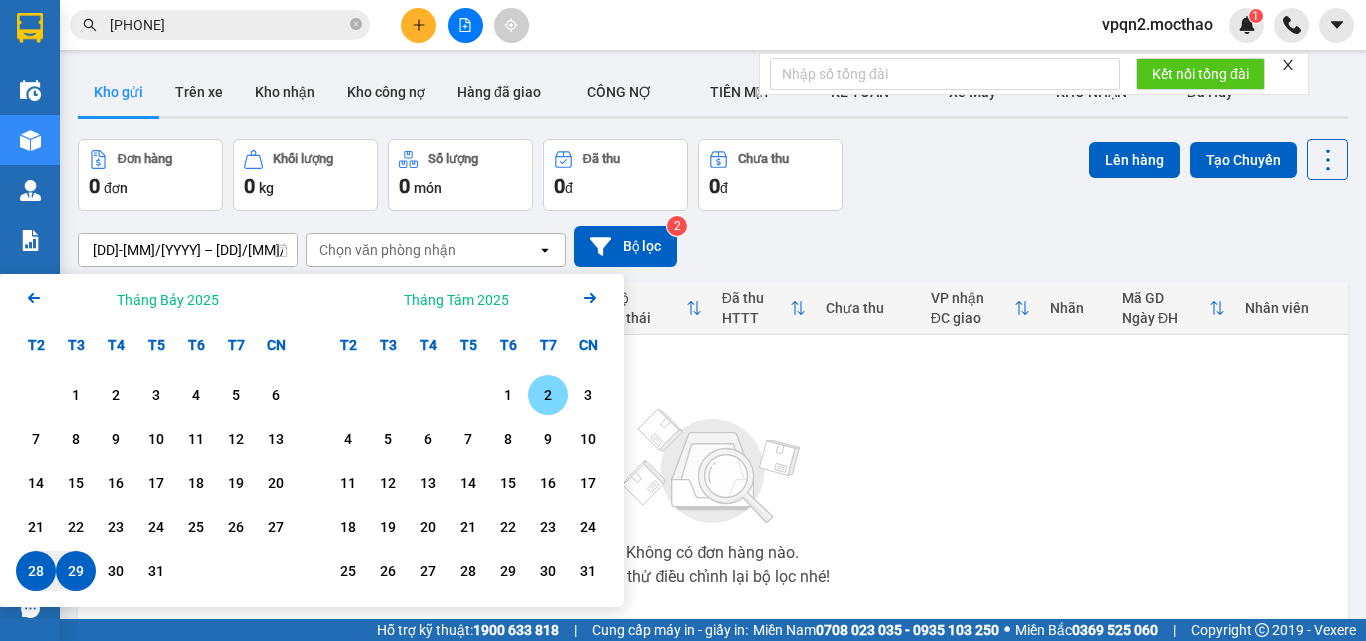 click on "2" at bounding box center (548, 395) 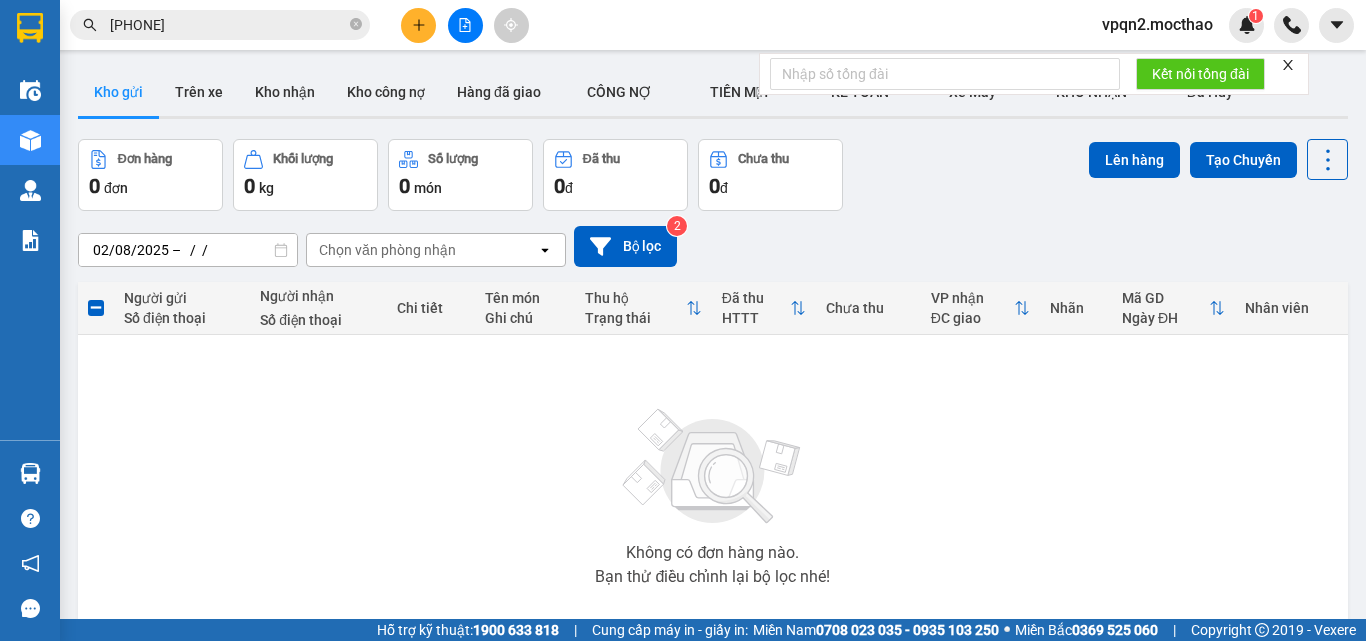 click at bounding box center [713, 467] 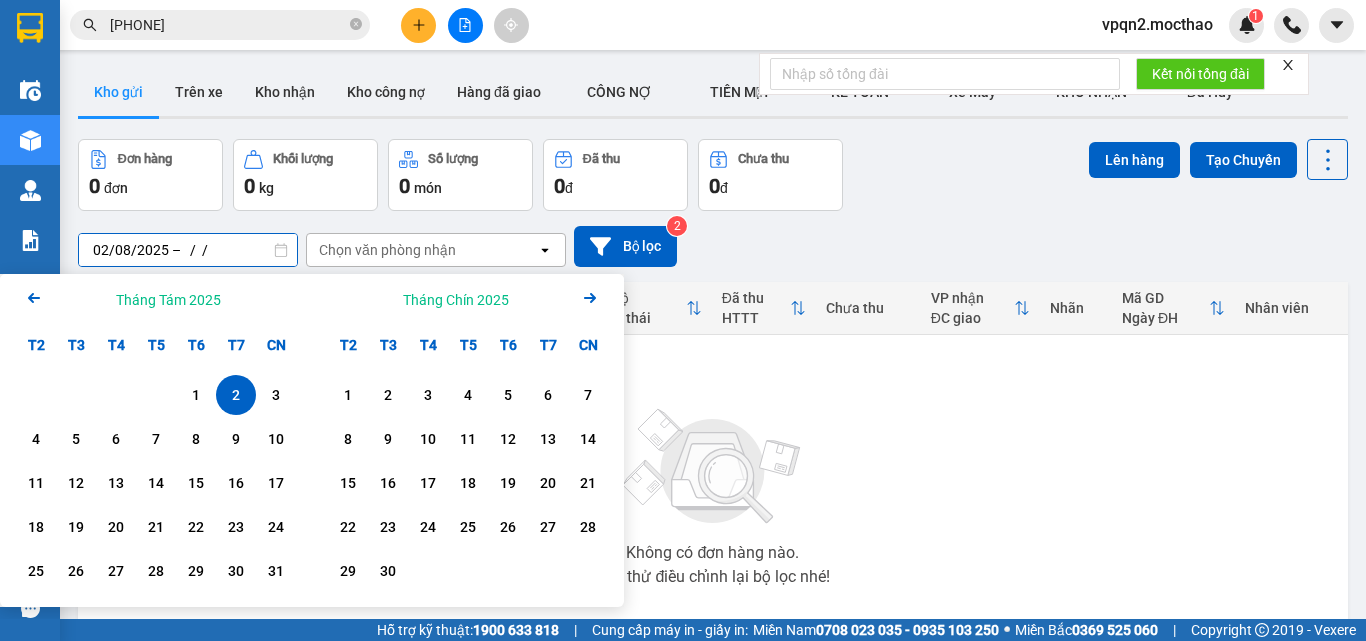 click on "02/08/2025 –   /  /" at bounding box center (188, 250) 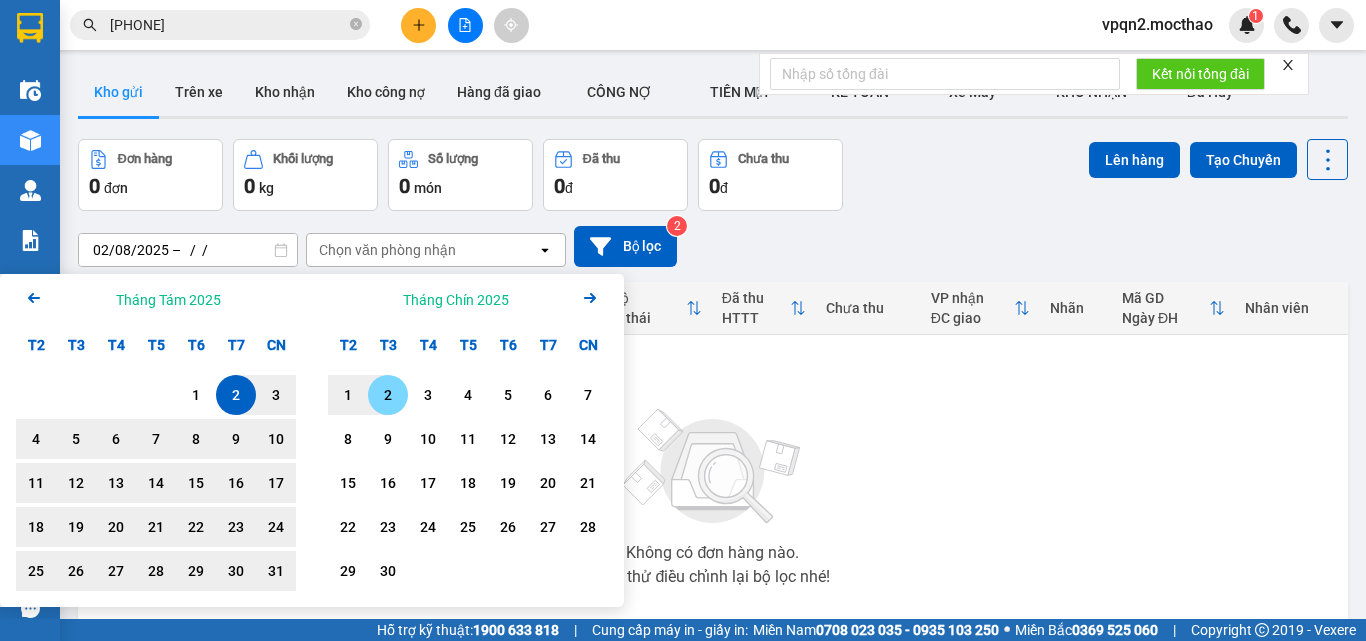 click on "2" at bounding box center [388, 395] 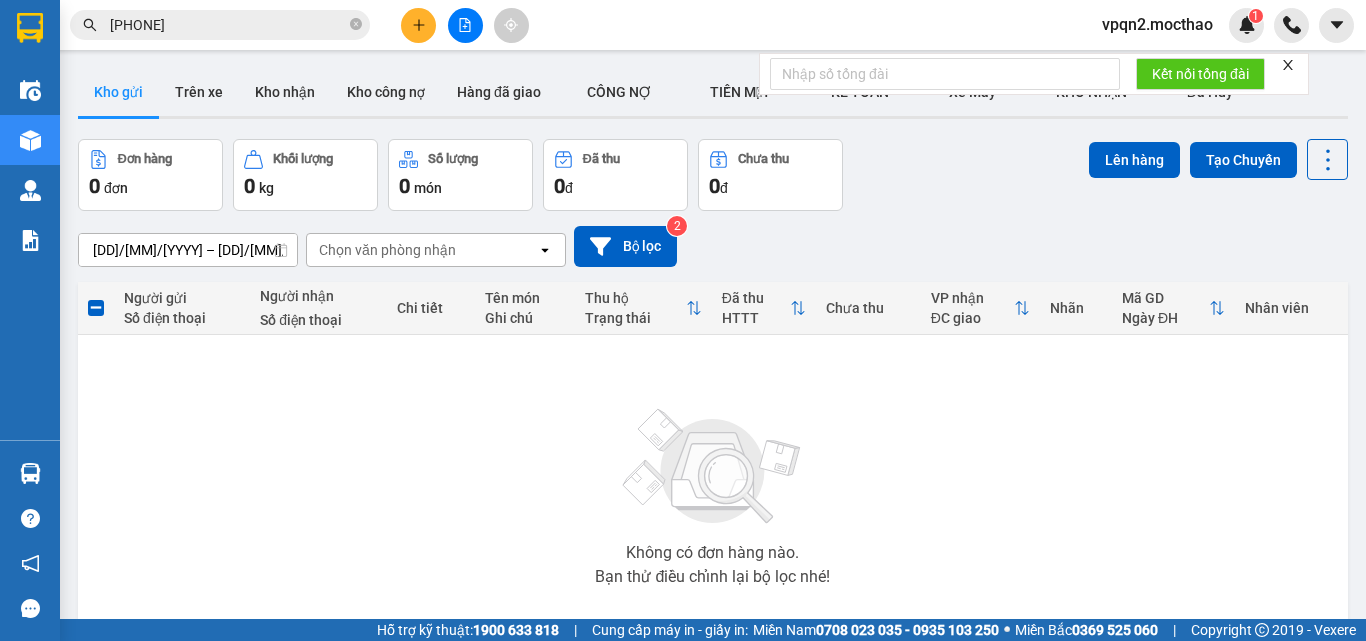 click on "02/08/2025 – 02/09/2025" at bounding box center (188, 250) 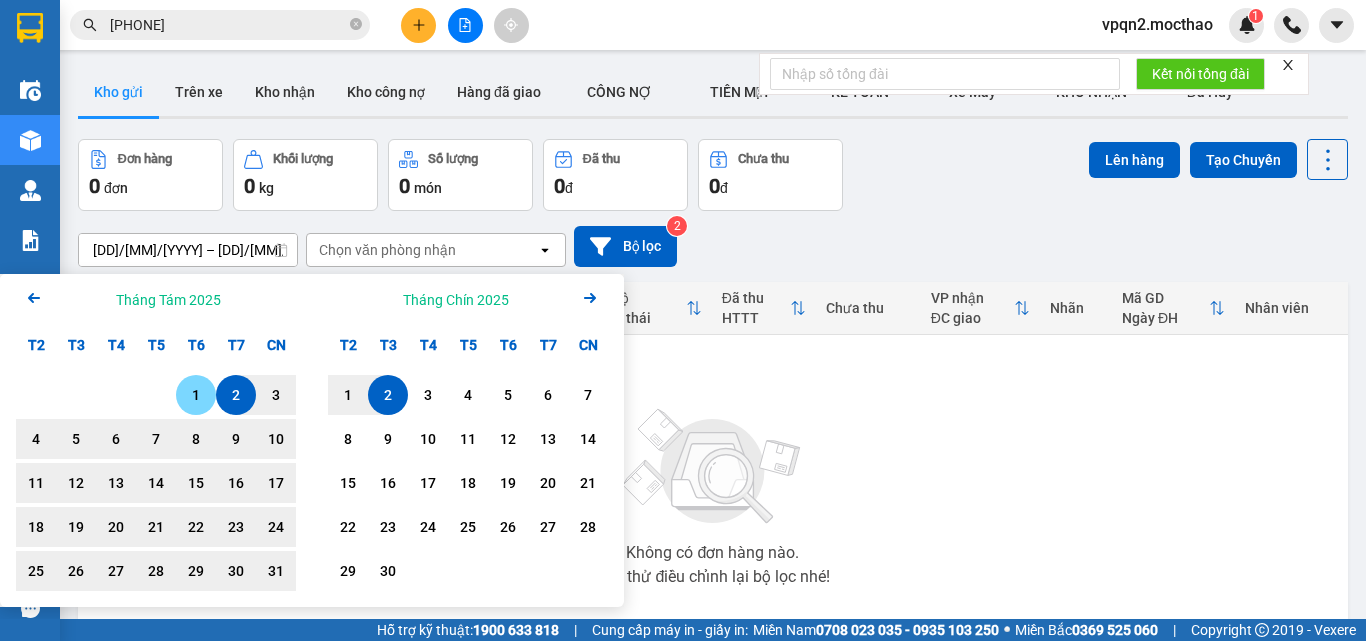 click on "1" at bounding box center (196, 395) 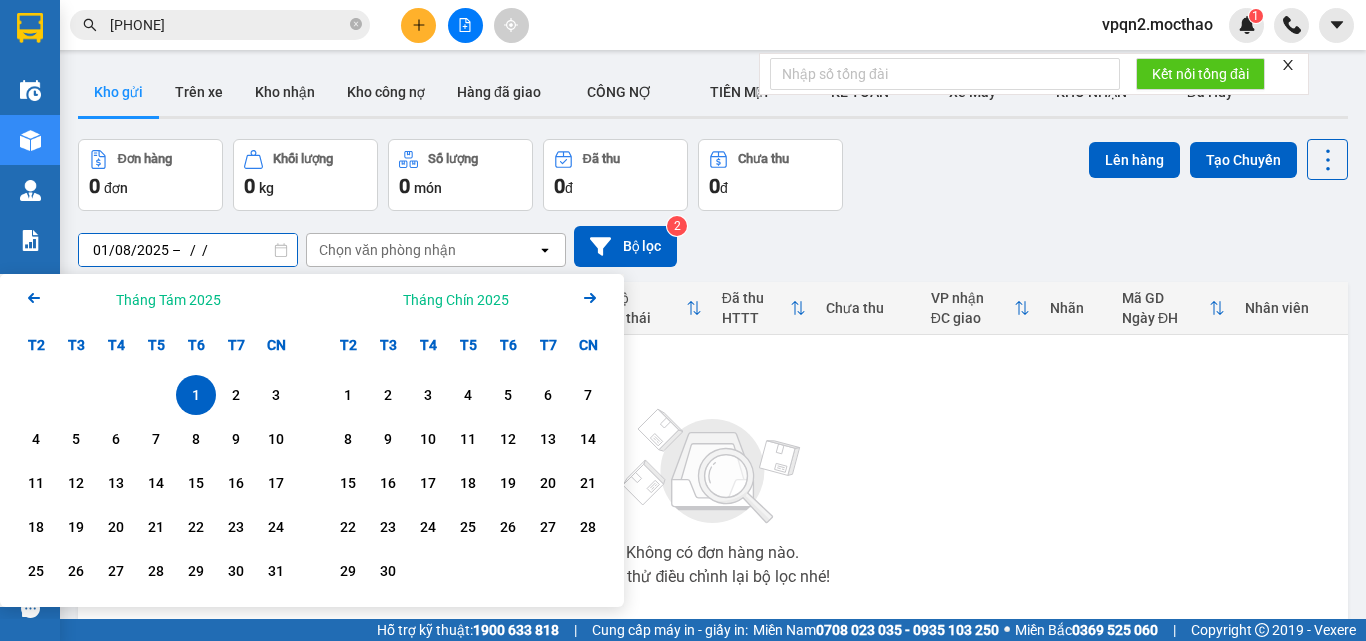 click on "01/08/2025 –   /  /" at bounding box center [188, 250] 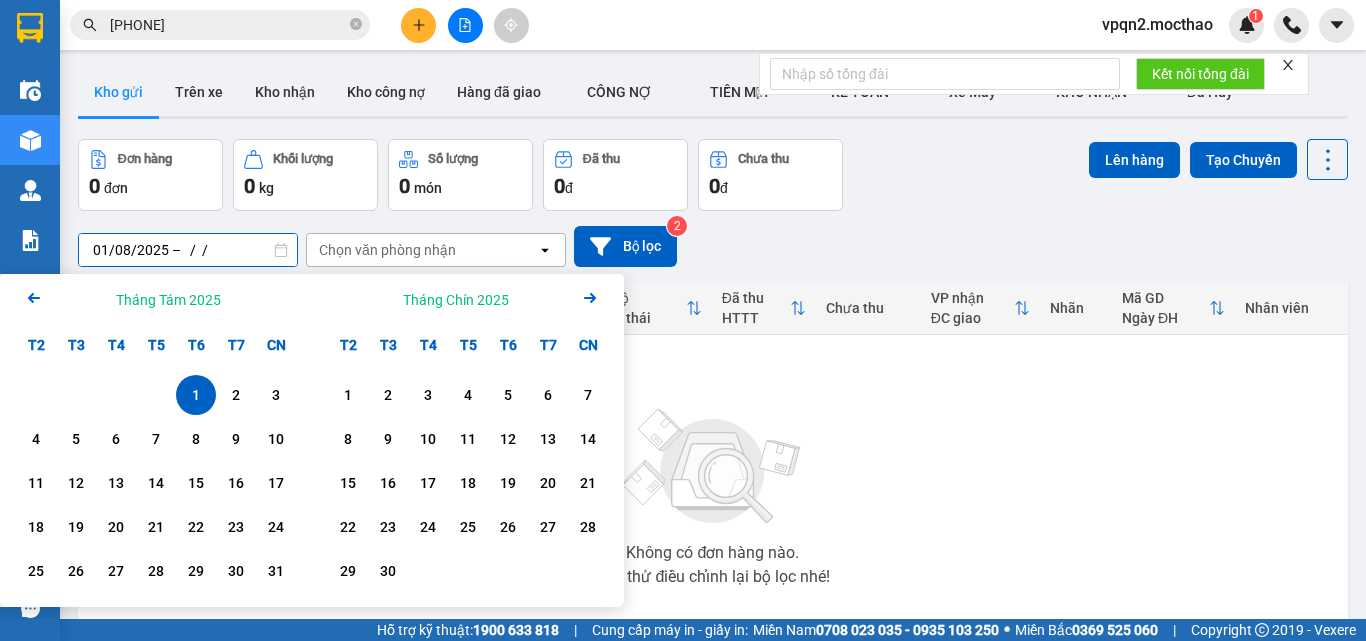 click on "01/08/2025 –   /  /" at bounding box center (188, 250) 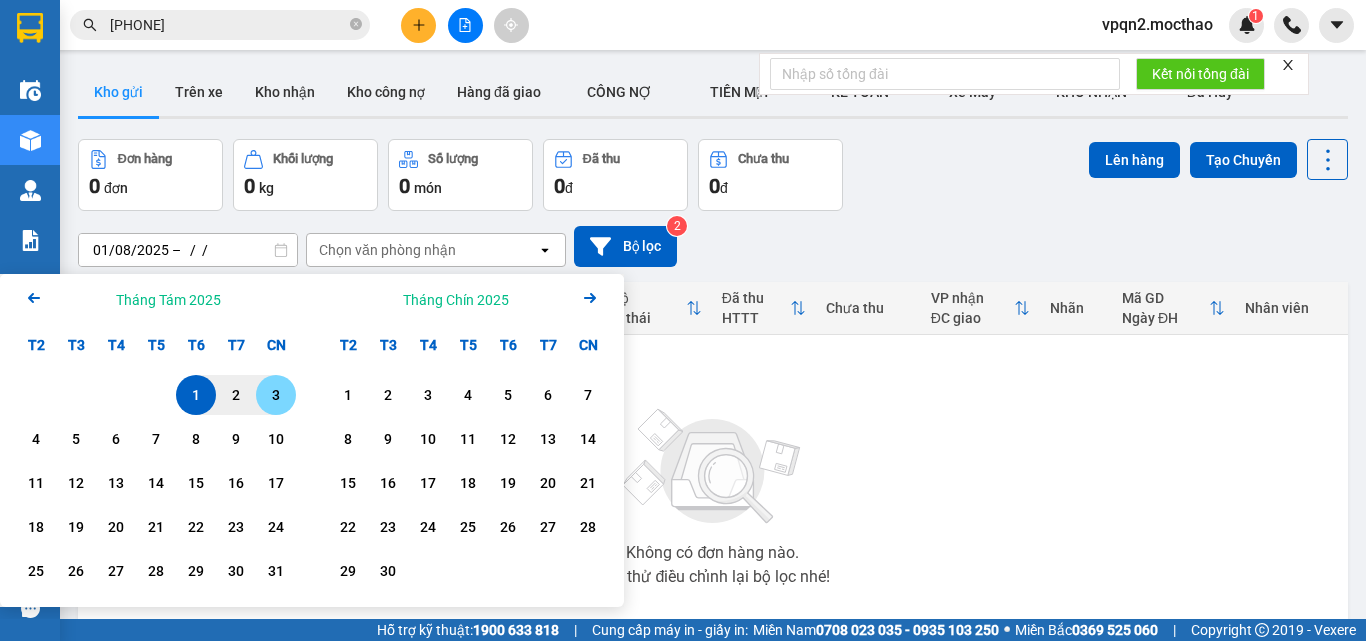 click on "3" at bounding box center [276, 395] 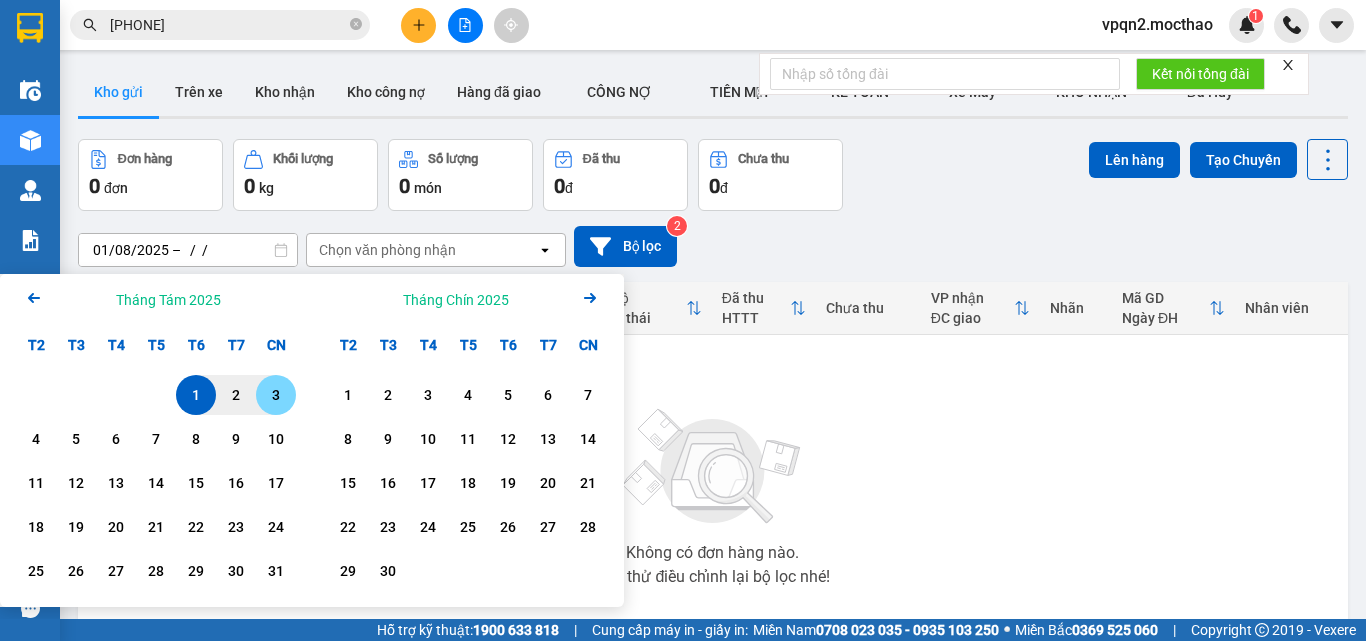 type on "01/08/2025 – 03/08/2025" 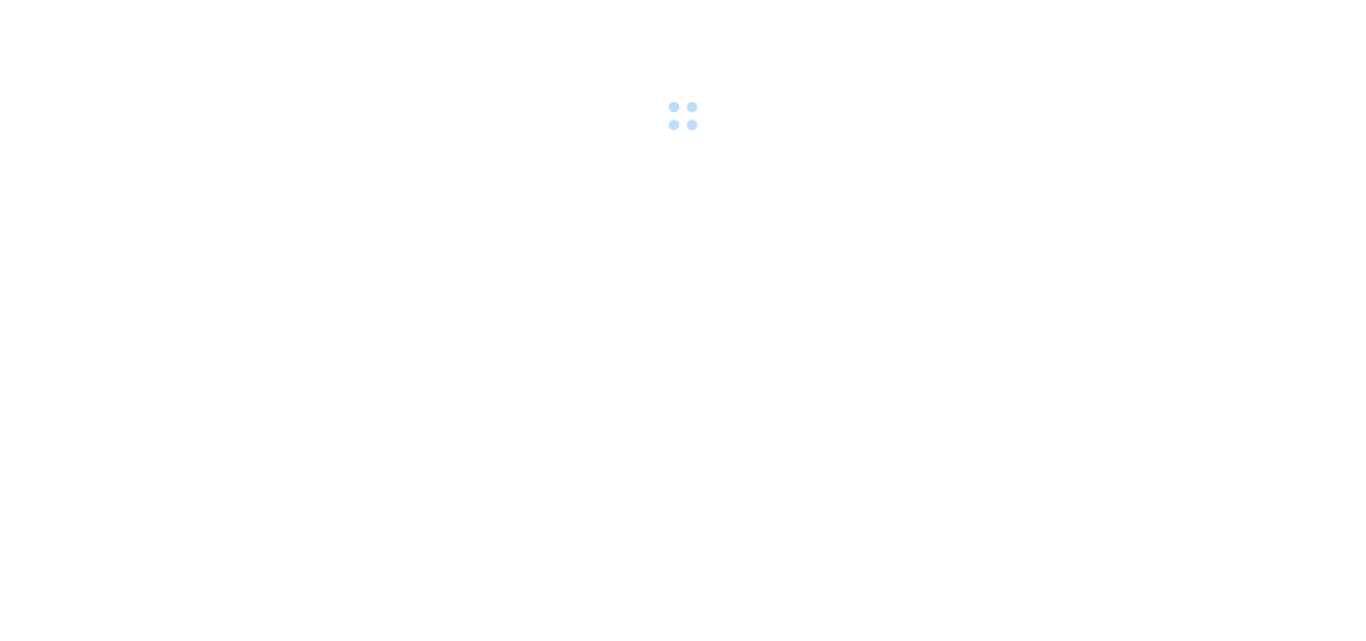 scroll, scrollTop: 0, scrollLeft: 0, axis: both 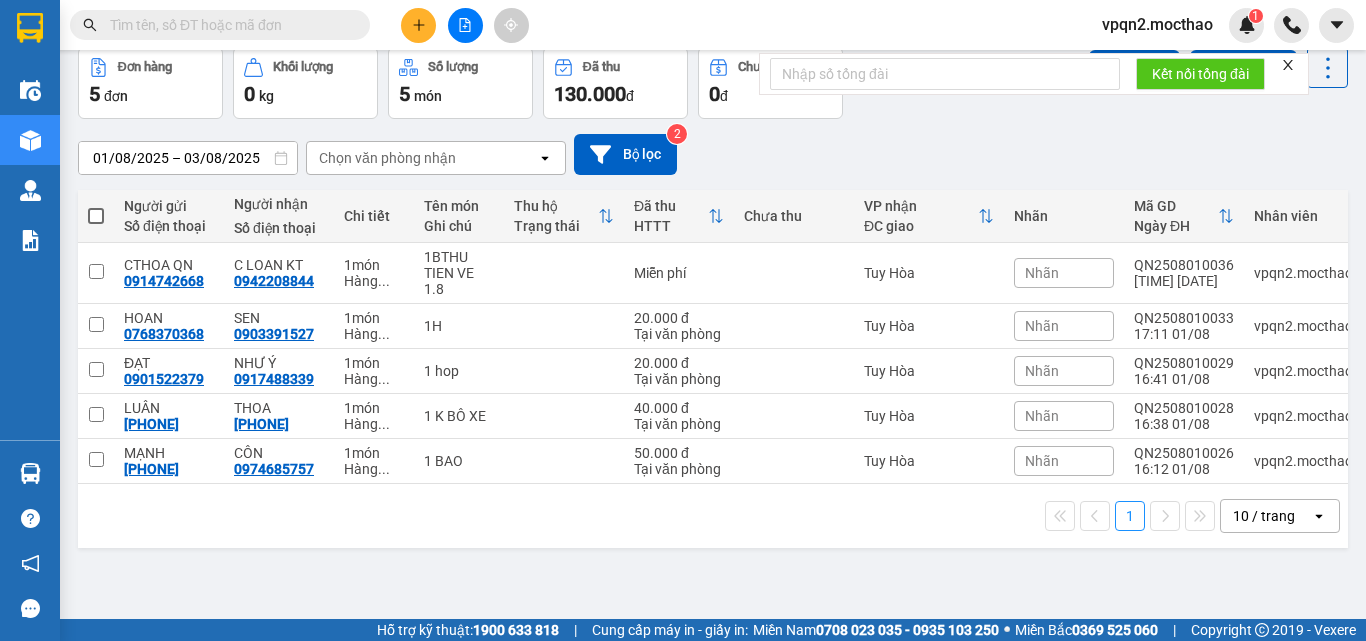 click at bounding box center (96, 216) 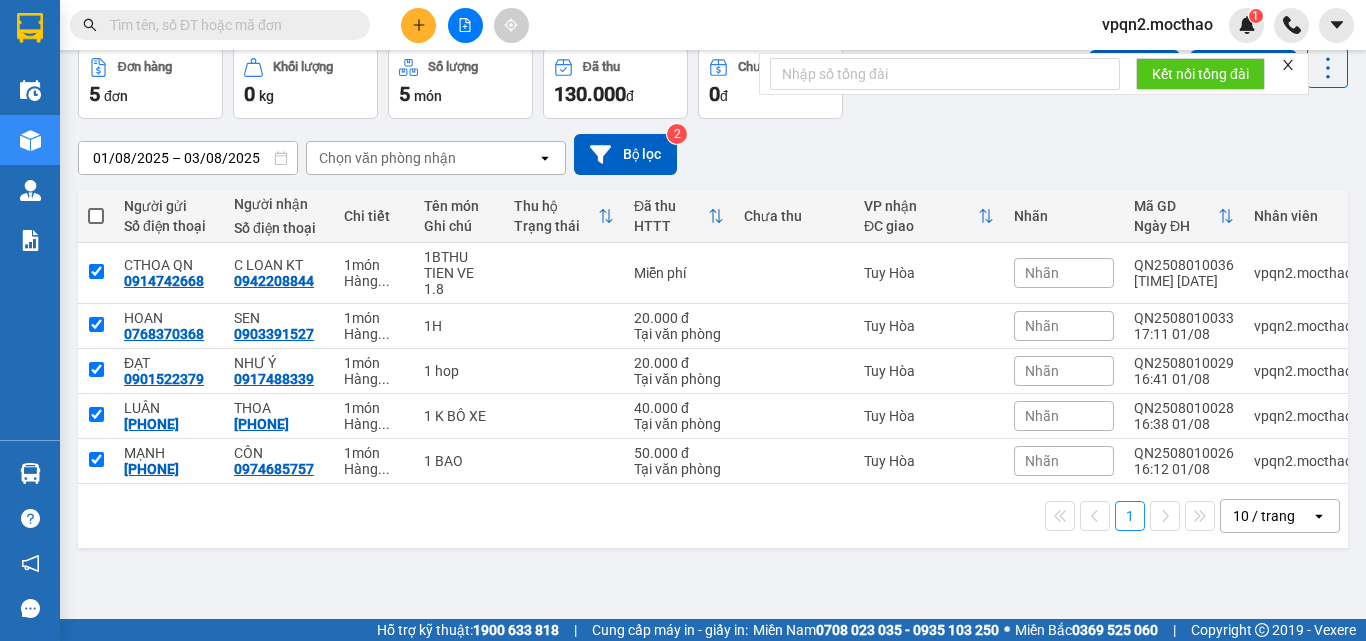 checkbox on "true" 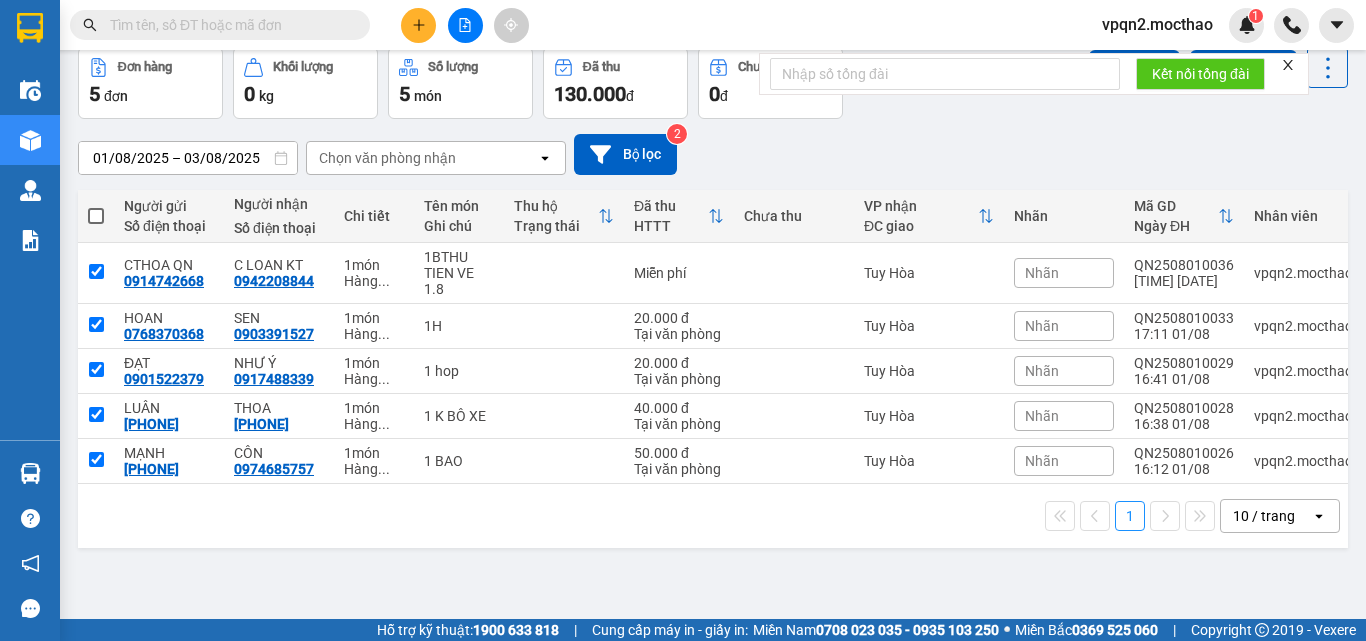 checkbox on "true" 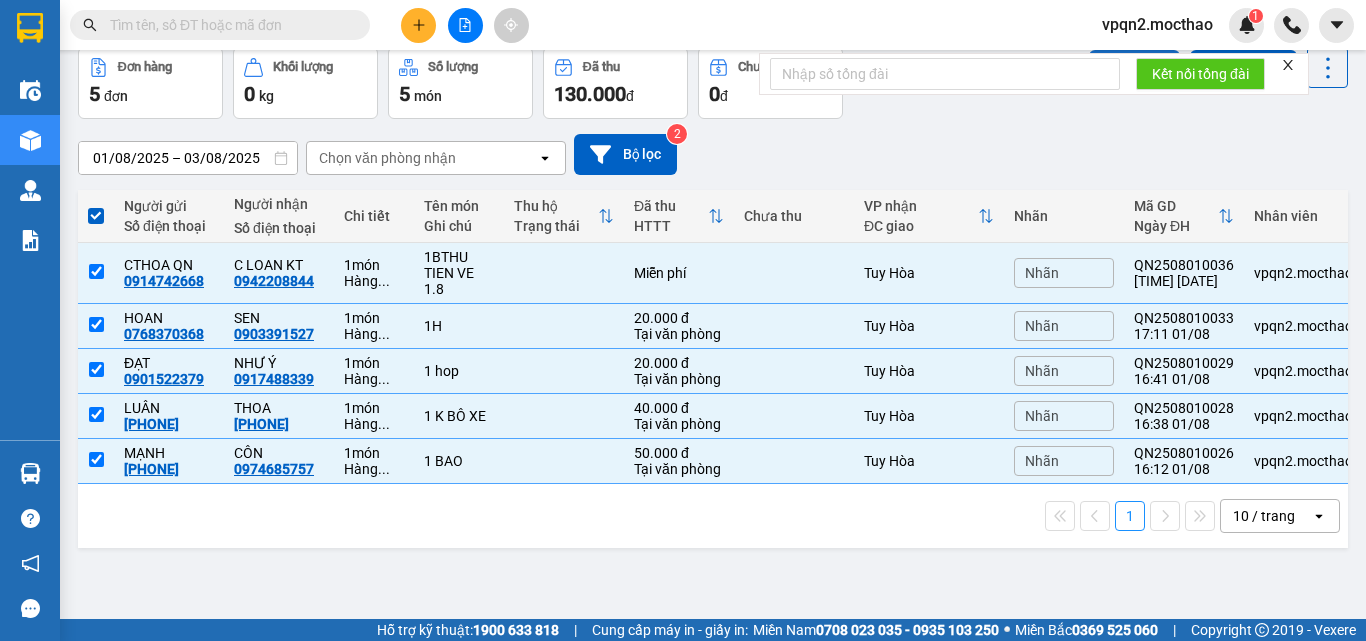 scroll, scrollTop: 0, scrollLeft: 0, axis: both 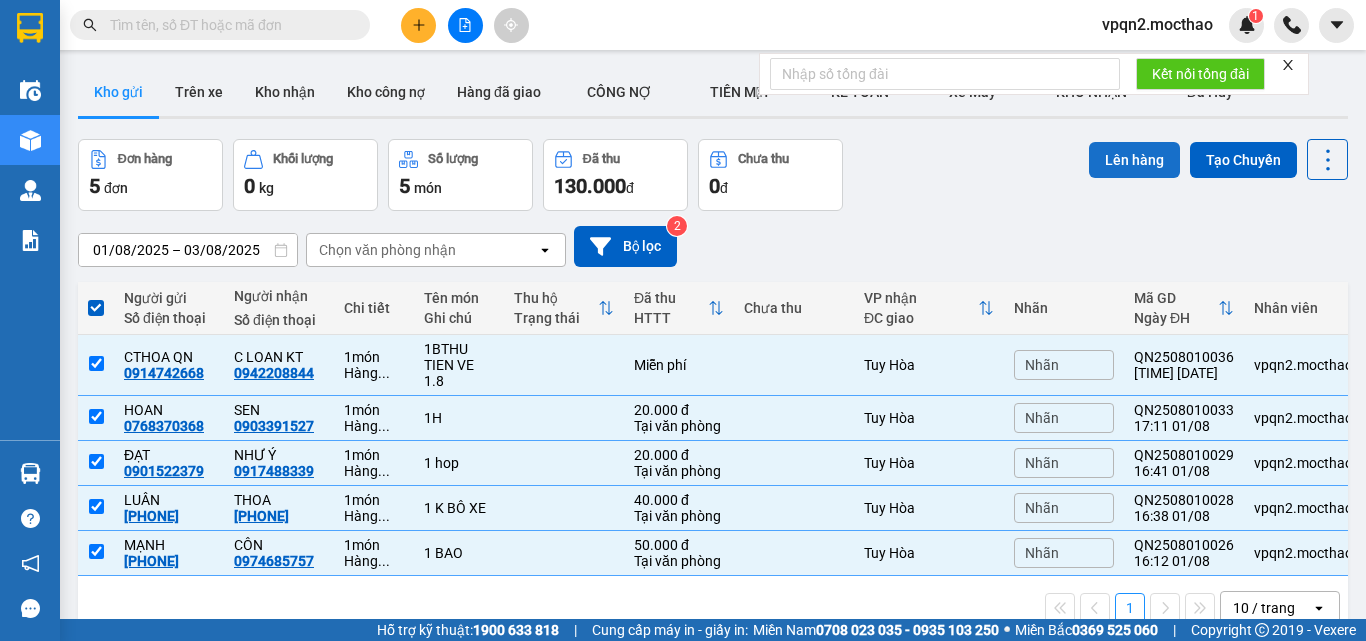 click on "Lên hàng" at bounding box center (1134, 160) 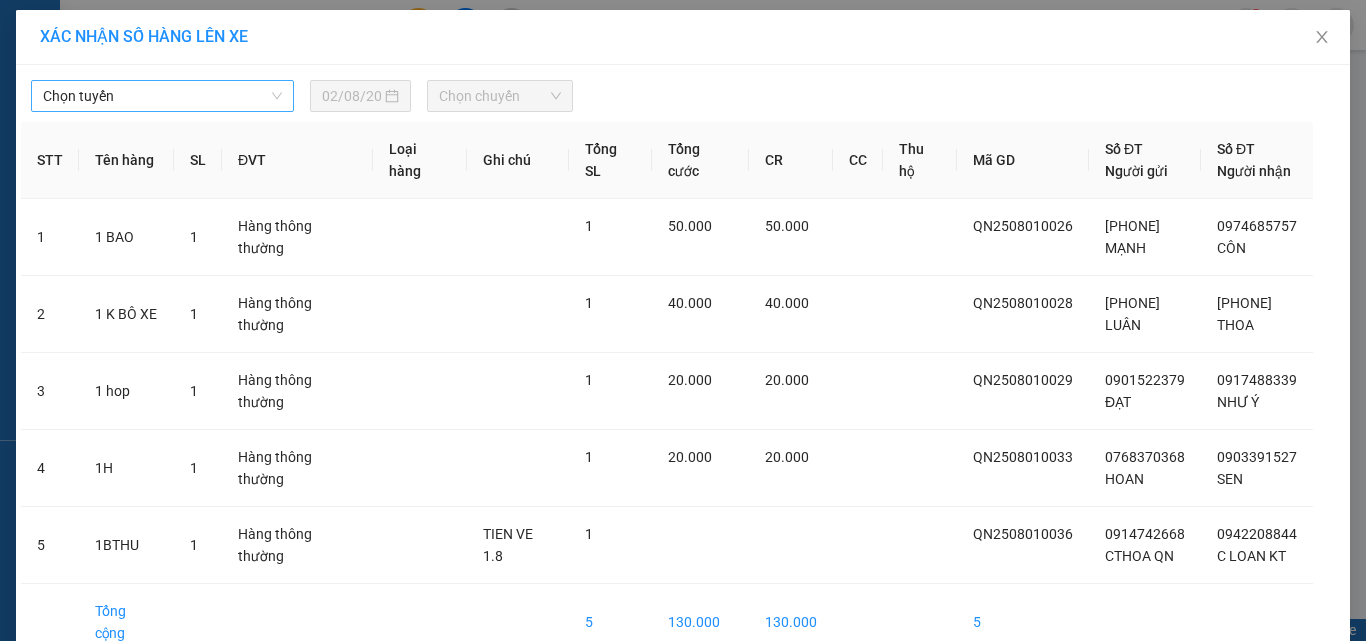 click on "Chọn tuyến" at bounding box center [162, 96] 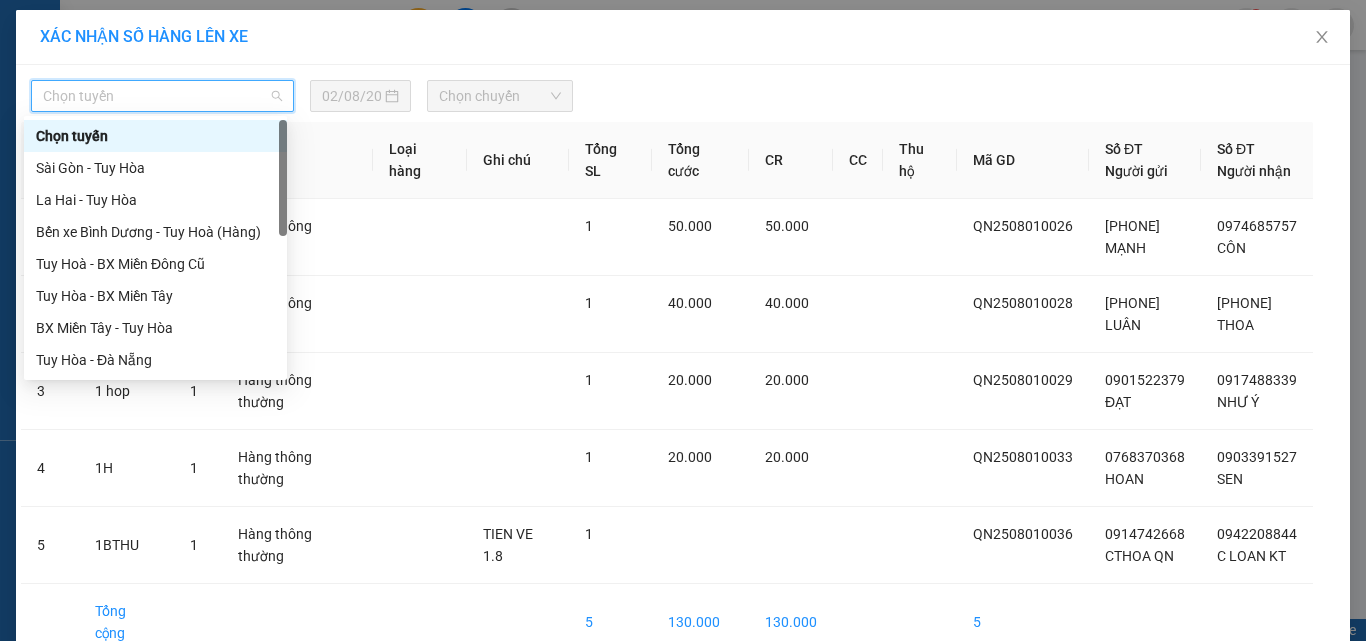 scroll, scrollTop: 300, scrollLeft: 0, axis: vertical 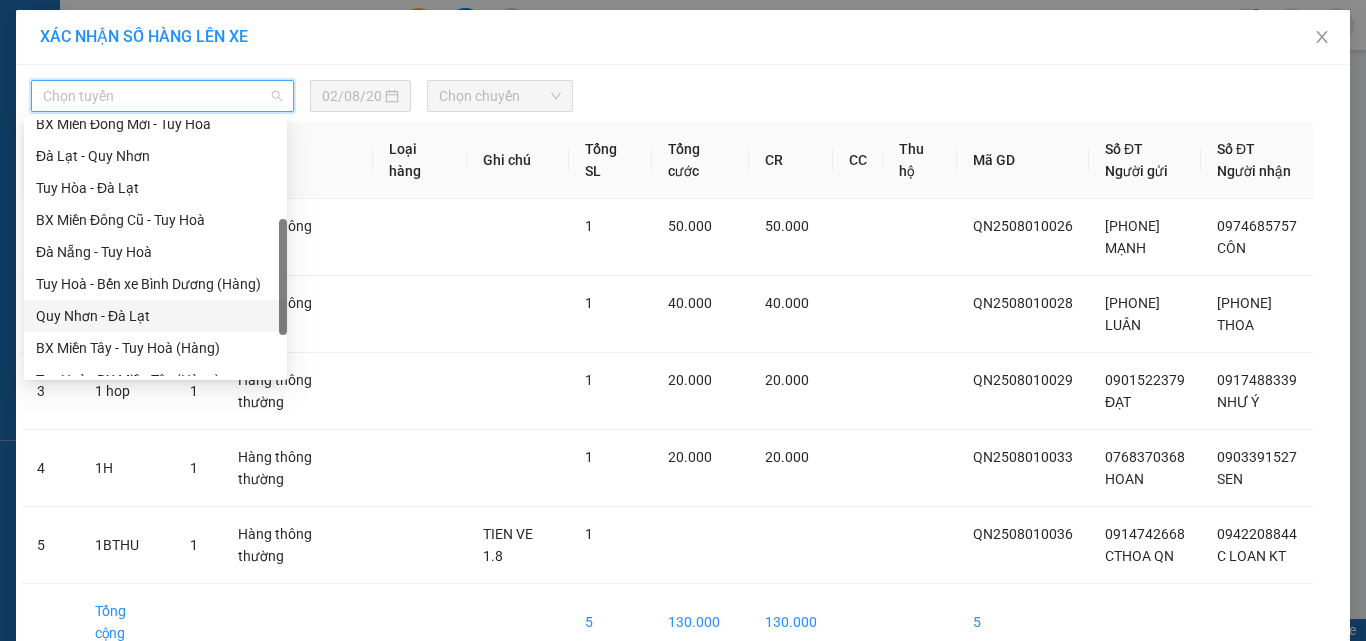 drag, startPoint x: 144, startPoint y: 309, endPoint x: 201, endPoint y: 276, distance: 65.863495 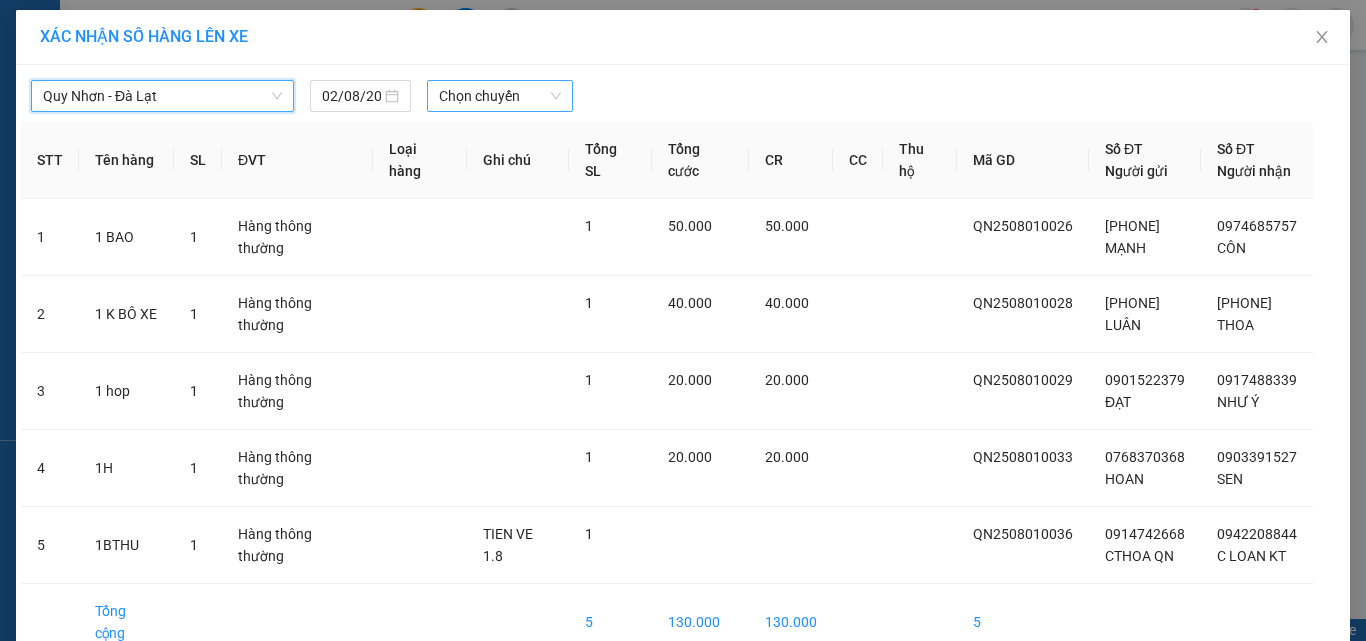 click on "Chọn chuyến" at bounding box center (500, 96) 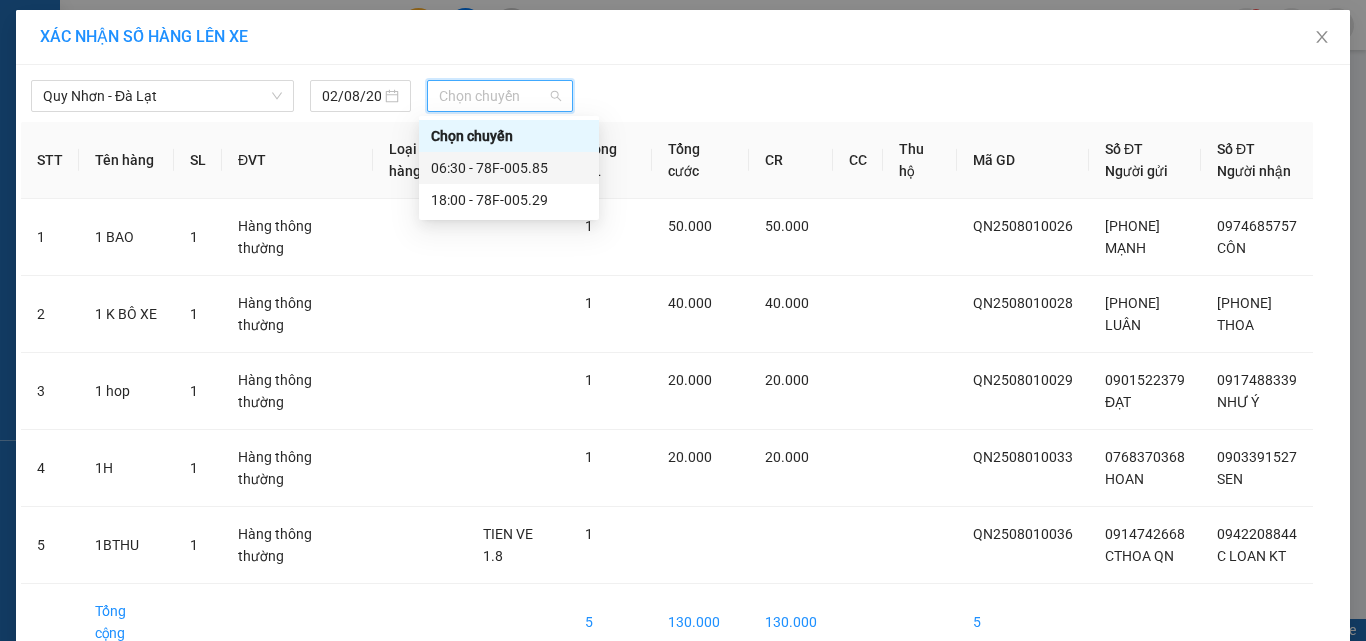 drag, startPoint x: 477, startPoint y: 167, endPoint x: 547, endPoint y: 225, distance: 90.90655 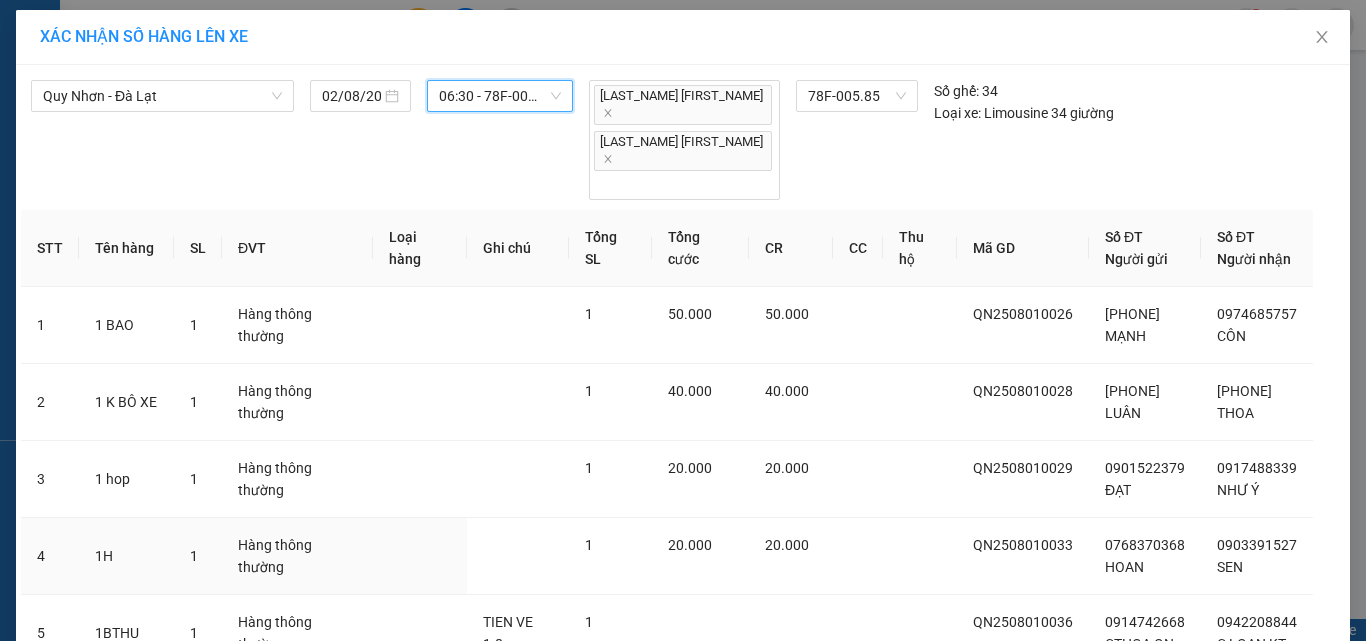 scroll, scrollTop: 119, scrollLeft: 0, axis: vertical 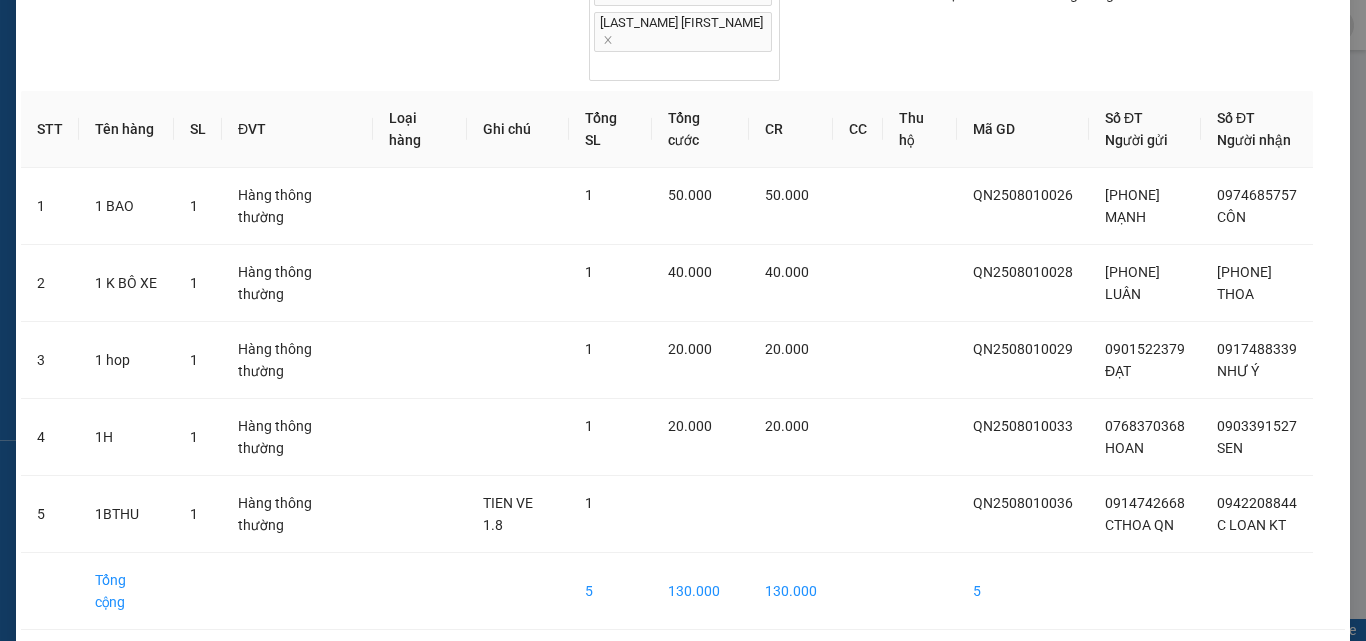 click on "Lên hàng" at bounding box center (756, 666) 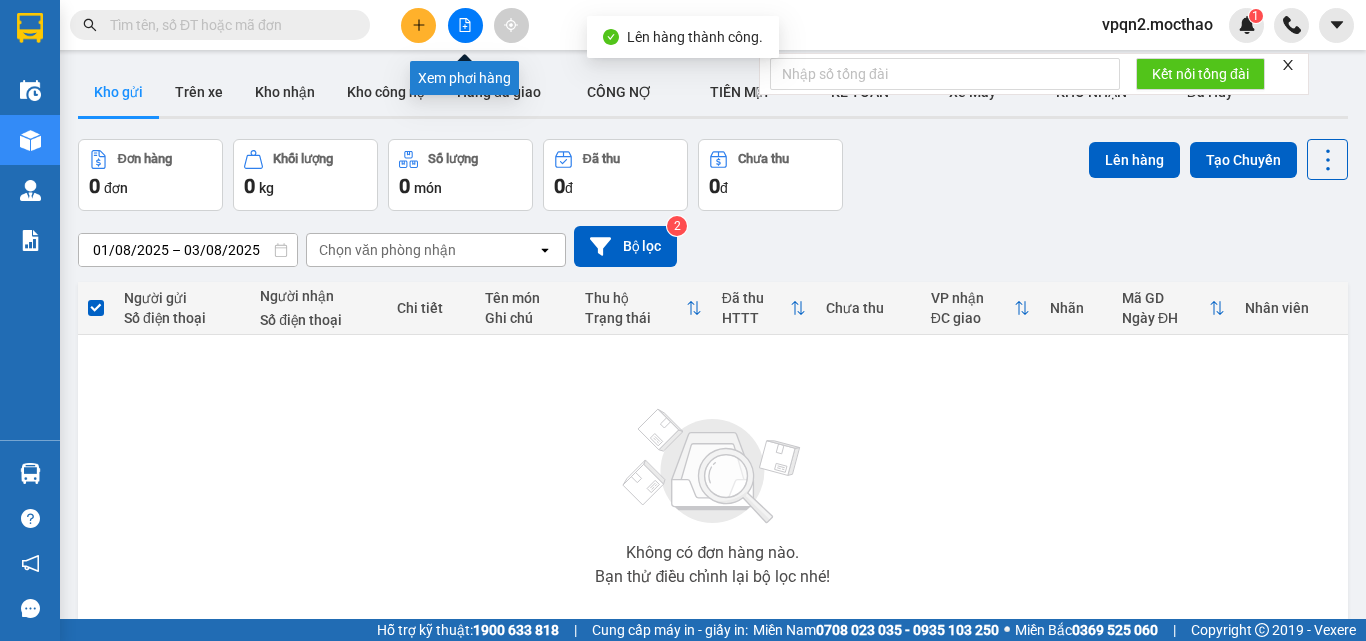click at bounding box center (465, 25) 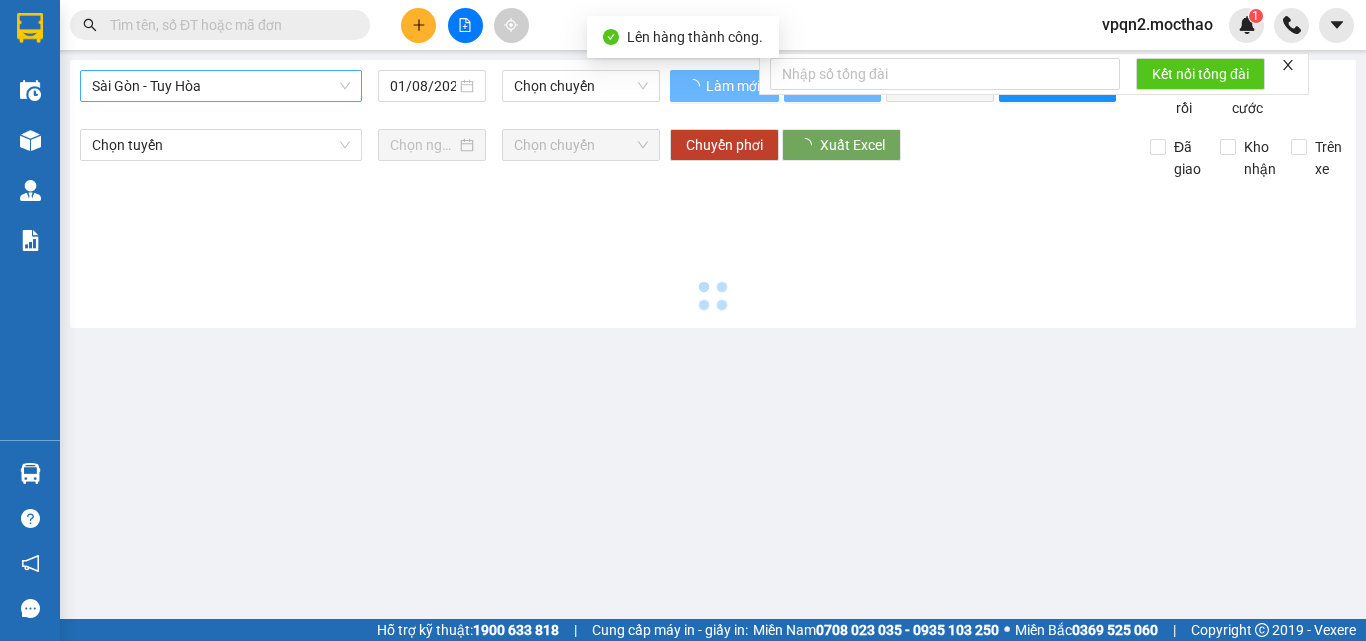 type on "02/08/2025" 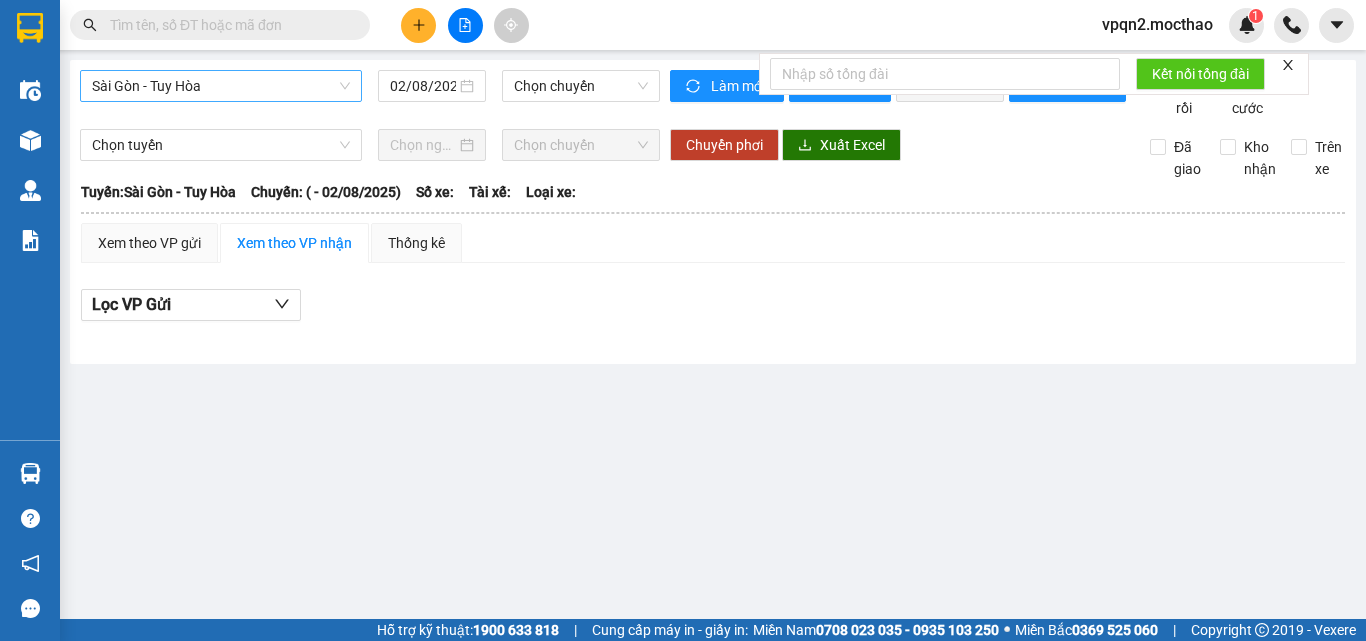 click on "Sài Gòn - Tuy Hòa" at bounding box center (221, 86) 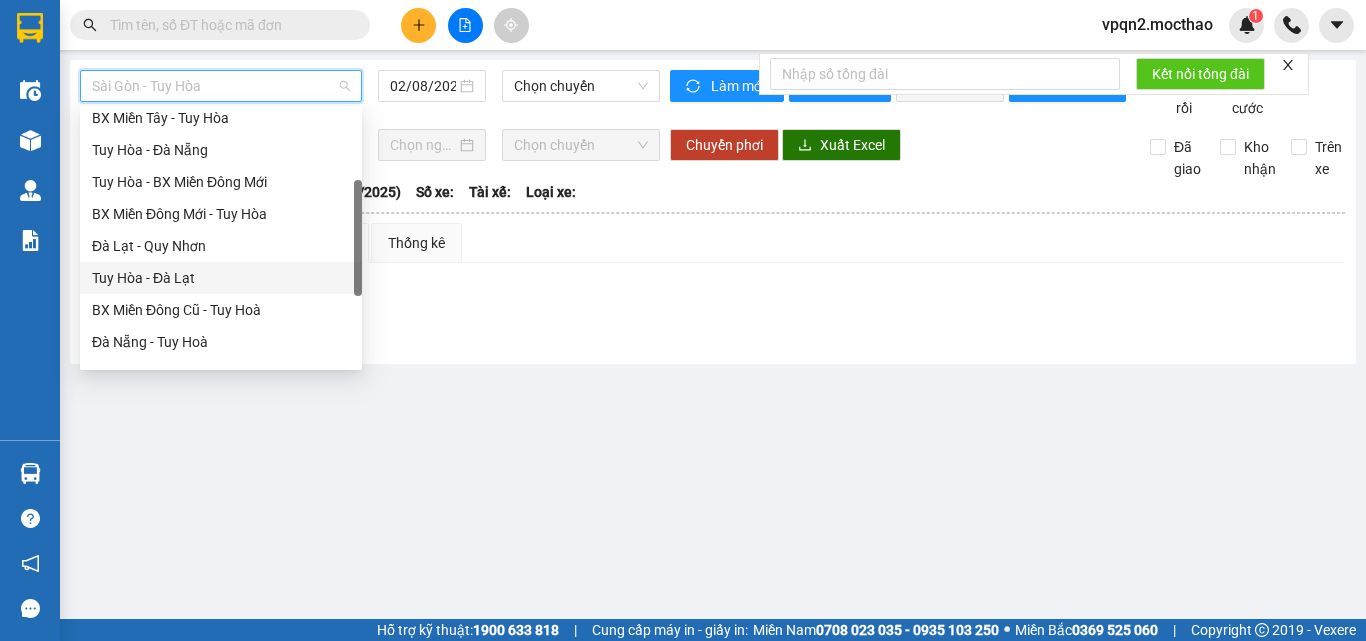 scroll, scrollTop: 300, scrollLeft: 0, axis: vertical 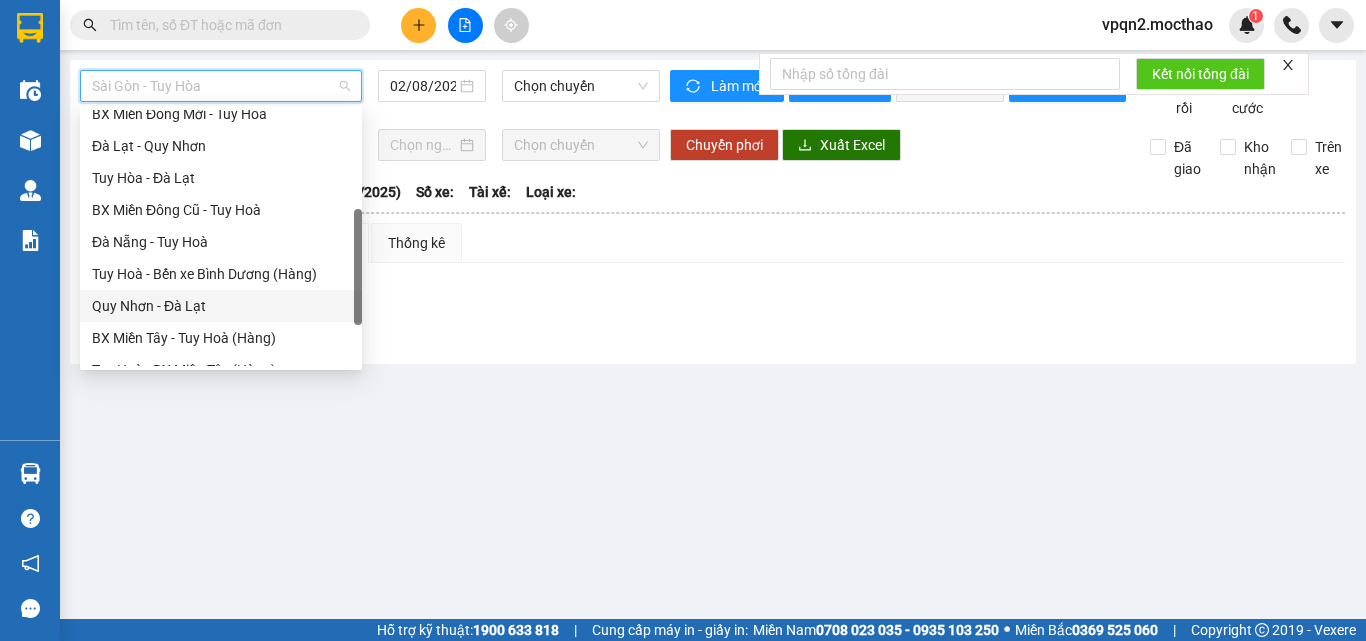 click on "Quy Nhơn - Đà Lạt" at bounding box center (221, 306) 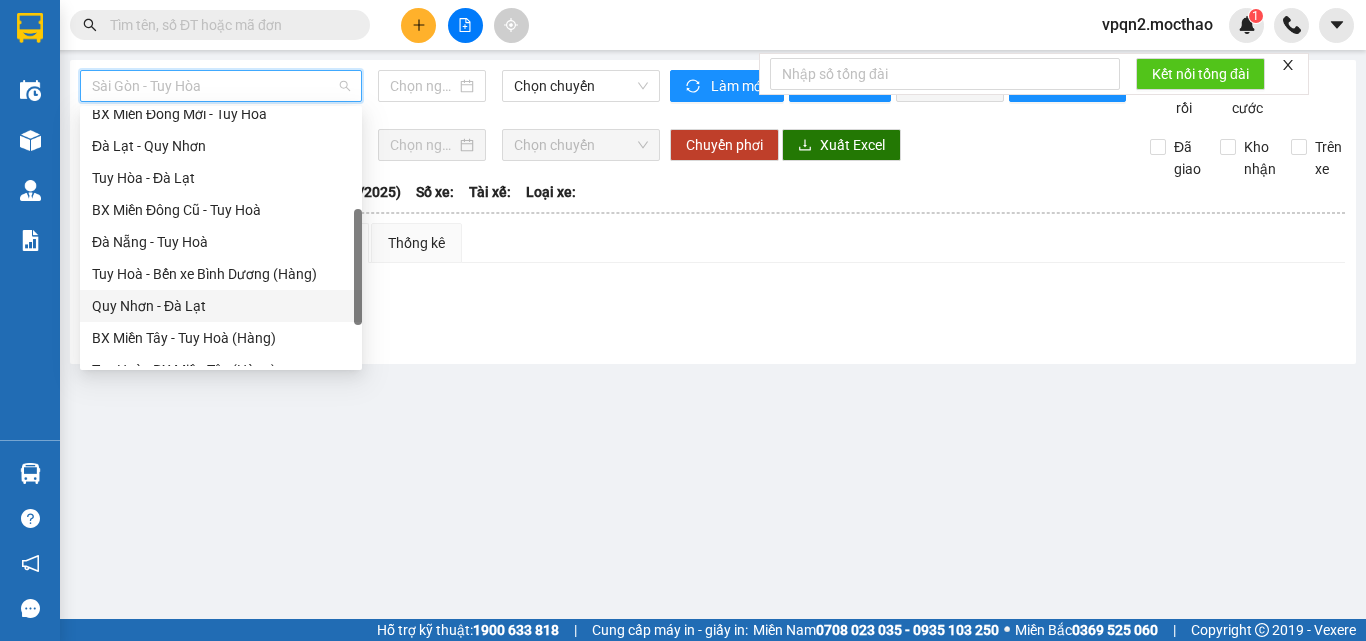 type on "02/08/2025" 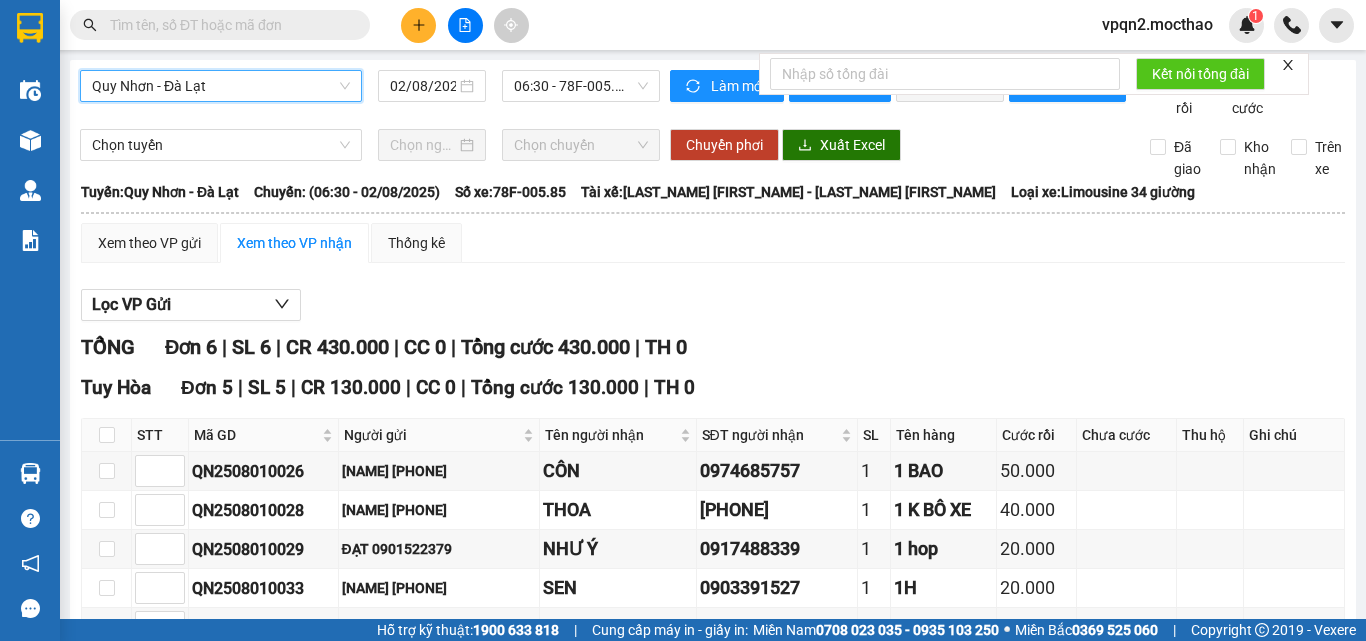 scroll, scrollTop: 343, scrollLeft: 0, axis: vertical 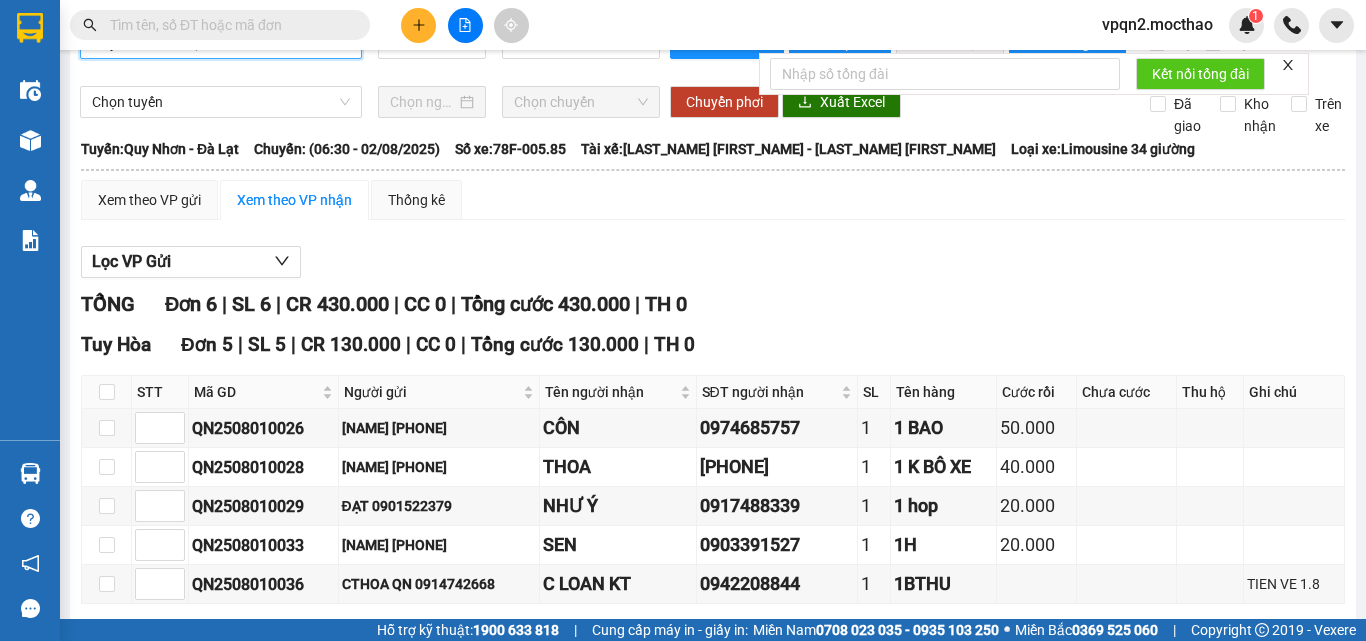 click at bounding box center [418, 25] 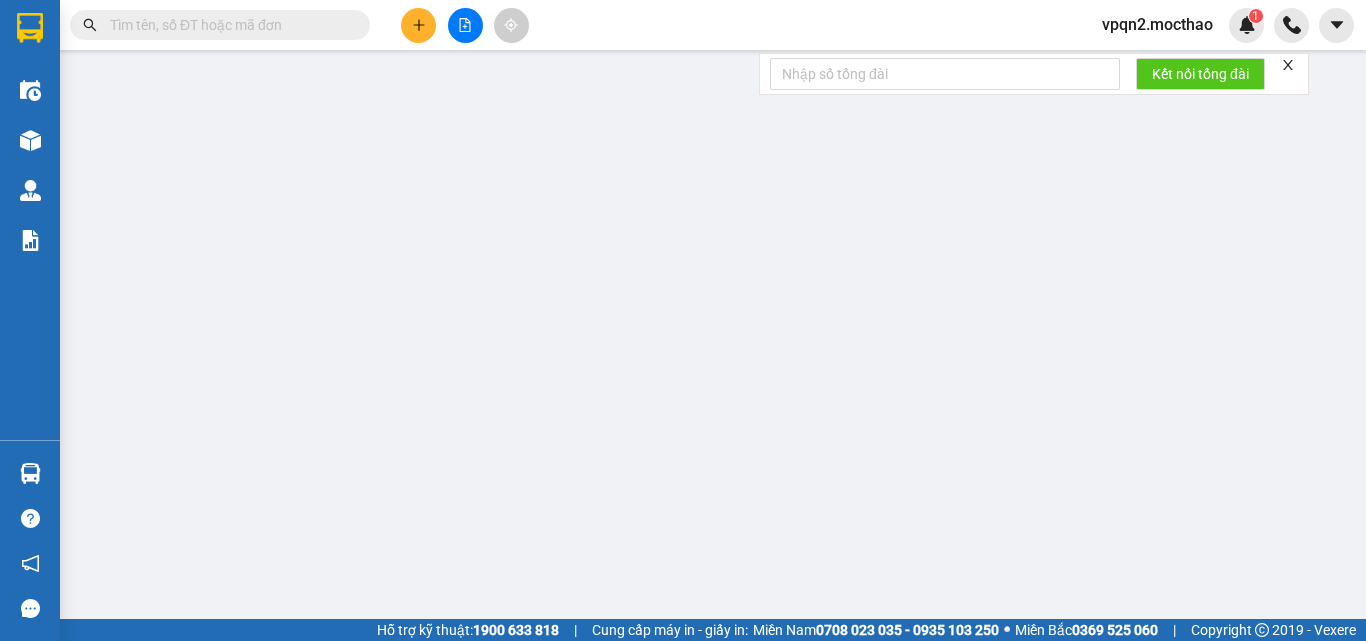 scroll, scrollTop: 0, scrollLeft: 0, axis: both 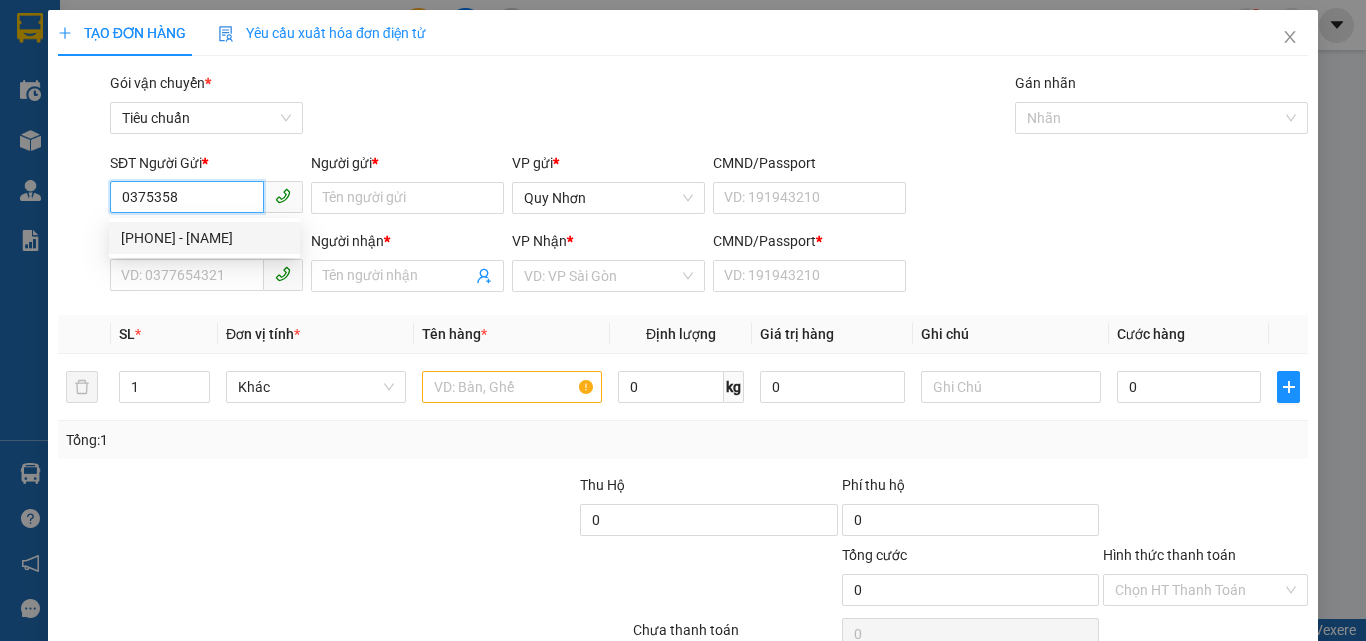 click on "[PHONE] - [NAME]" at bounding box center [204, 238] 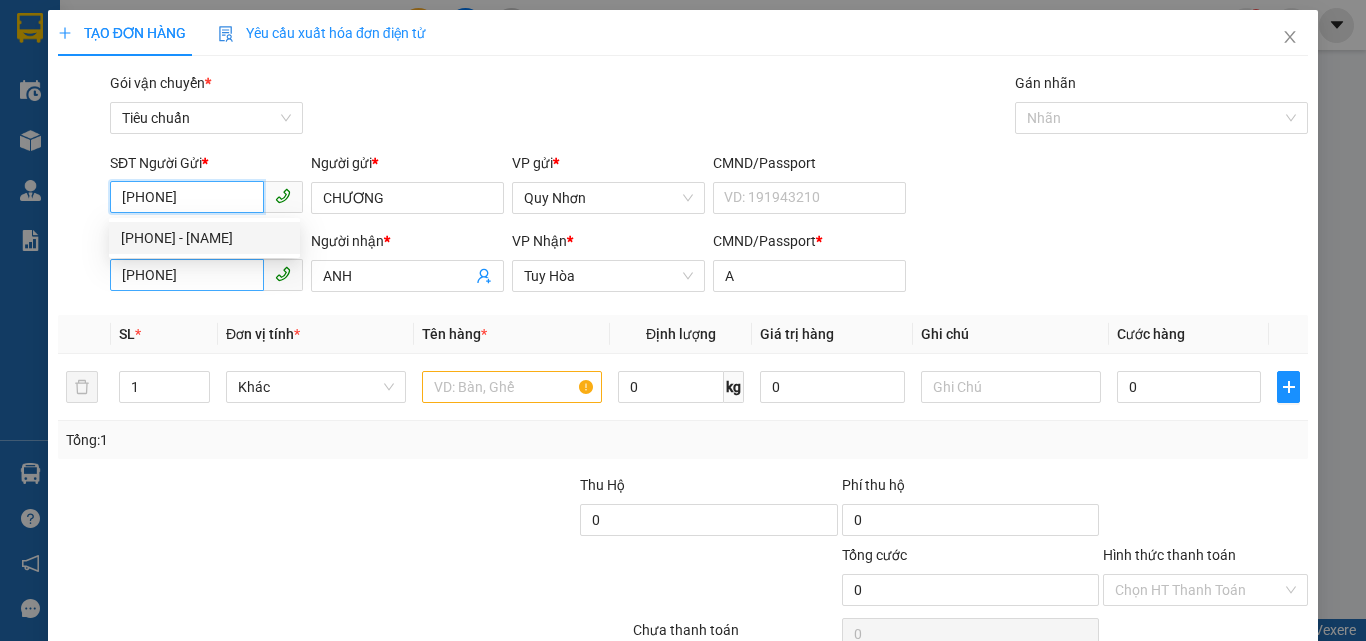 type on "30.000" 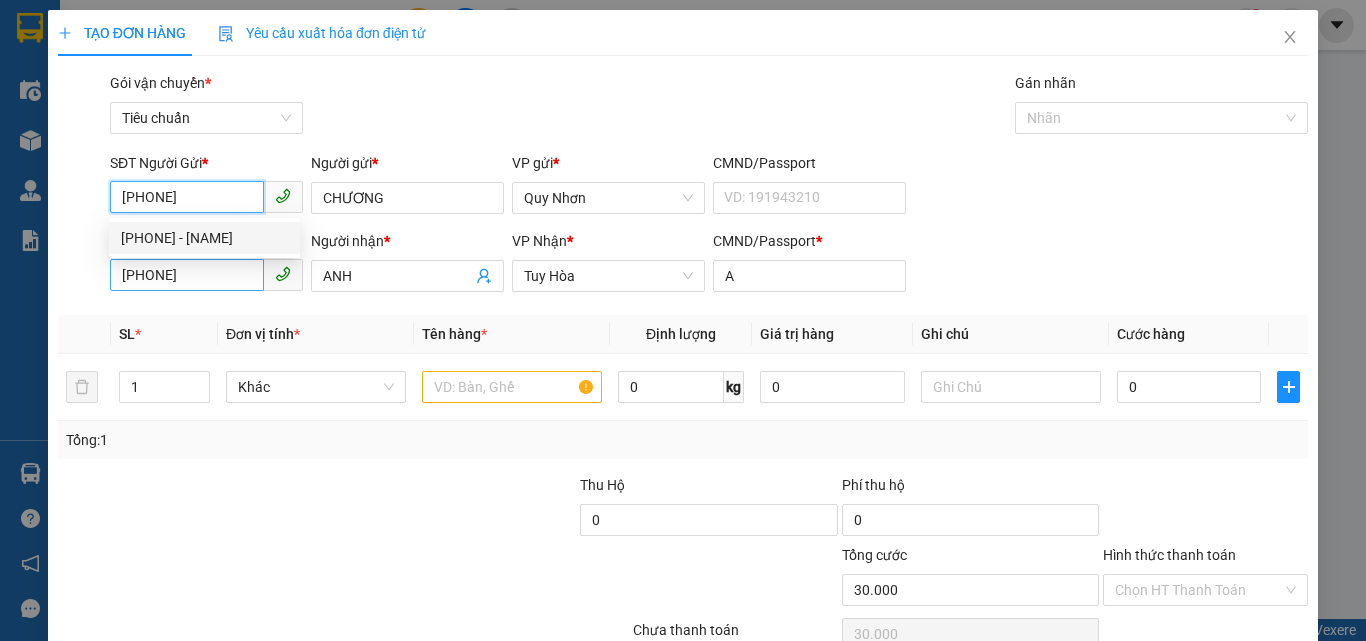 type on "[PHONE]" 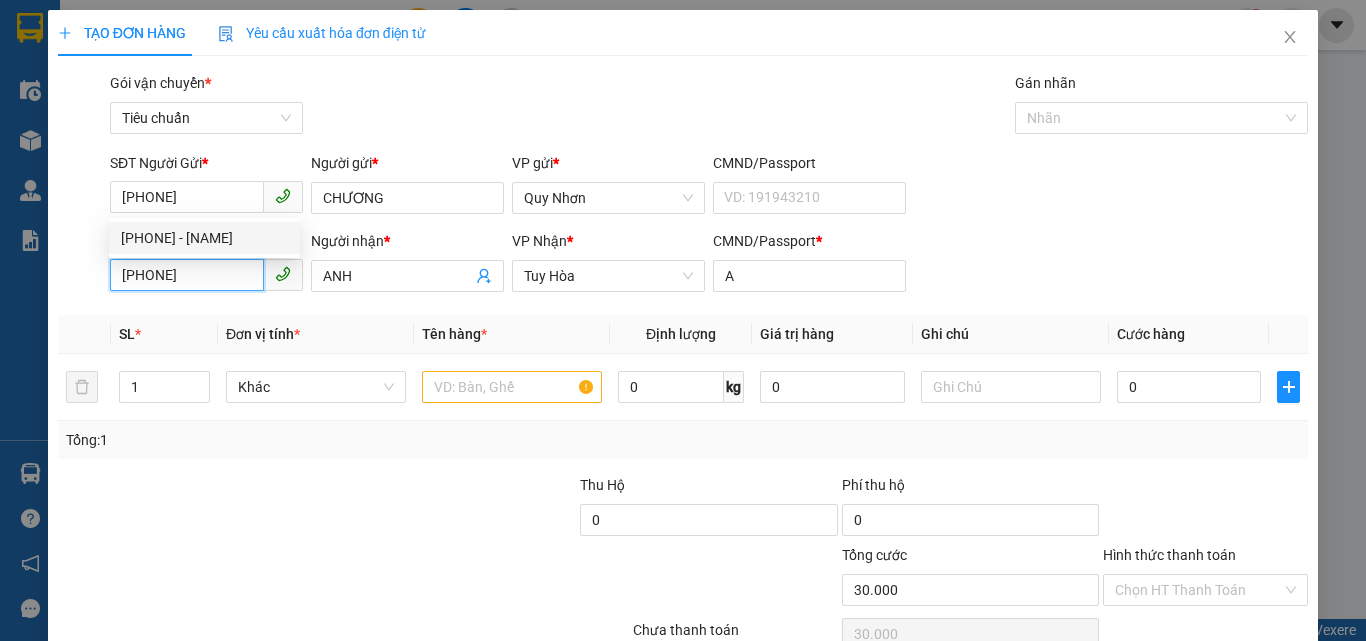 click on "[PHONE]" at bounding box center [187, 275] 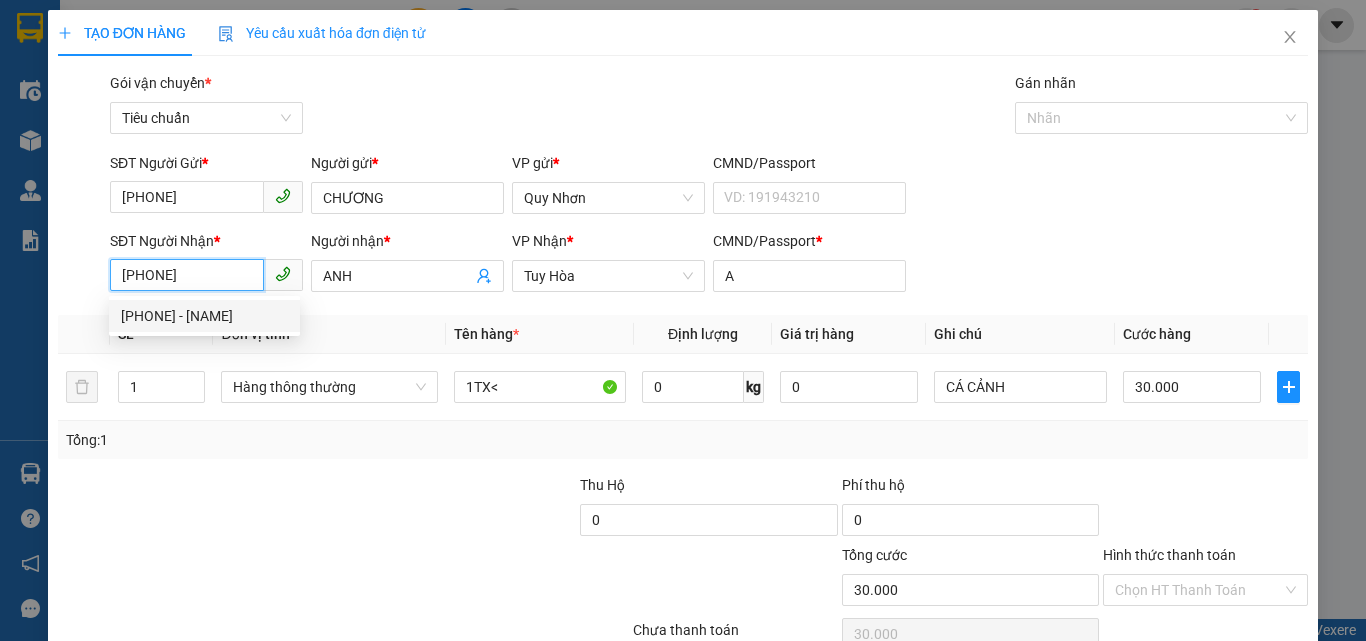 click on "[PHONE]" at bounding box center [187, 275] 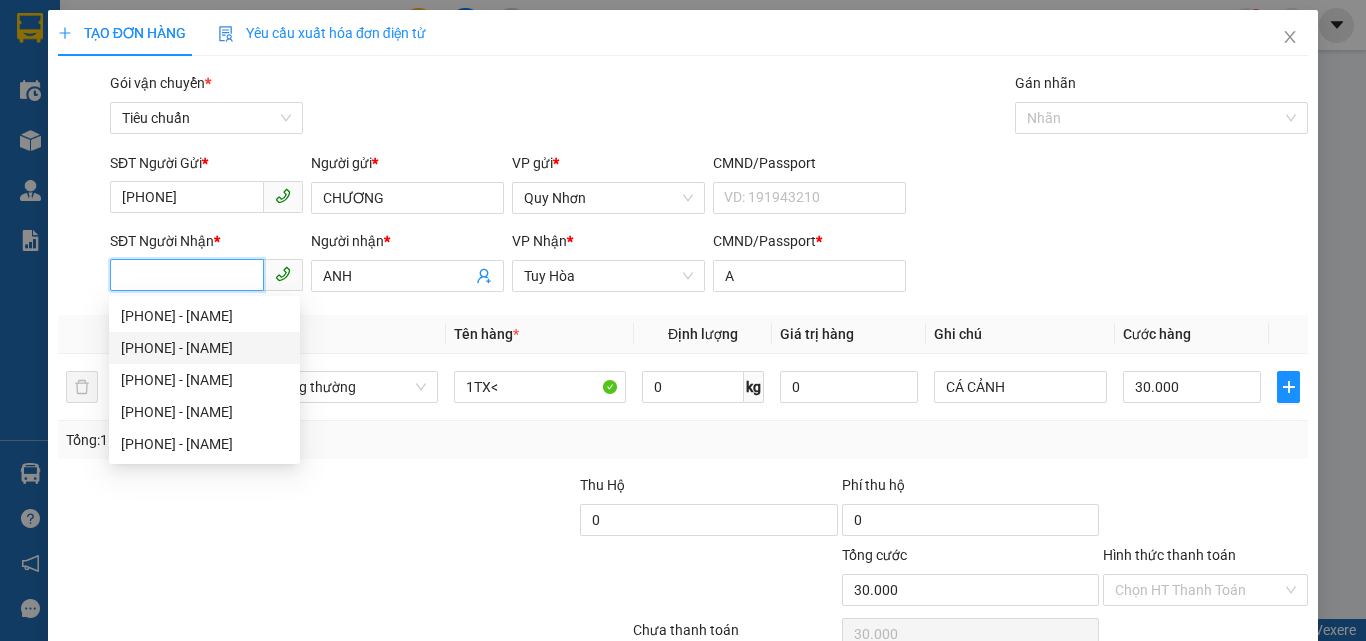 click on "[PHONE] - [NAME]" at bounding box center [204, 348] 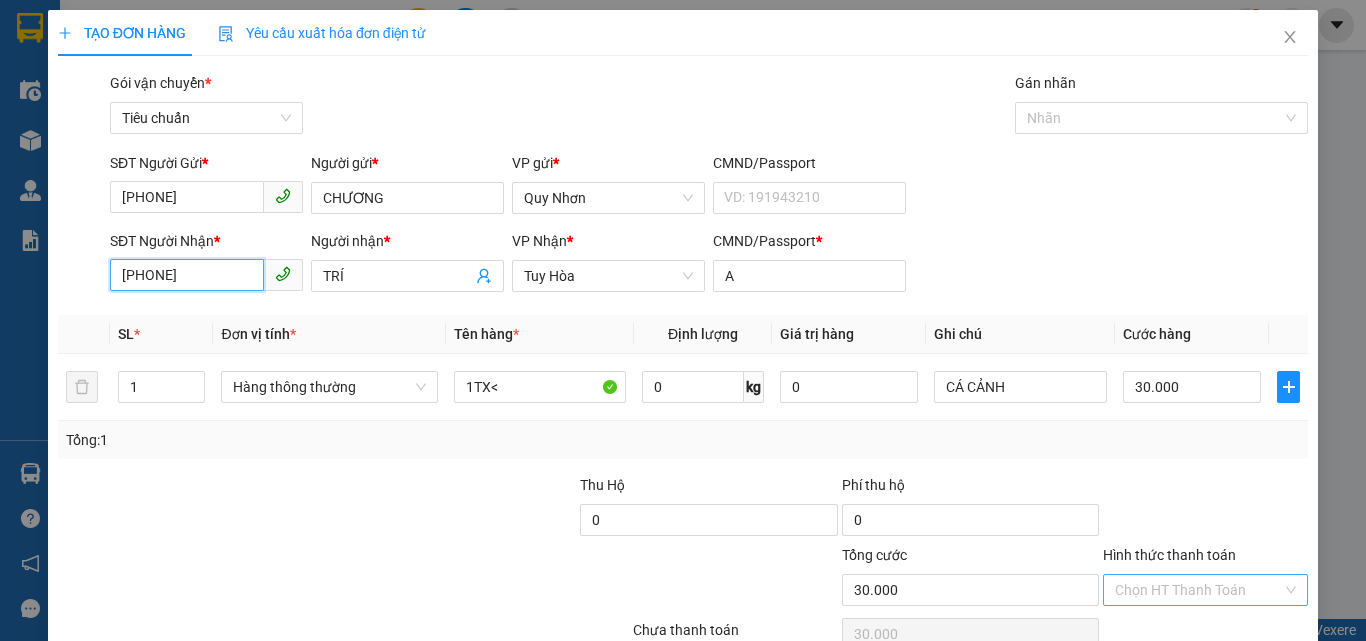 scroll, scrollTop: 99, scrollLeft: 0, axis: vertical 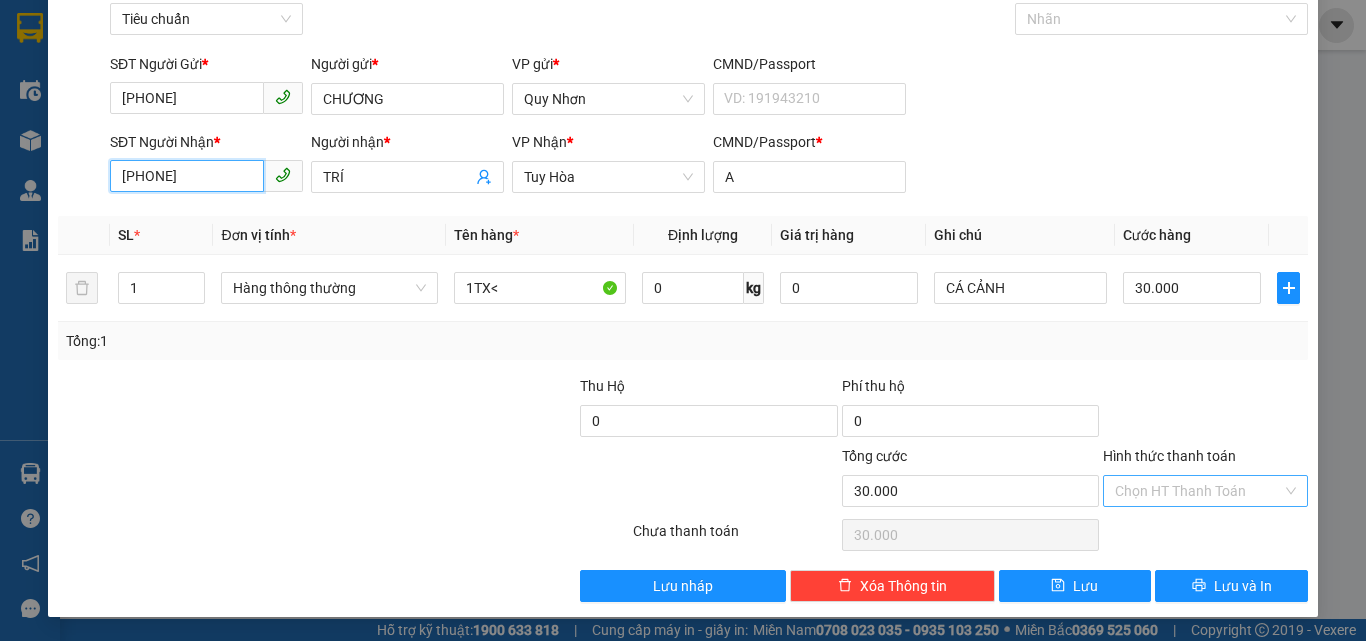 type on "[PHONE]" 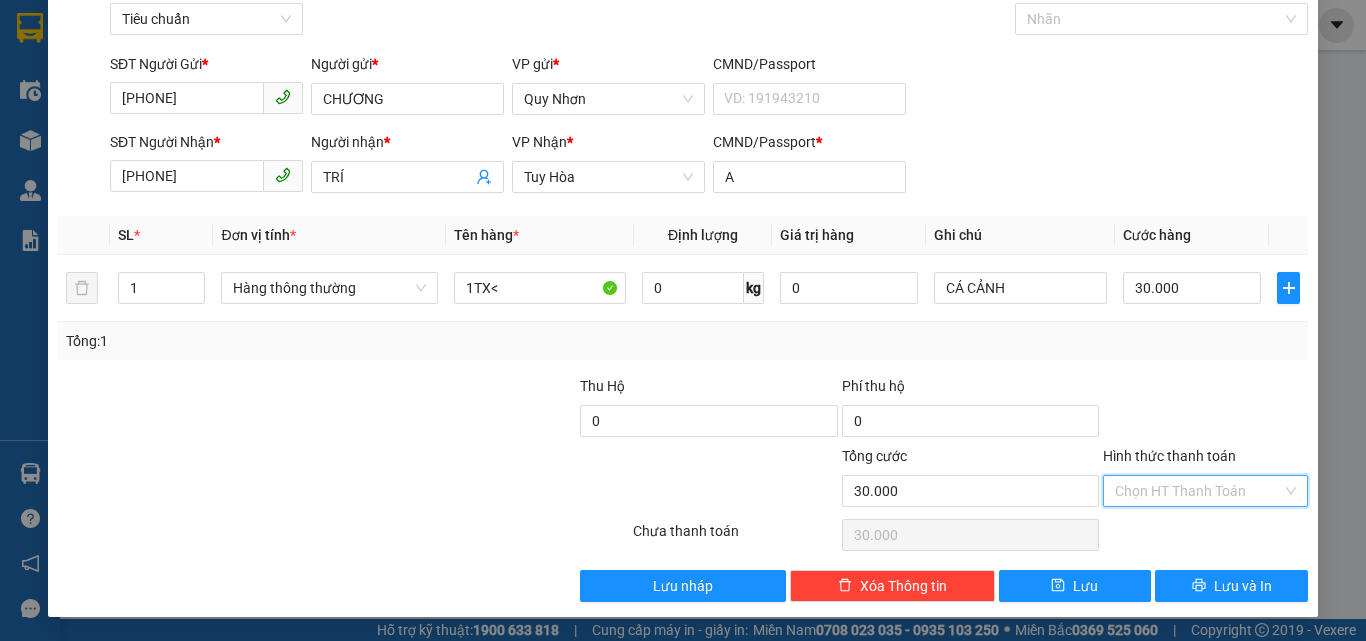 drag, startPoint x: 1206, startPoint y: 490, endPoint x: 1195, endPoint y: 412, distance: 78.77182 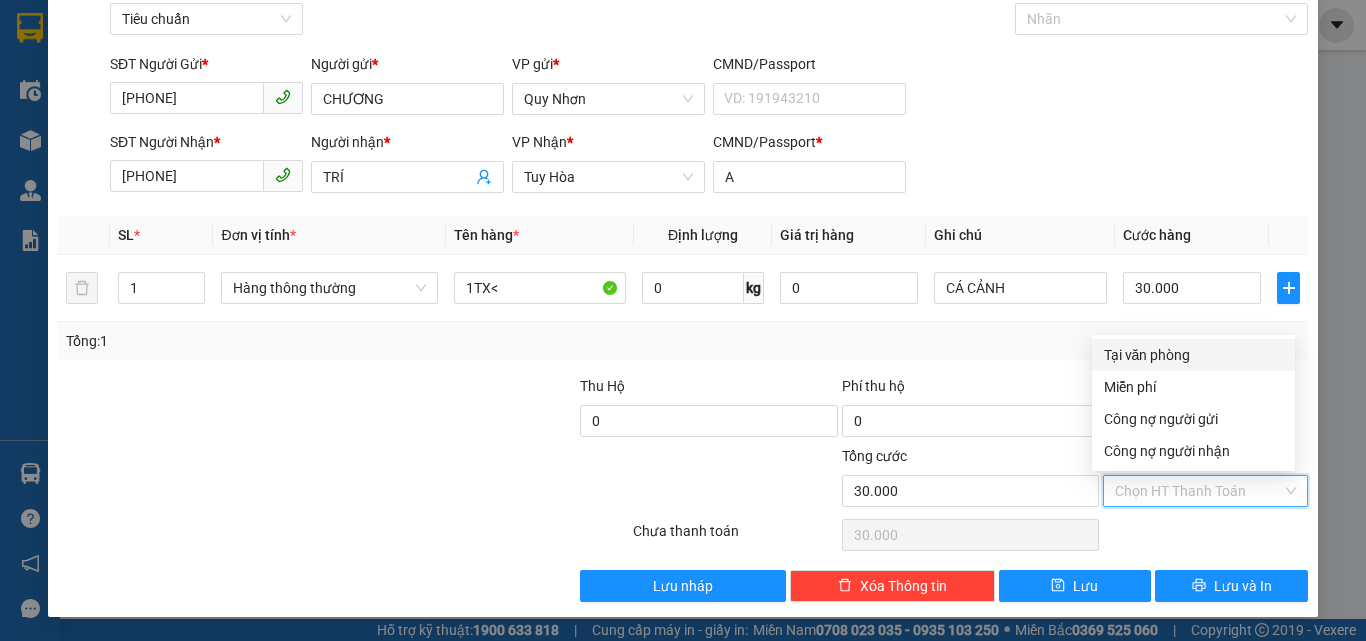 click on "Tại văn phòng" at bounding box center [1193, 355] 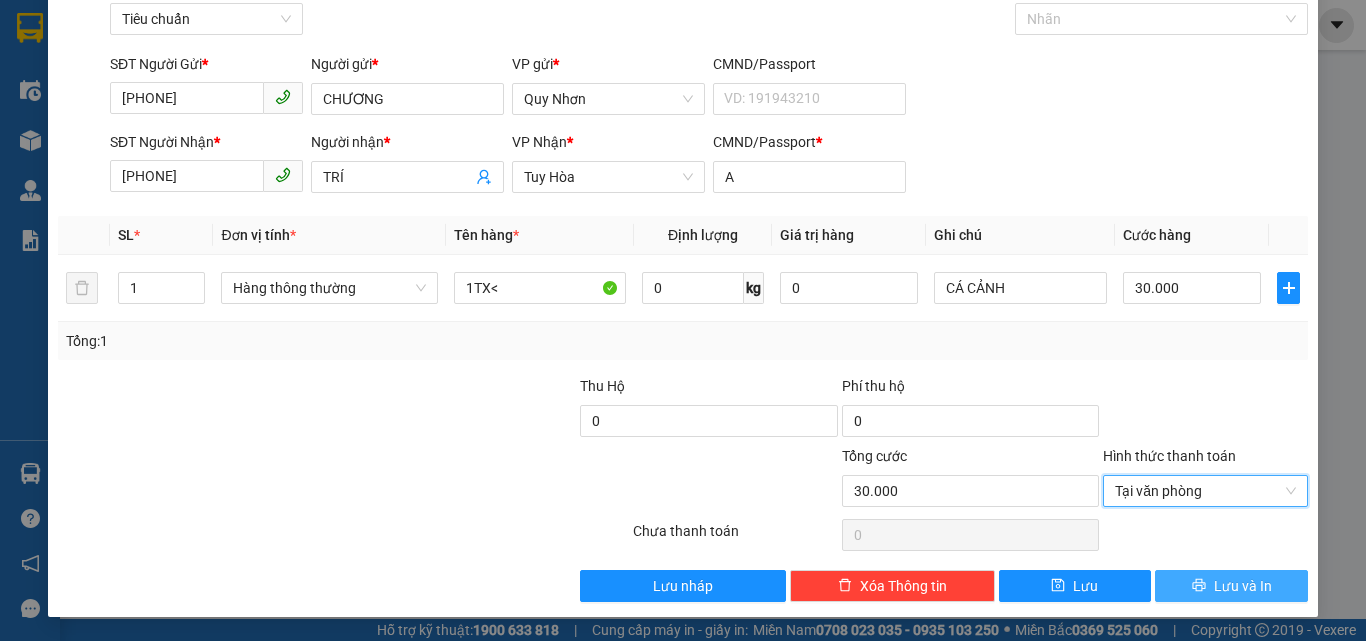 click 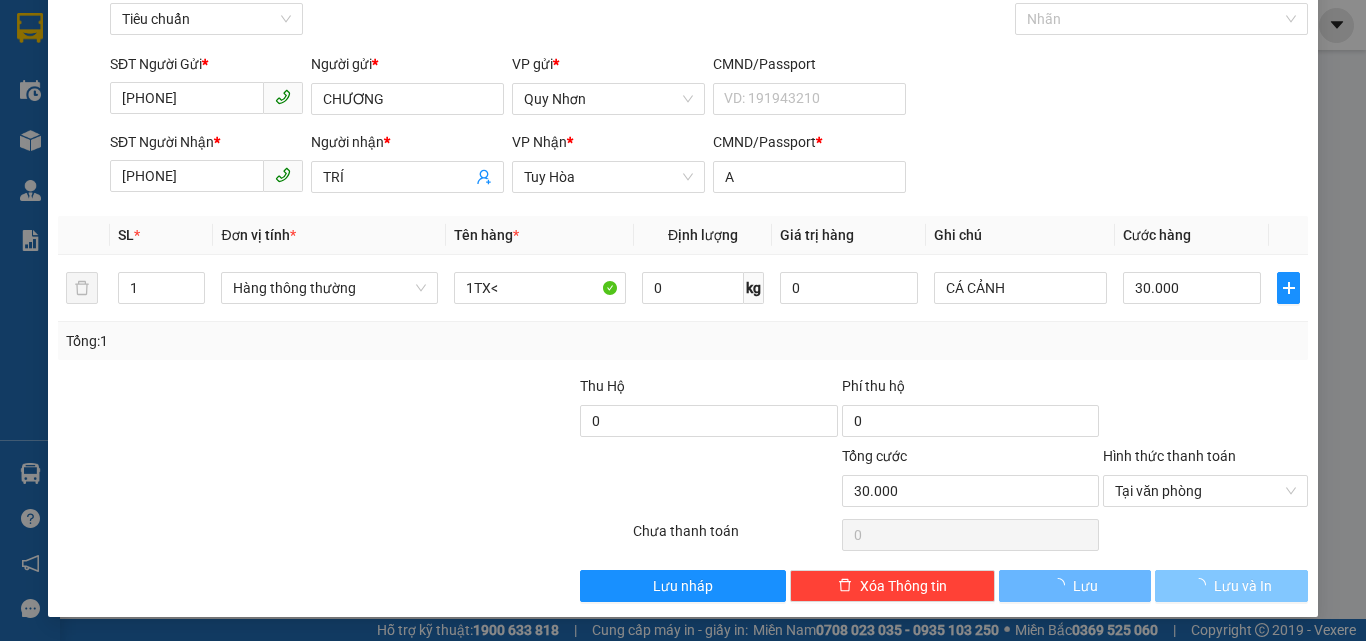 click at bounding box center (1203, 585) 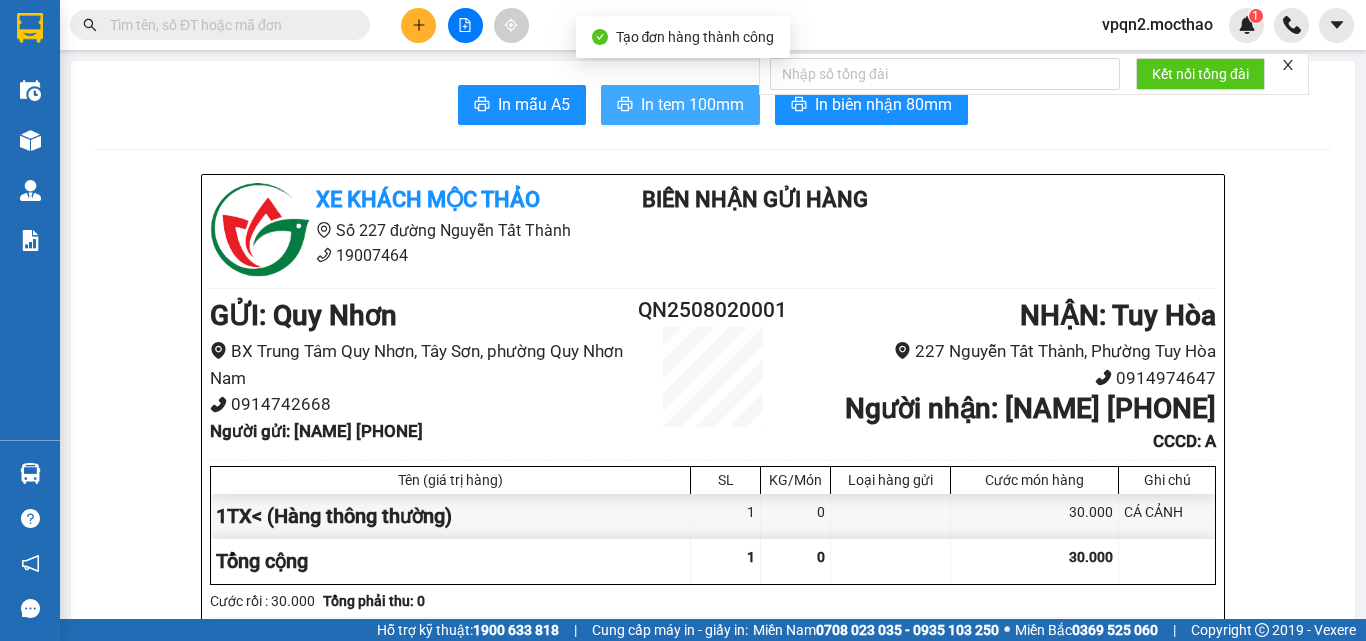 click on "In tem 100mm" at bounding box center (692, 104) 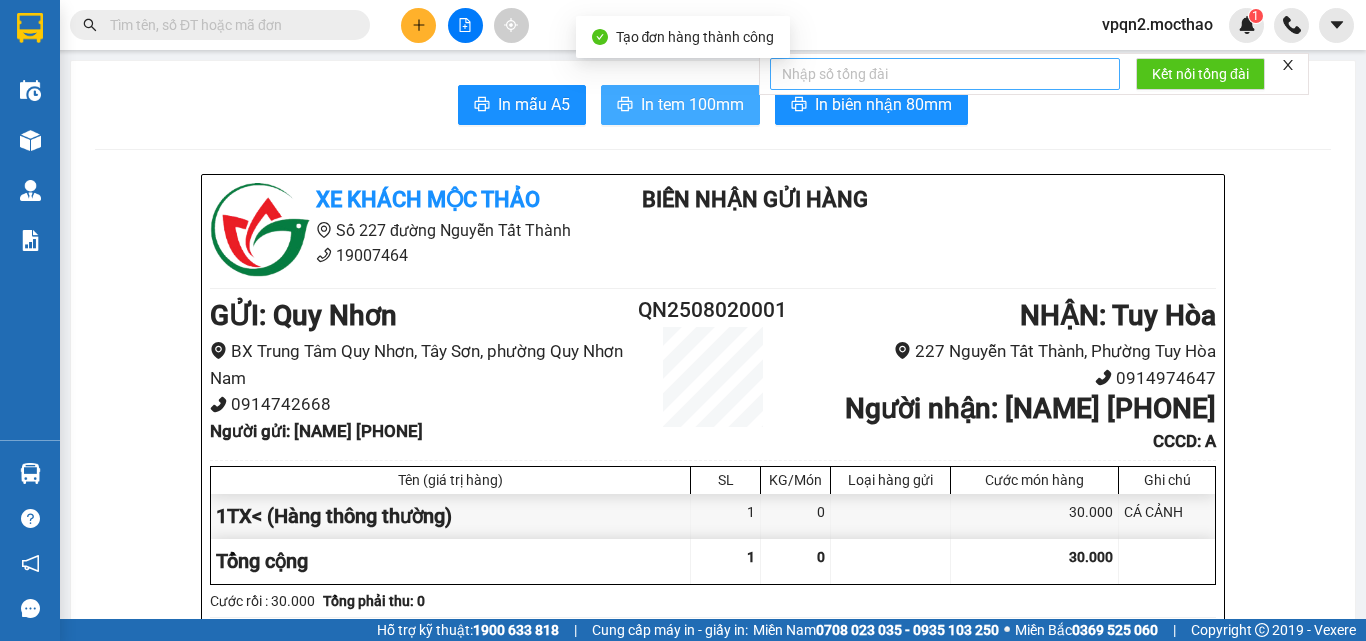 scroll, scrollTop: 0, scrollLeft: 0, axis: both 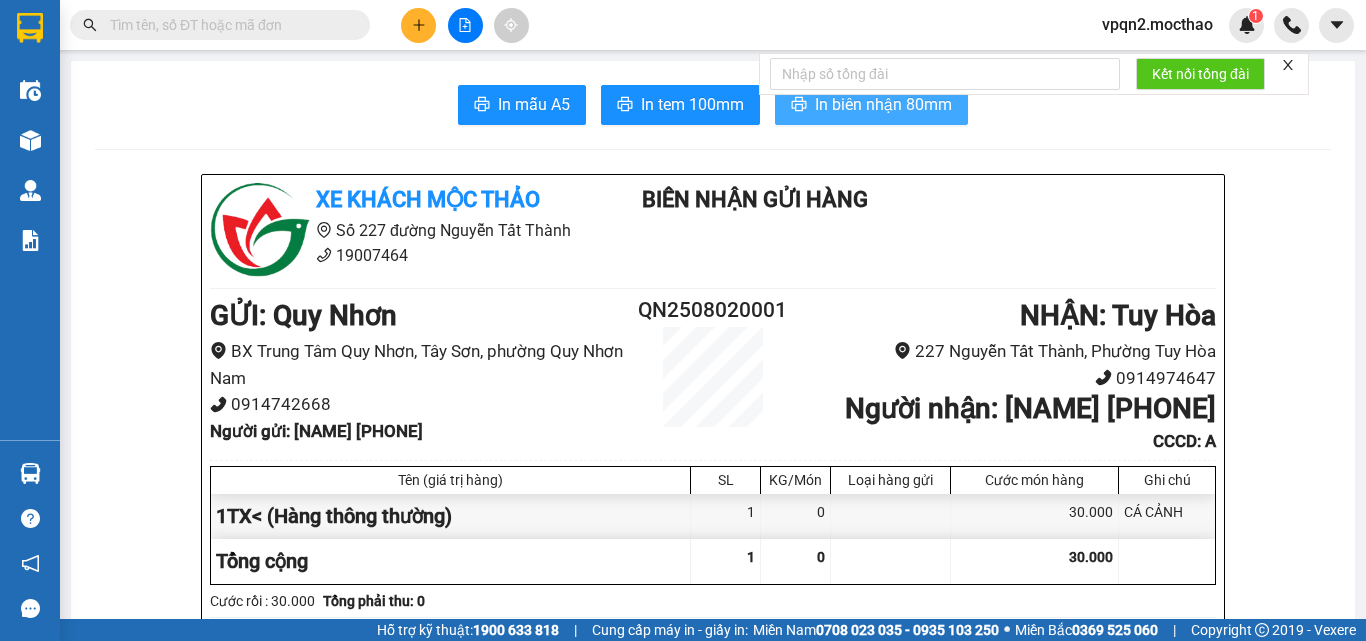 click on "In biên nhận 80mm" at bounding box center (871, 105) 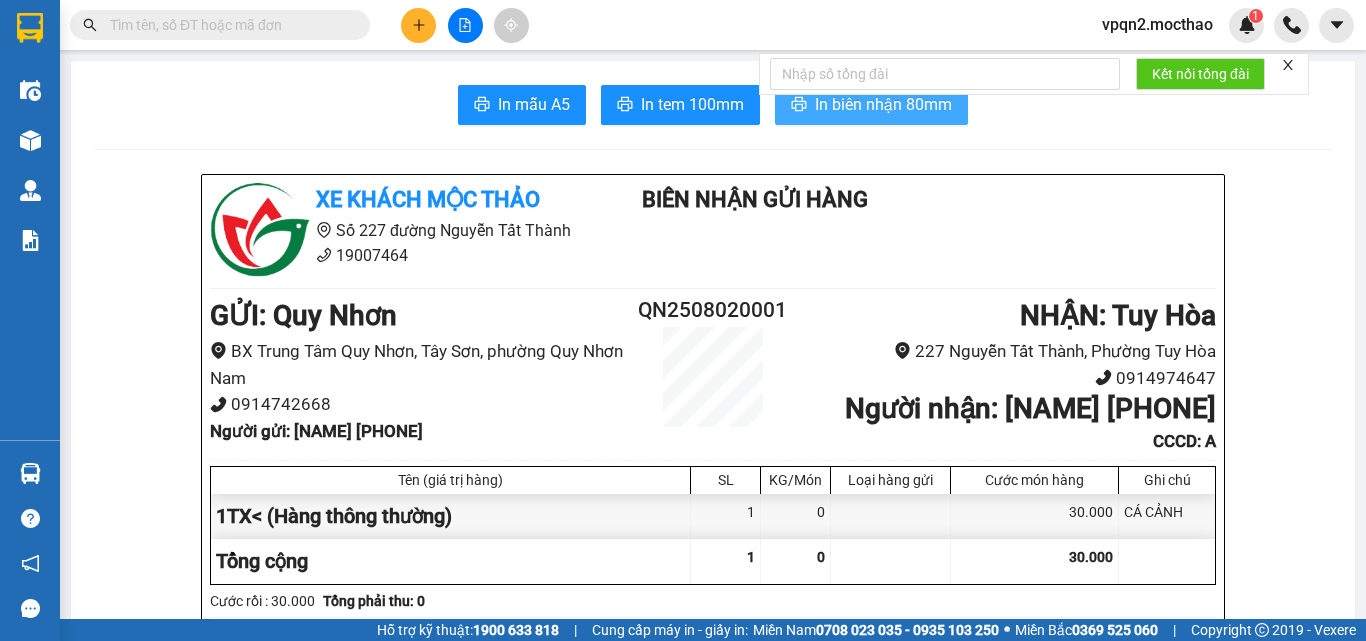 scroll, scrollTop: 0, scrollLeft: 0, axis: both 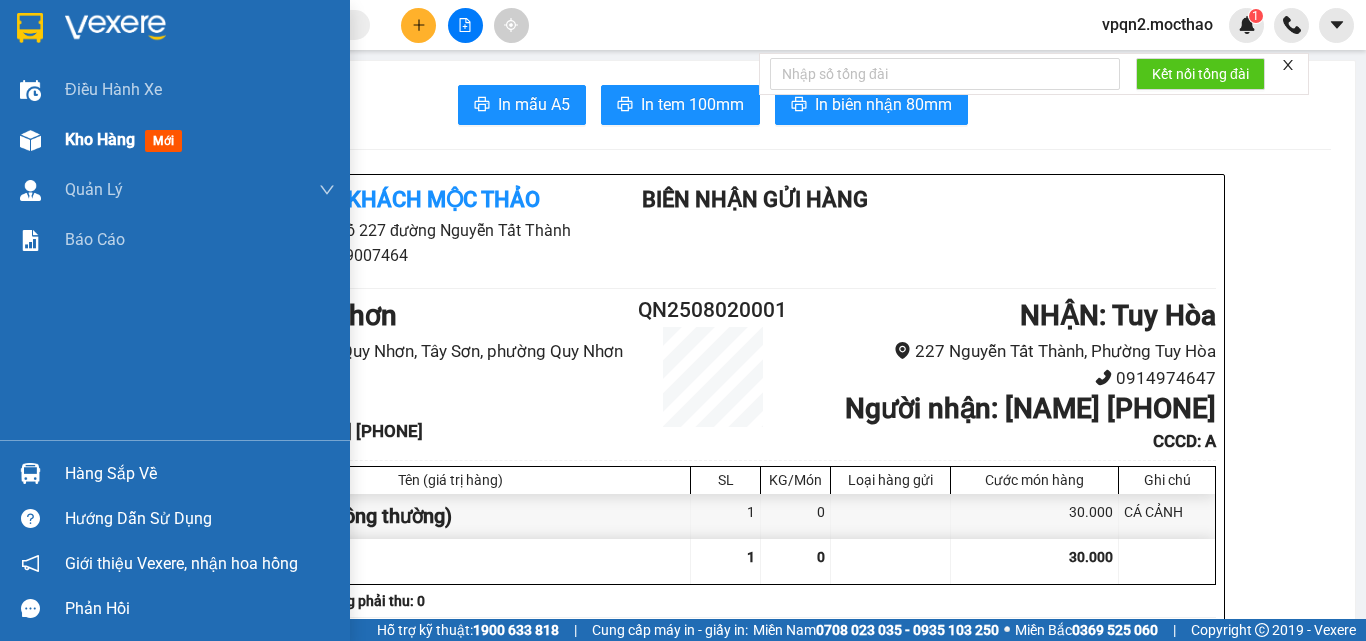 click at bounding box center [30, 140] 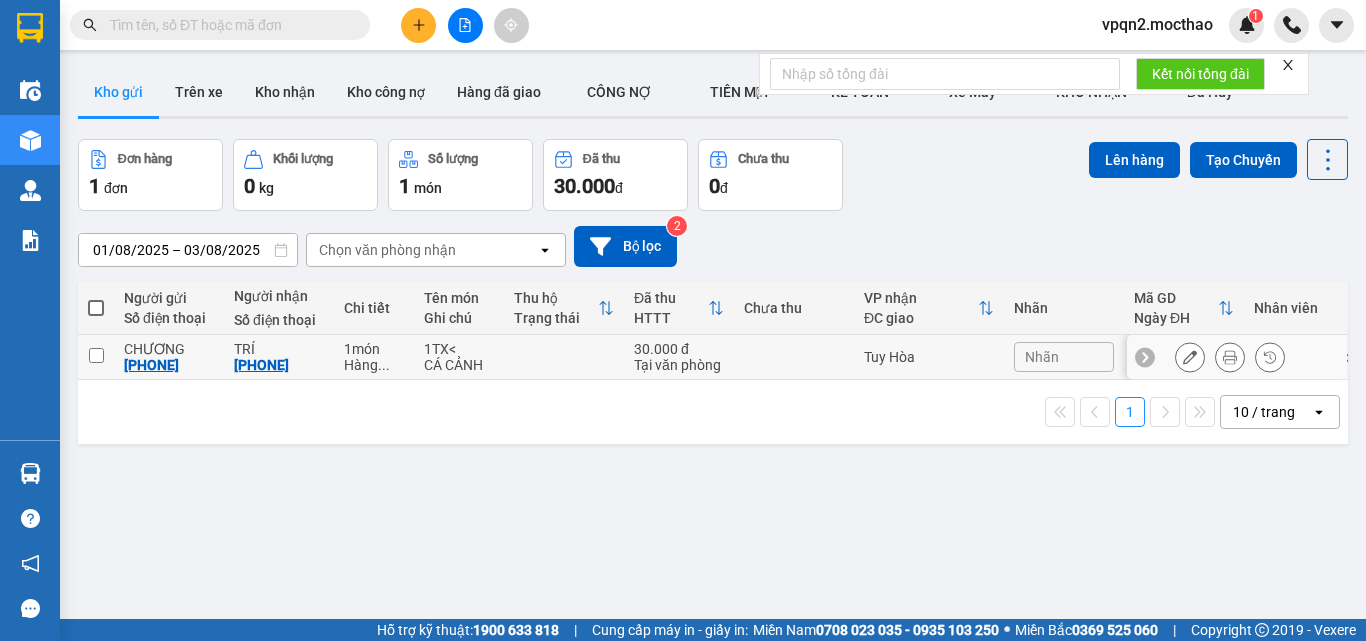 click on "Tuy Hòa" at bounding box center (929, 357) 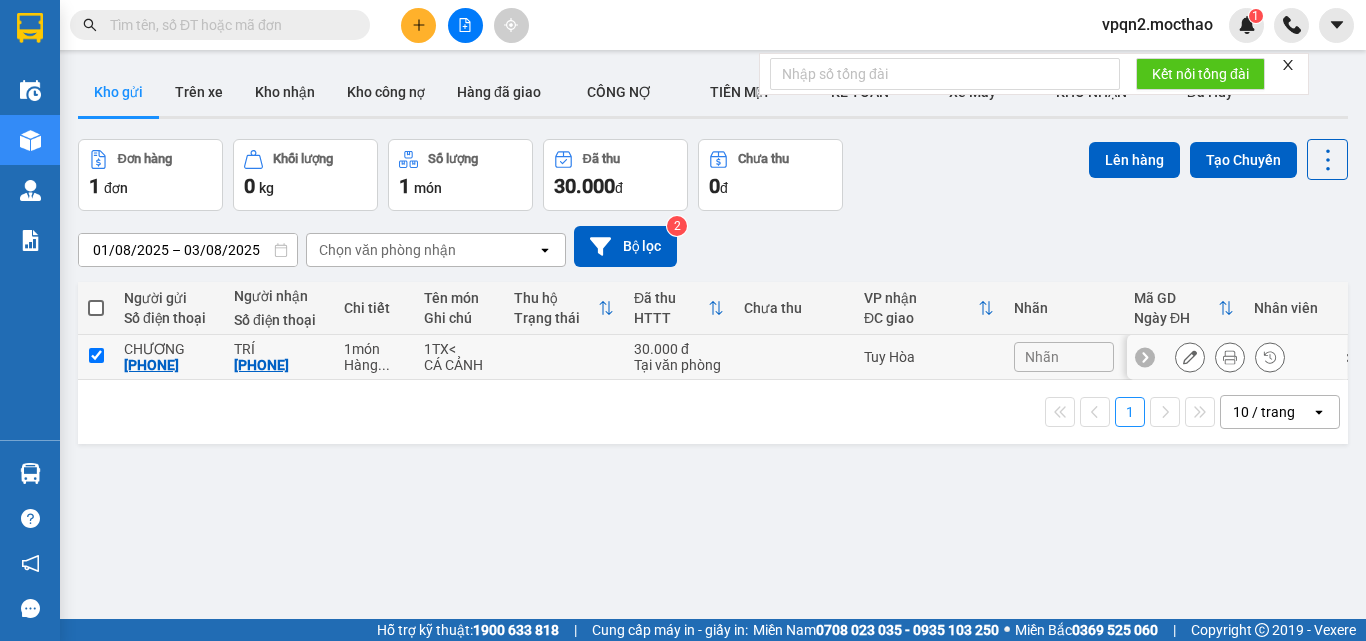 checkbox on "true" 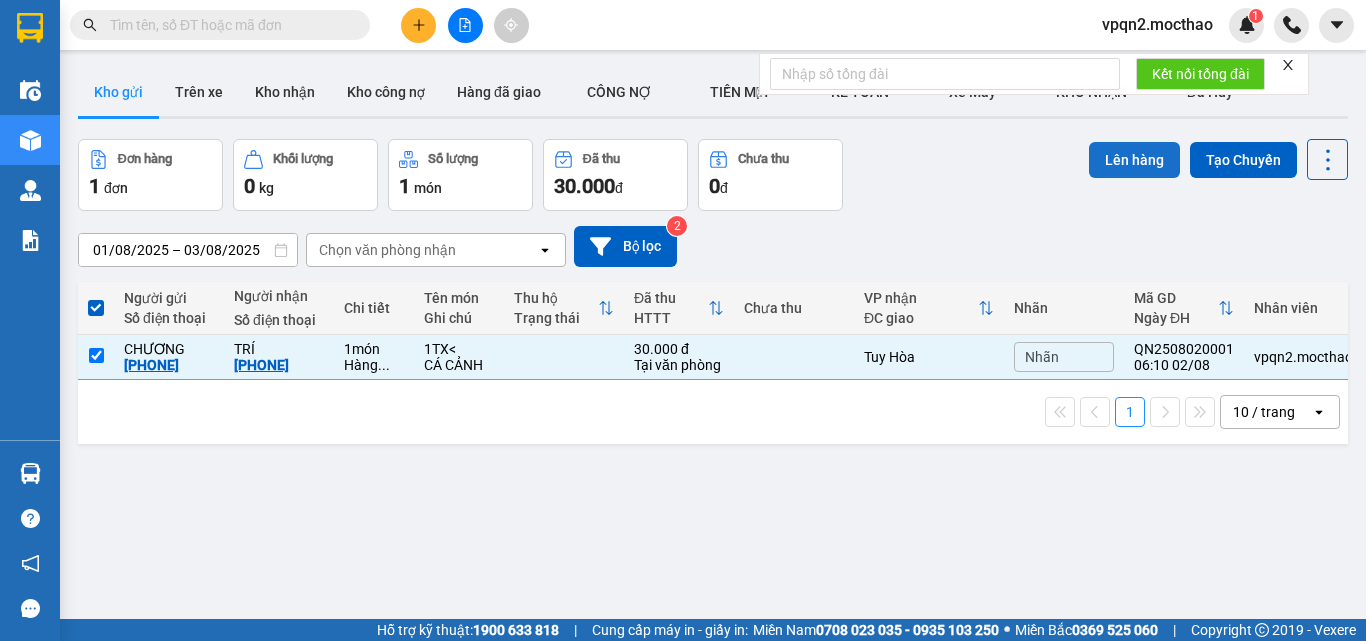 click on "Lên hàng" at bounding box center (1134, 160) 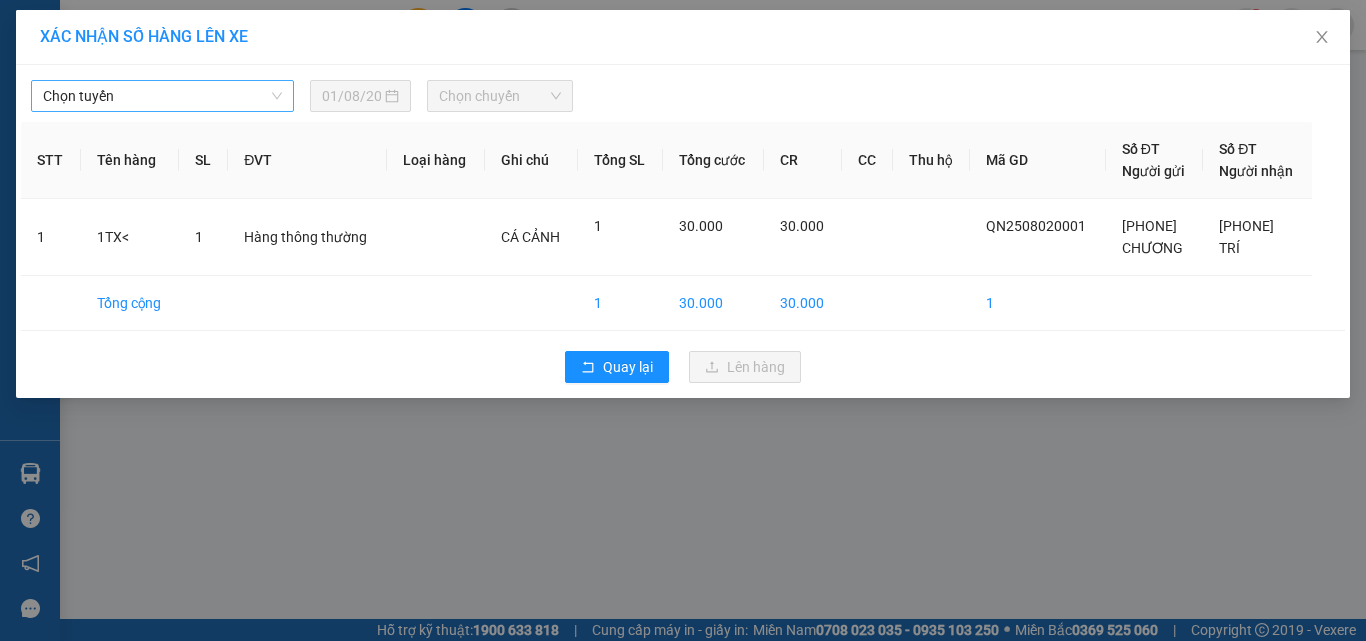 click on "Chọn tuyến" at bounding box center [162, 96] 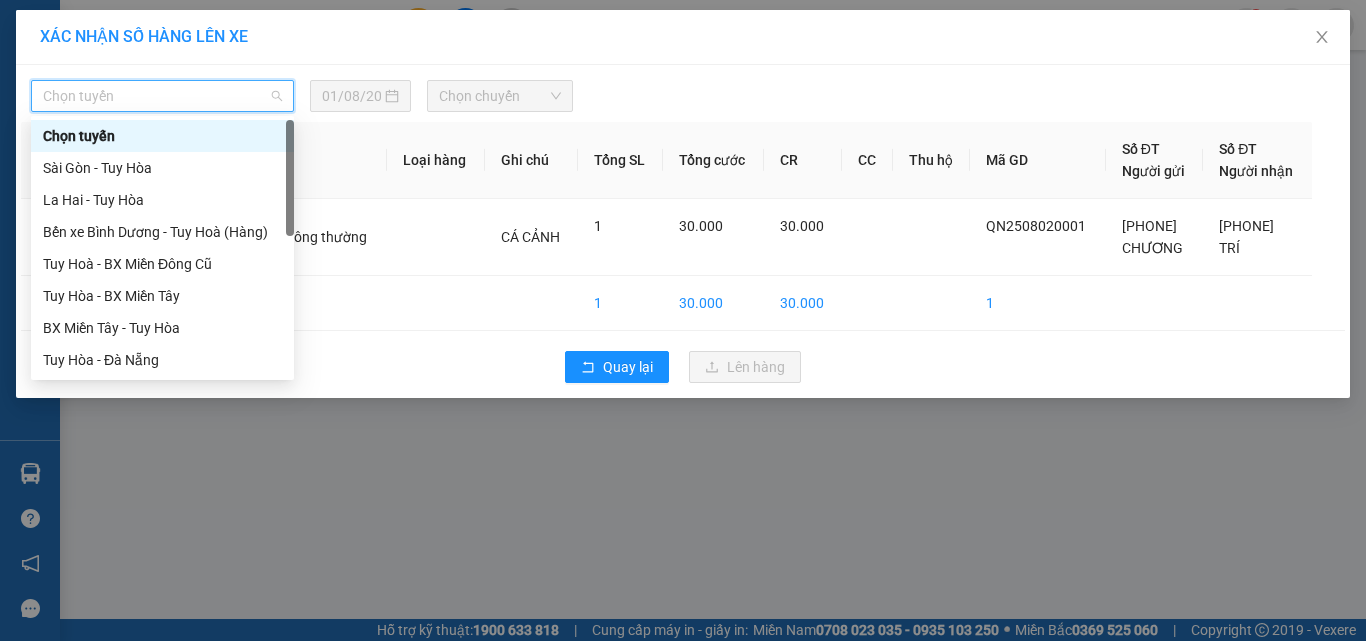 scroll, scrollTop: 400, scrollLeft: 0, axis: vertical 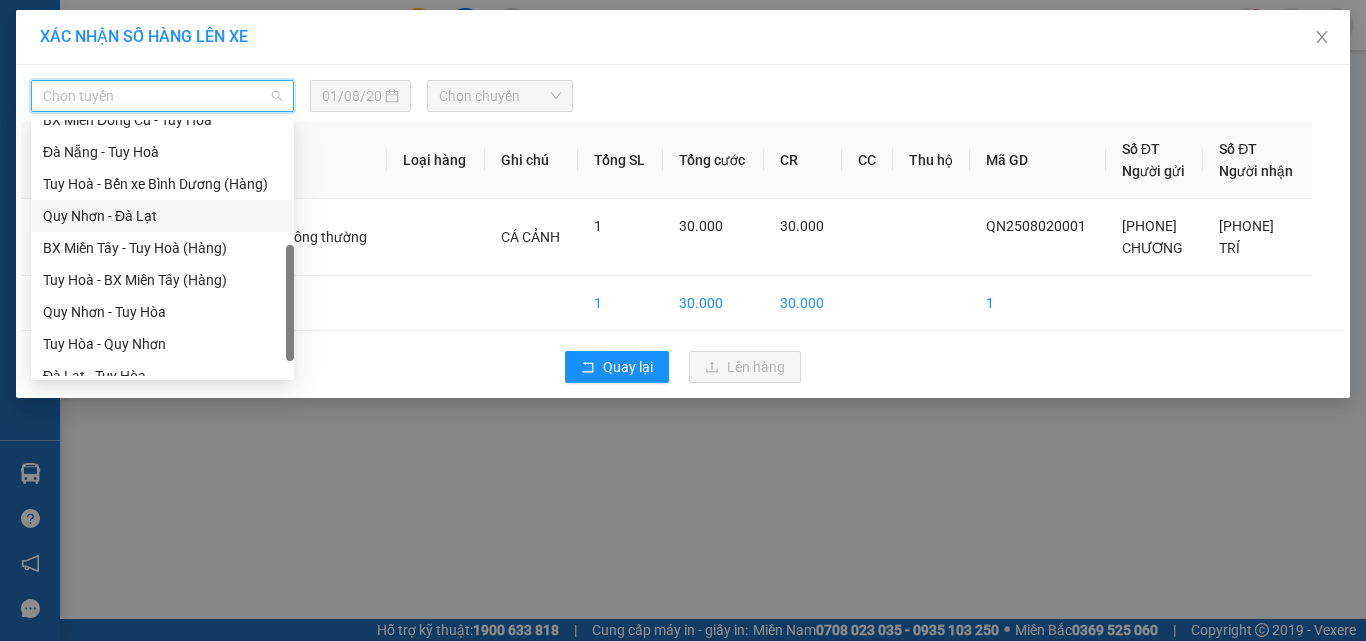 drag, startPoint x: 151, startPoint y: 222, endPoint x: 163, endPoint y: 216, distance: 13.416408 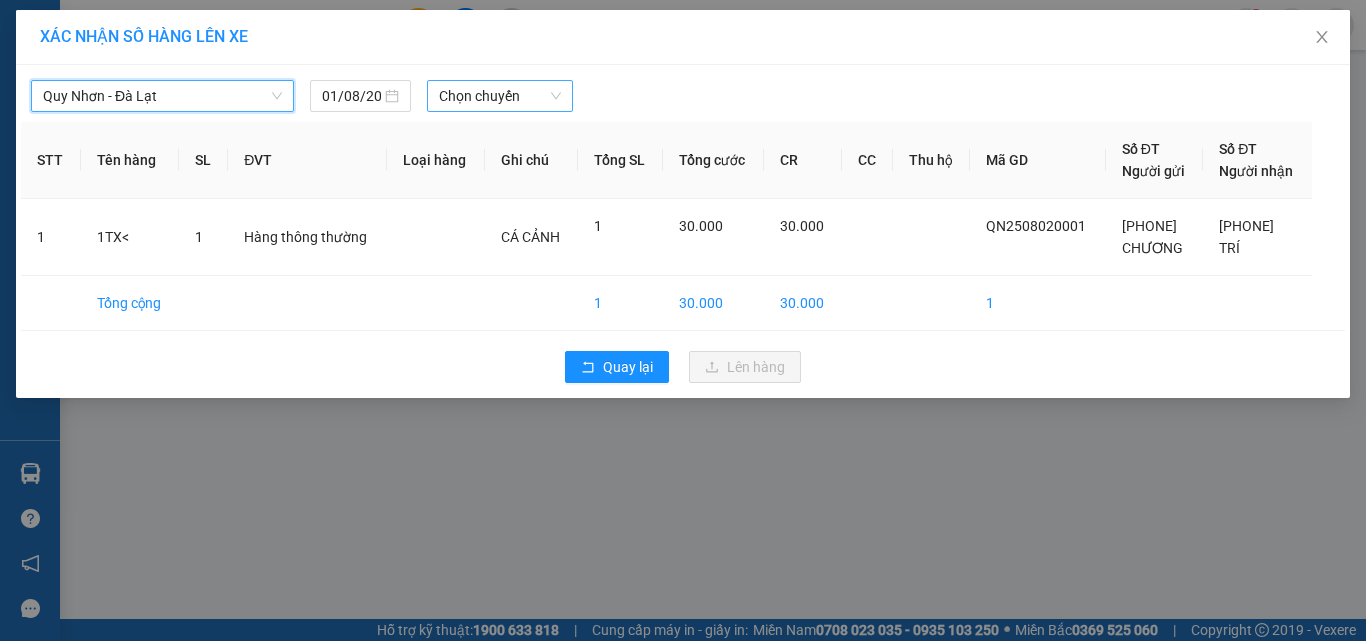 click on "Chọn chuyến" at bounding box center [500, 96] 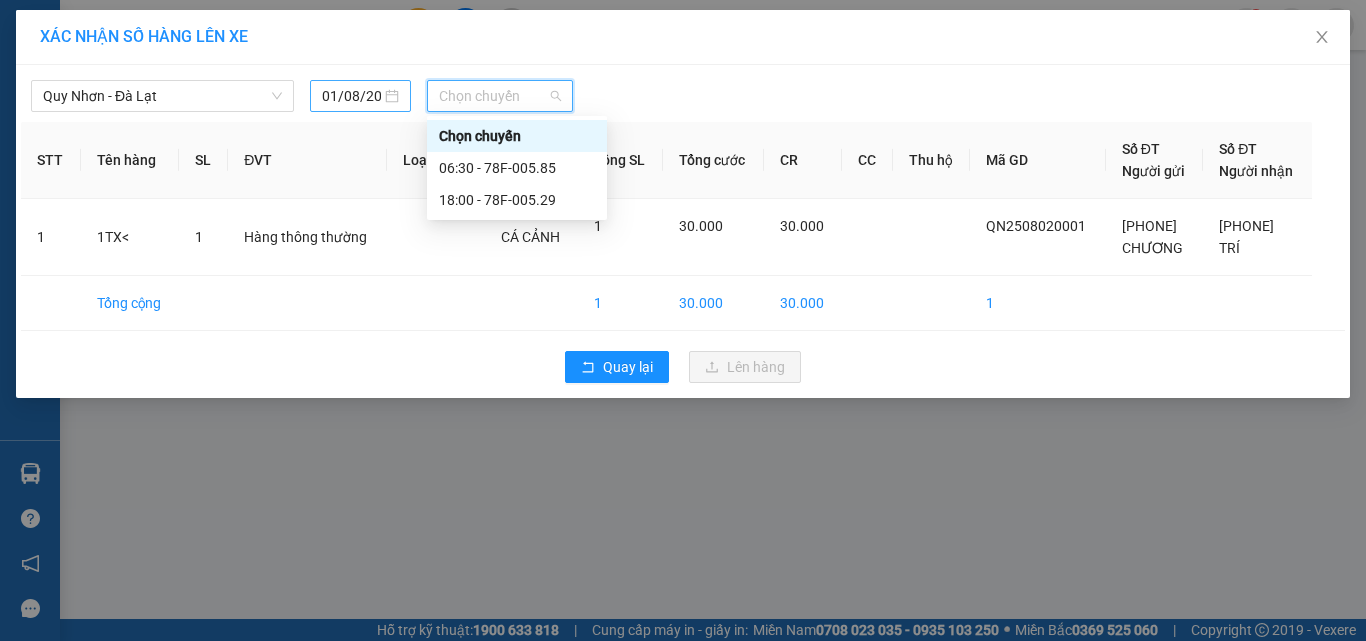 click on "01/08/2025" at bounding box center (351, 96) 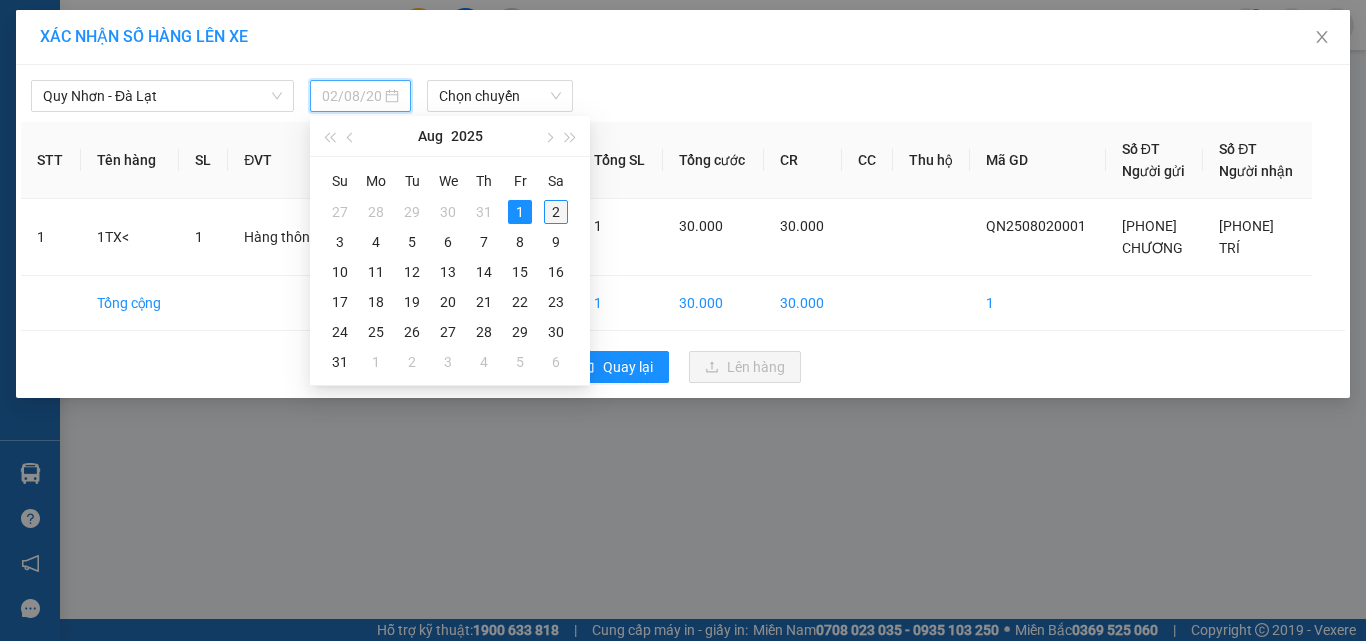click on "2" at bounding box center [556, 212] 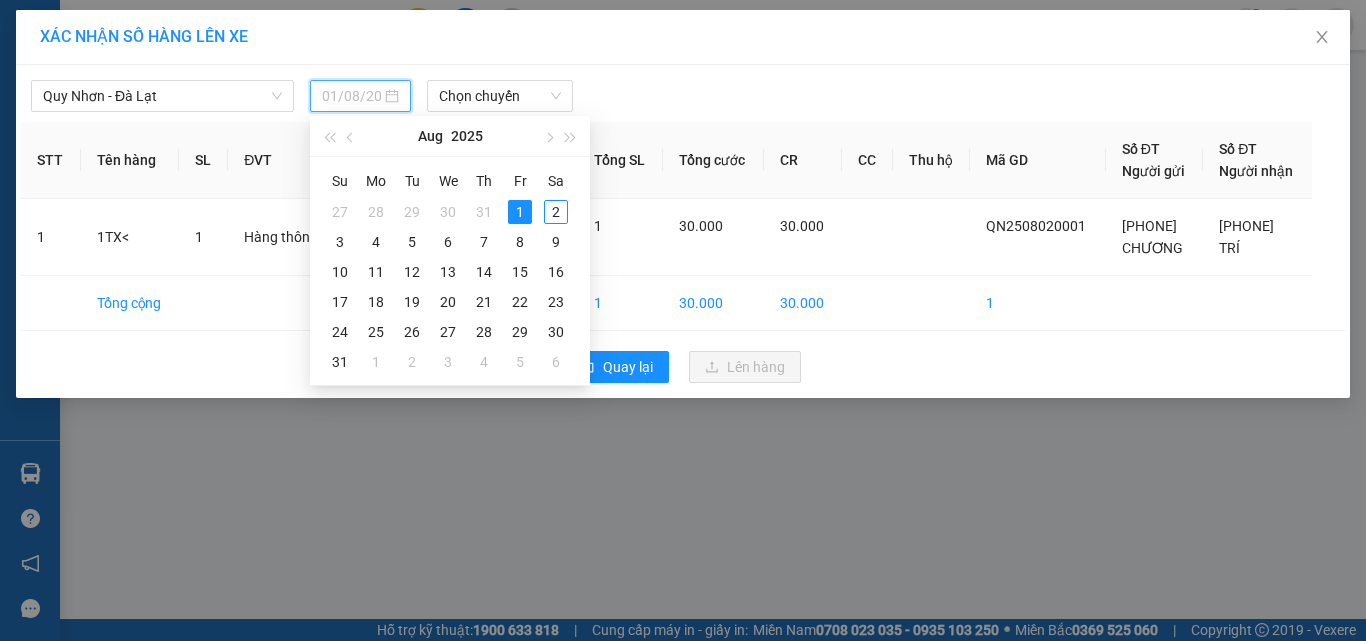 type on "02/08/2025" 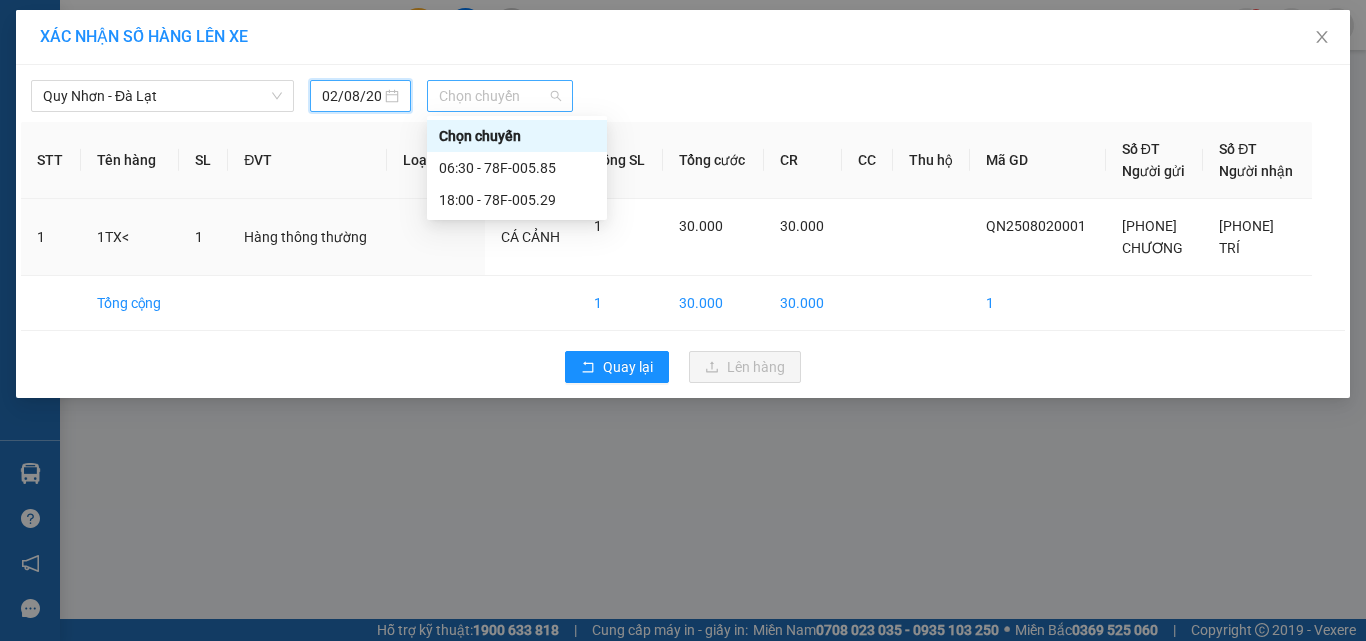 click on "Chọn chuyến" at bounding box center [500, 96] 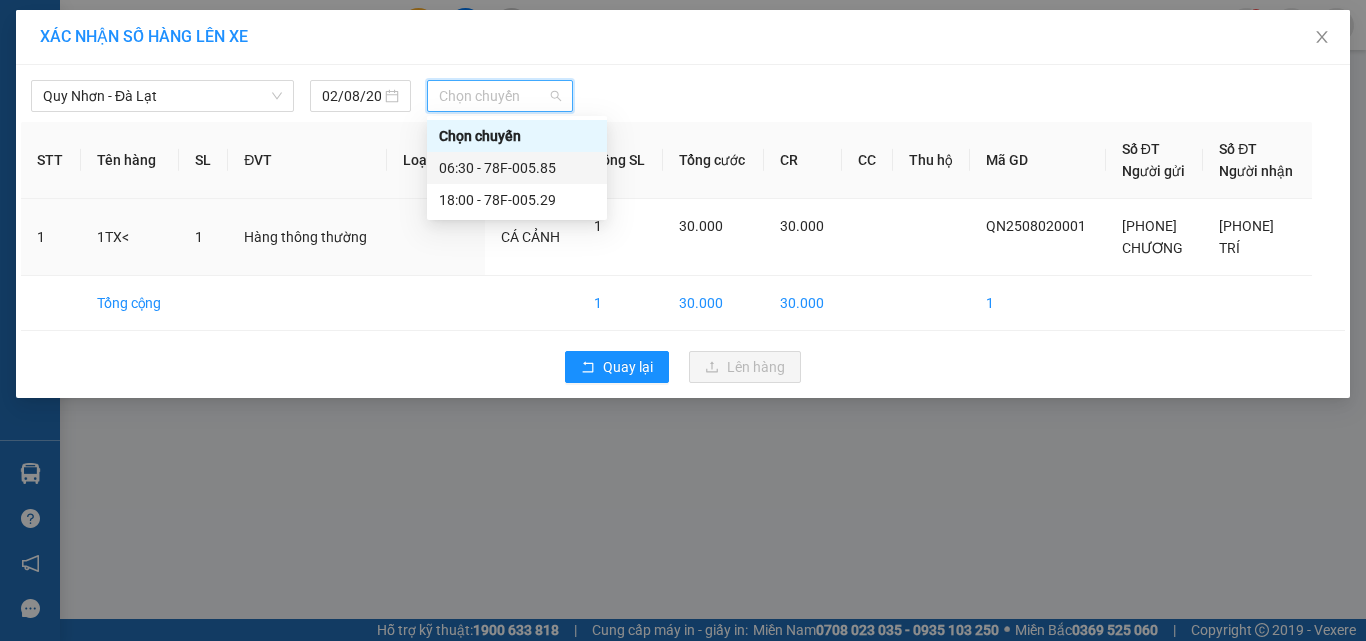 click on "06:30     - 78F-005.85" at bounding box center [517, 168] 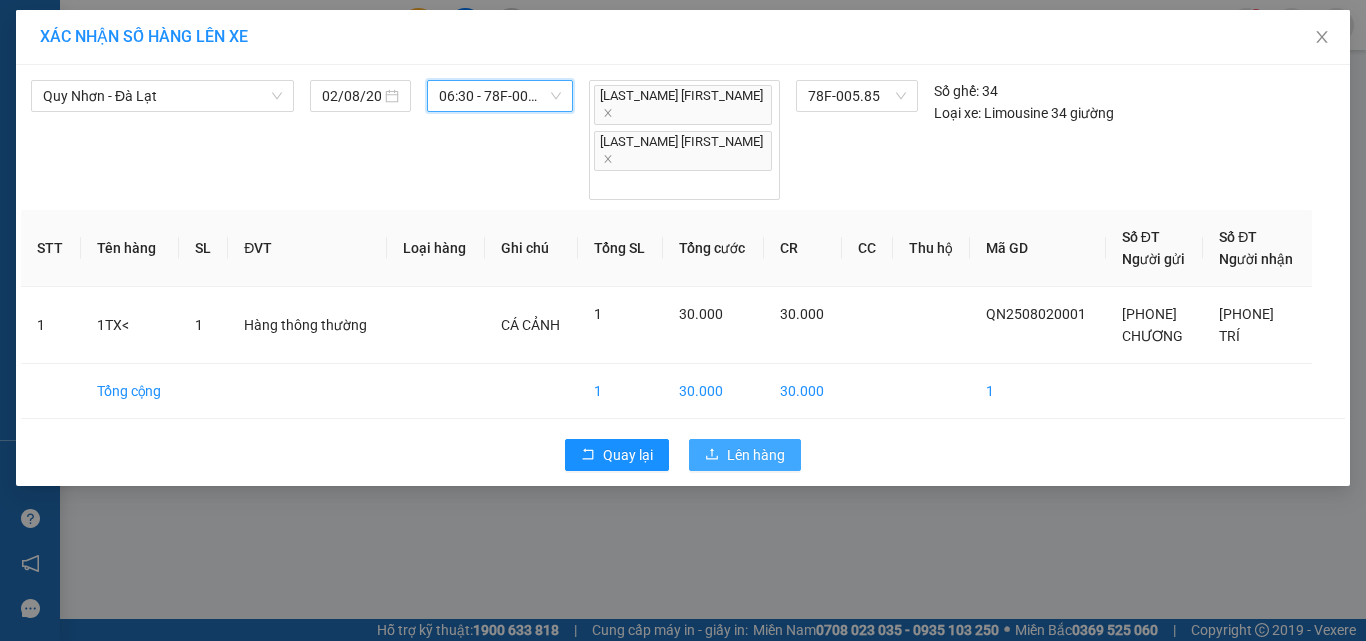 click on "Lên hàng" at bounding box center [756, 455] 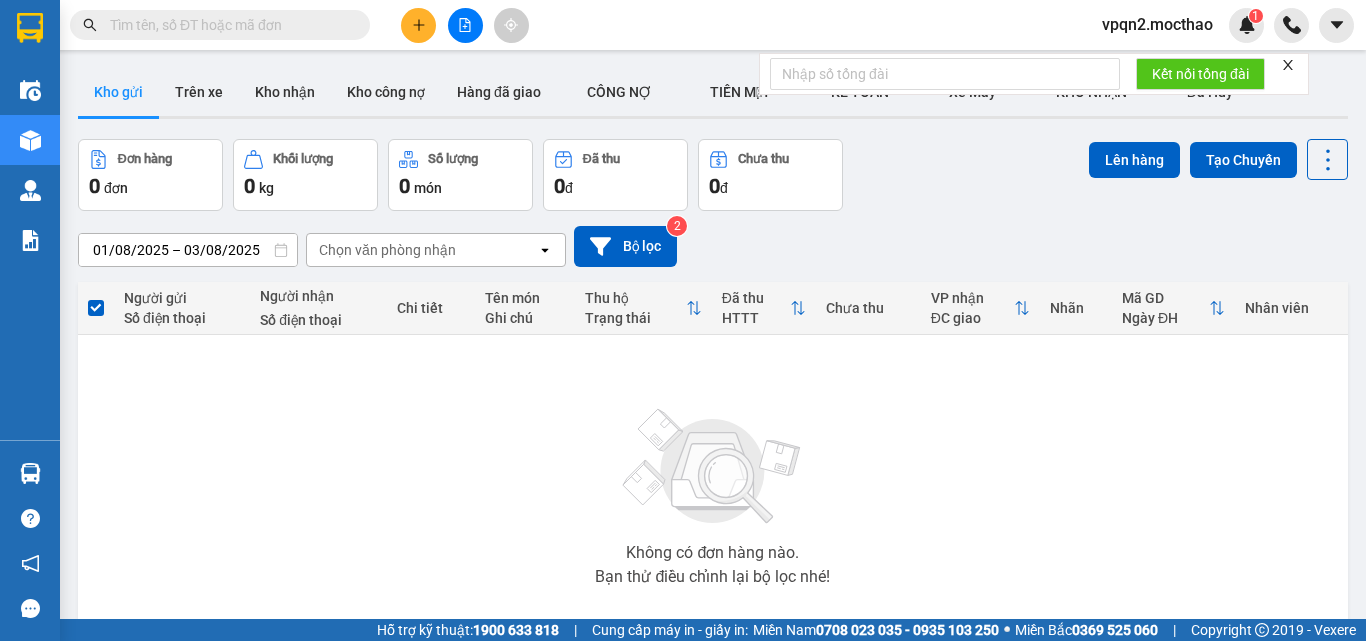 click at bounding box center (465, 25) 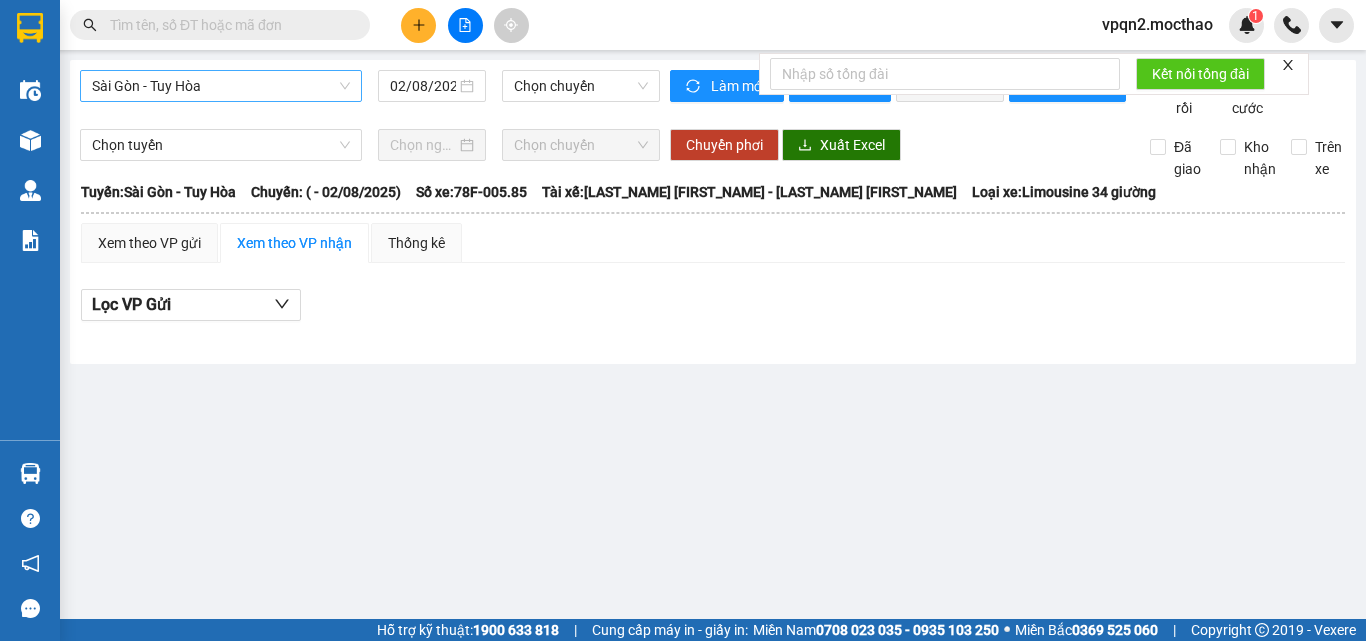 click on "Sài Gòn - Tuy Hòa" at bounding box center (221, 86) 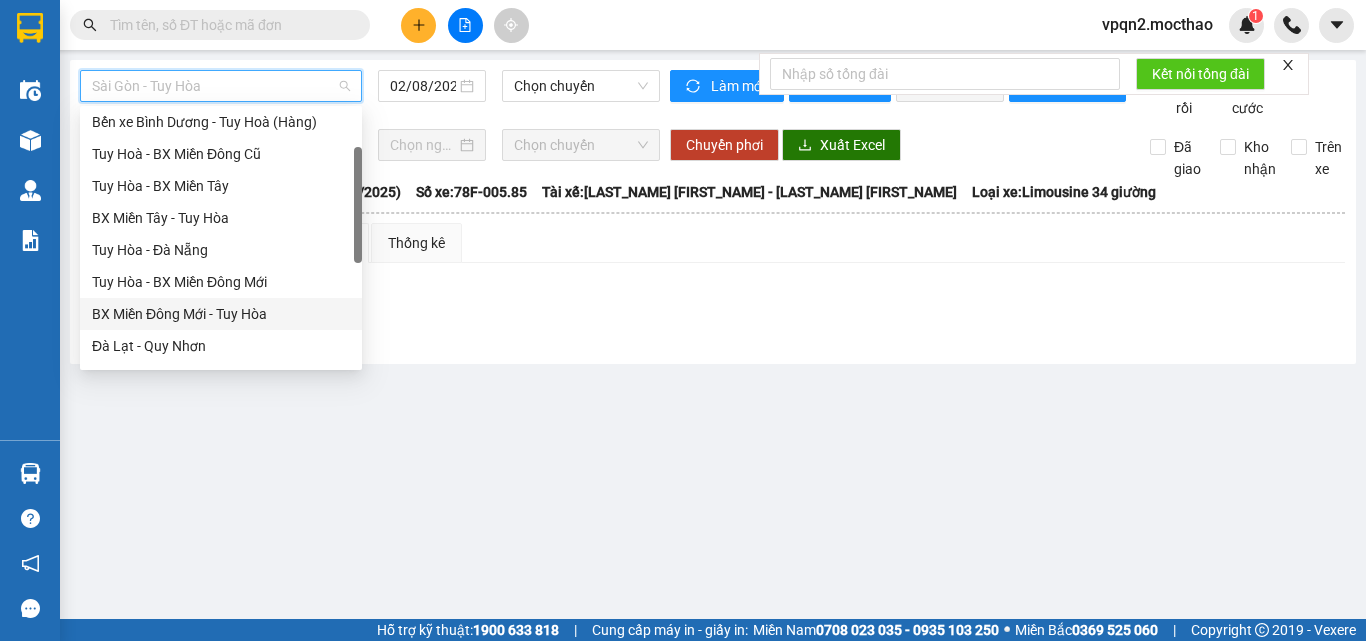 scroll, scrollTop: 300, scrollLeft: 0, axis: vertical 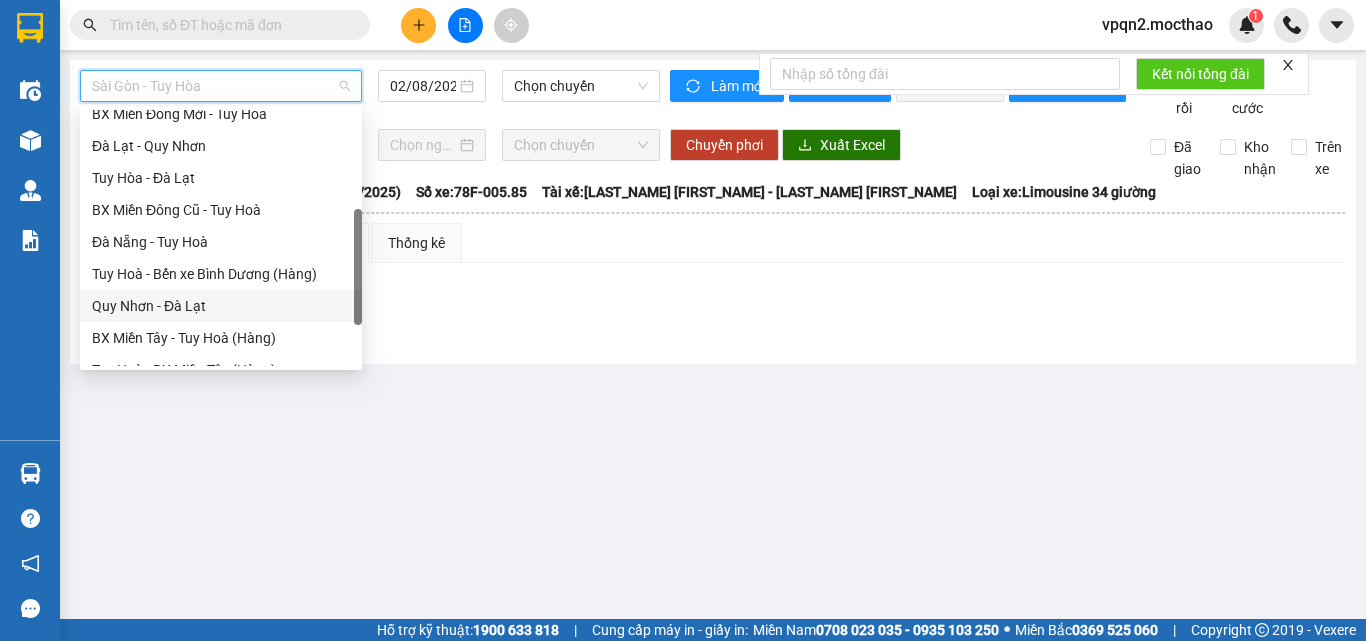 click on "Quy Nhơn - Đà Lạt" at bounding box center (221, 306) 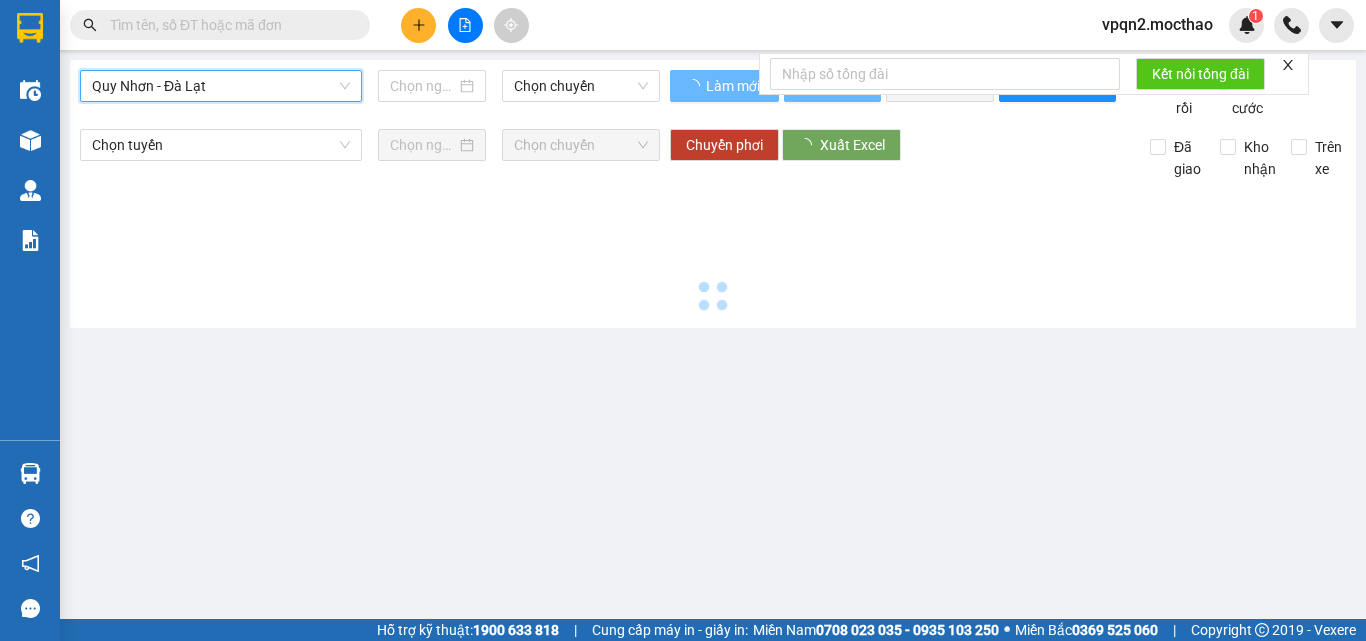 type on "02/08/2025" 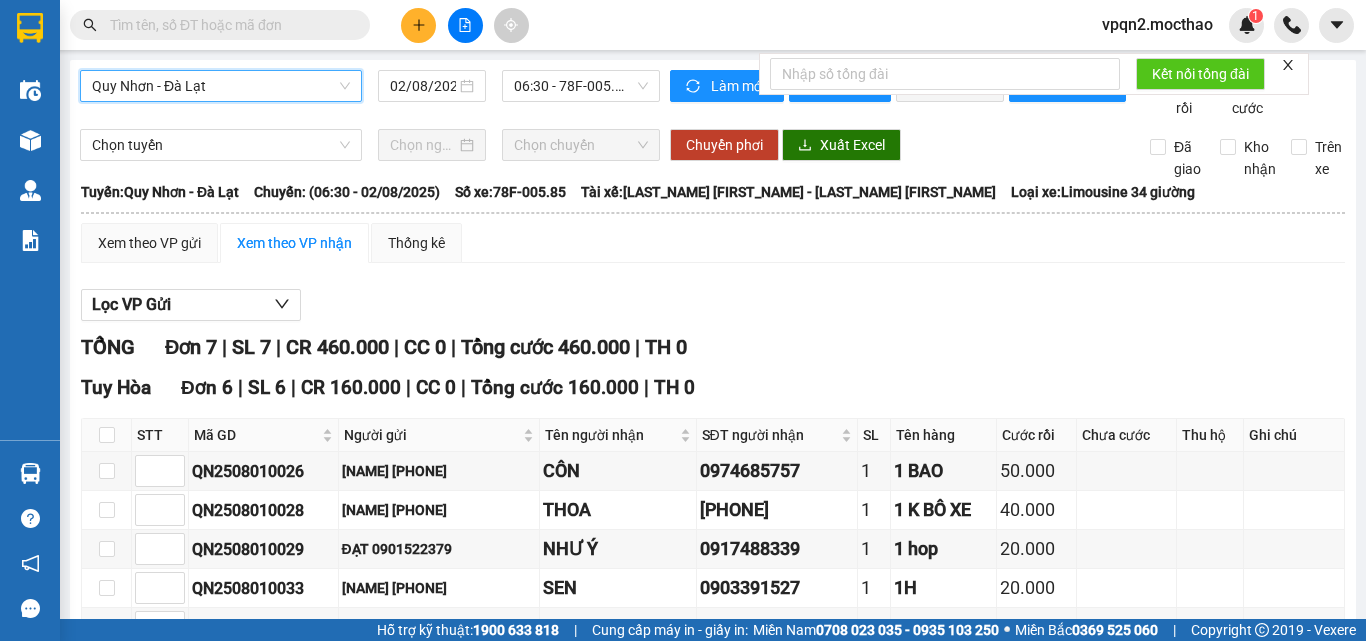 scroll, scrollTop: 382, scrollLeft: 0, axis: vertical 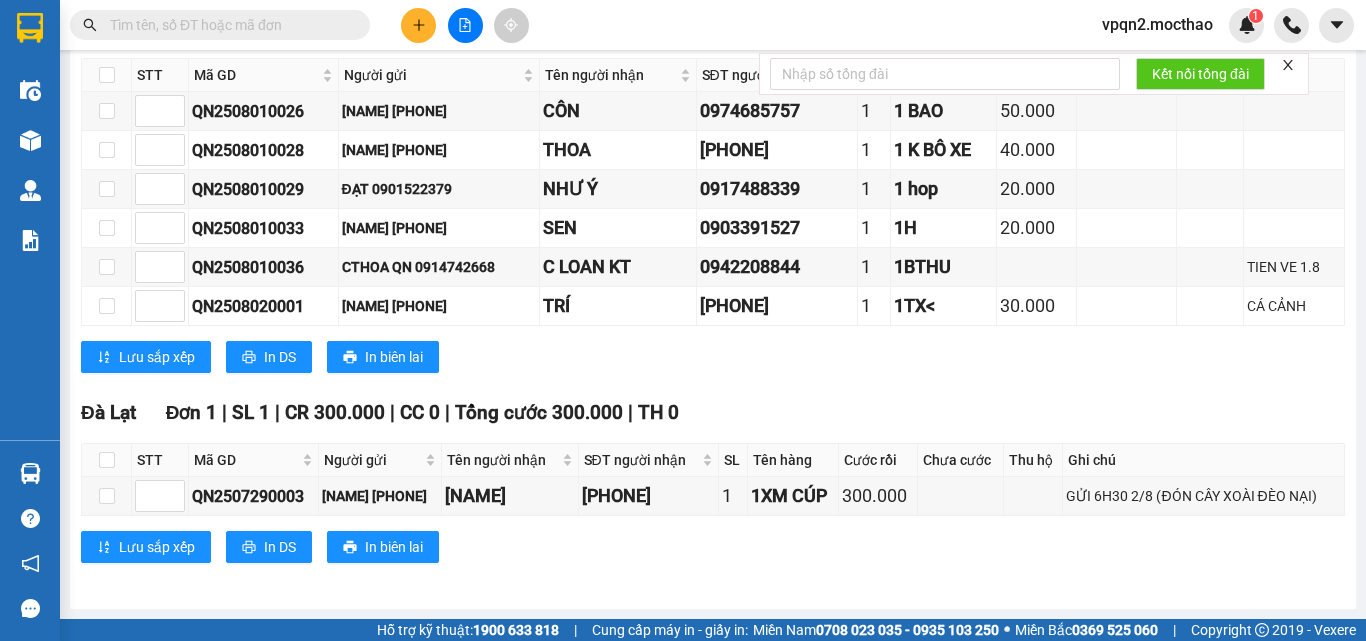 click at bounding box center [418, 25] 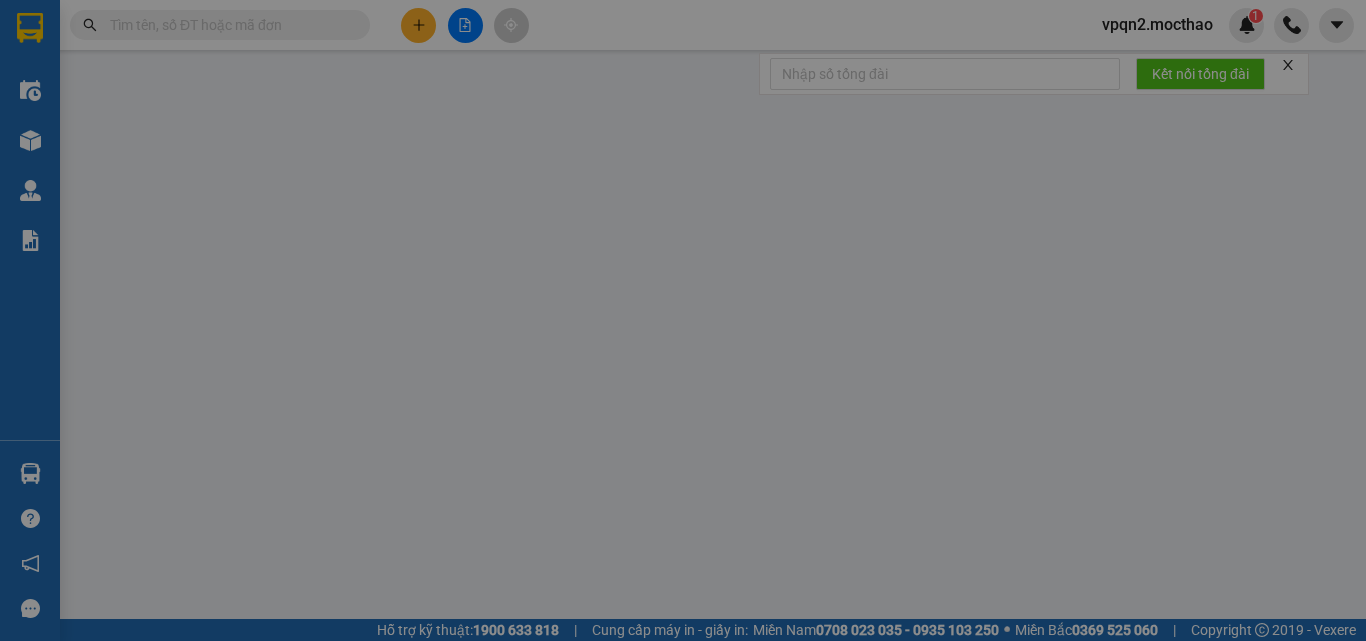 scroll, scrollTop: 0, scrollLeft: 0, axis: both 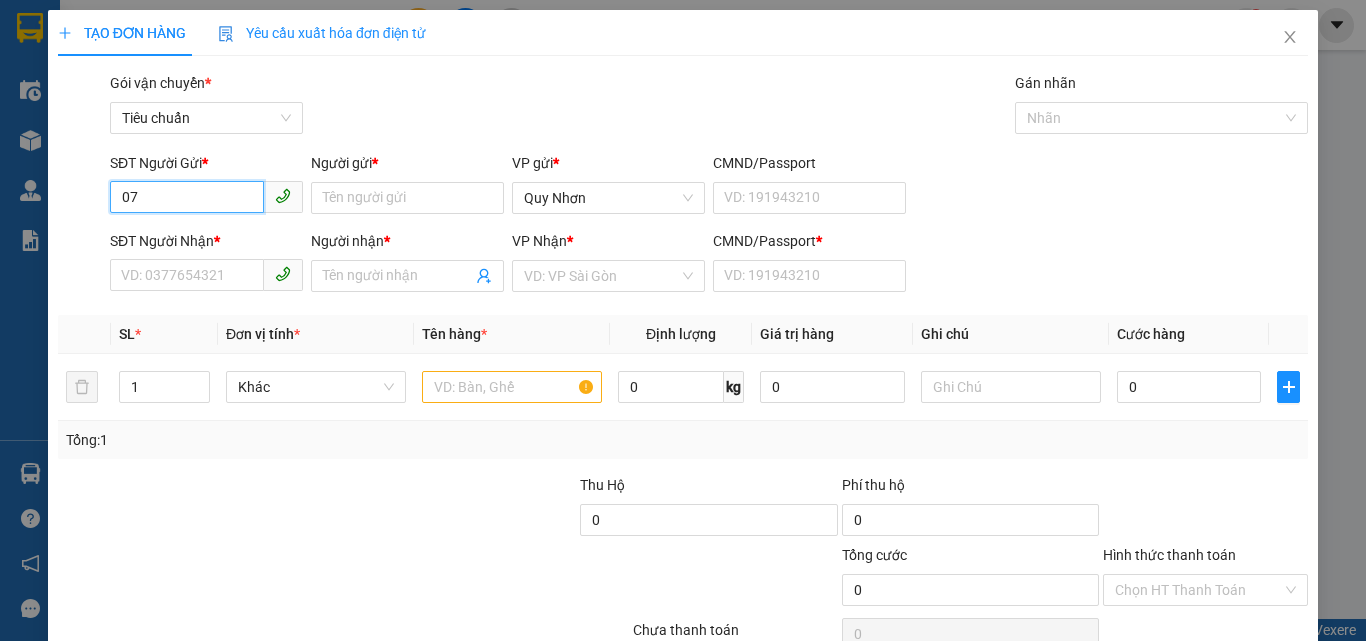 click on "07" at bounding box center (187, 197) 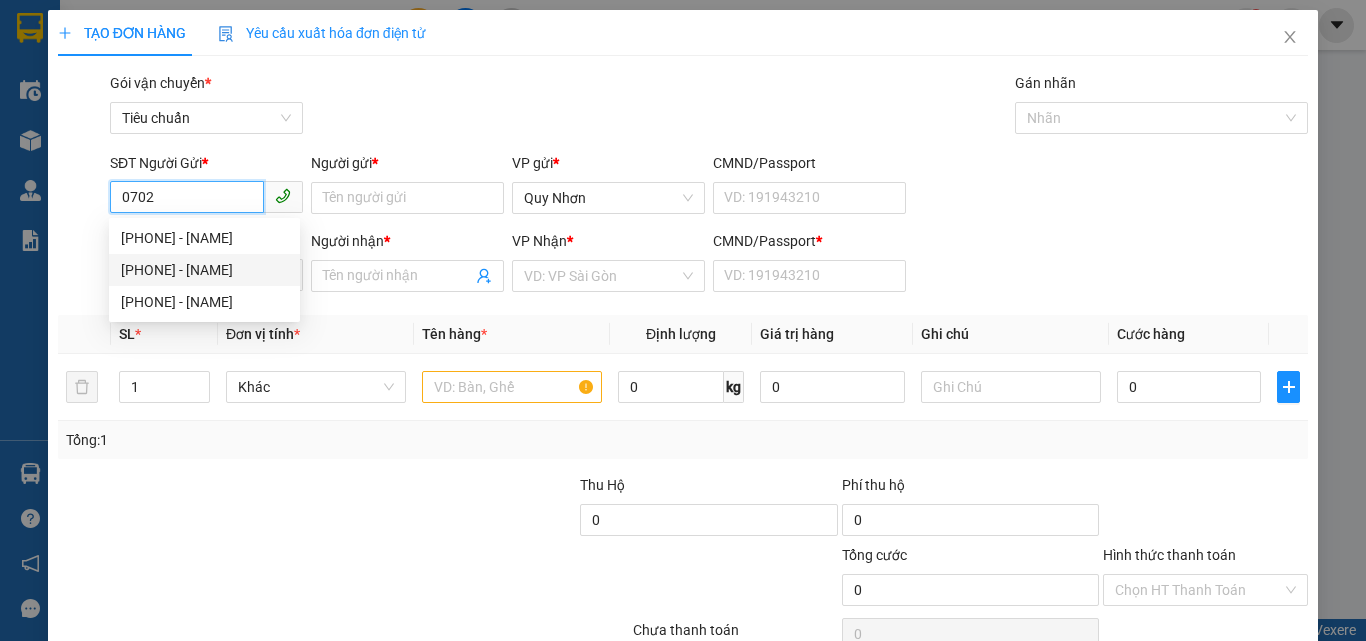 click on "[PHONE] - [NAME]" at bounding box center (204, 270) 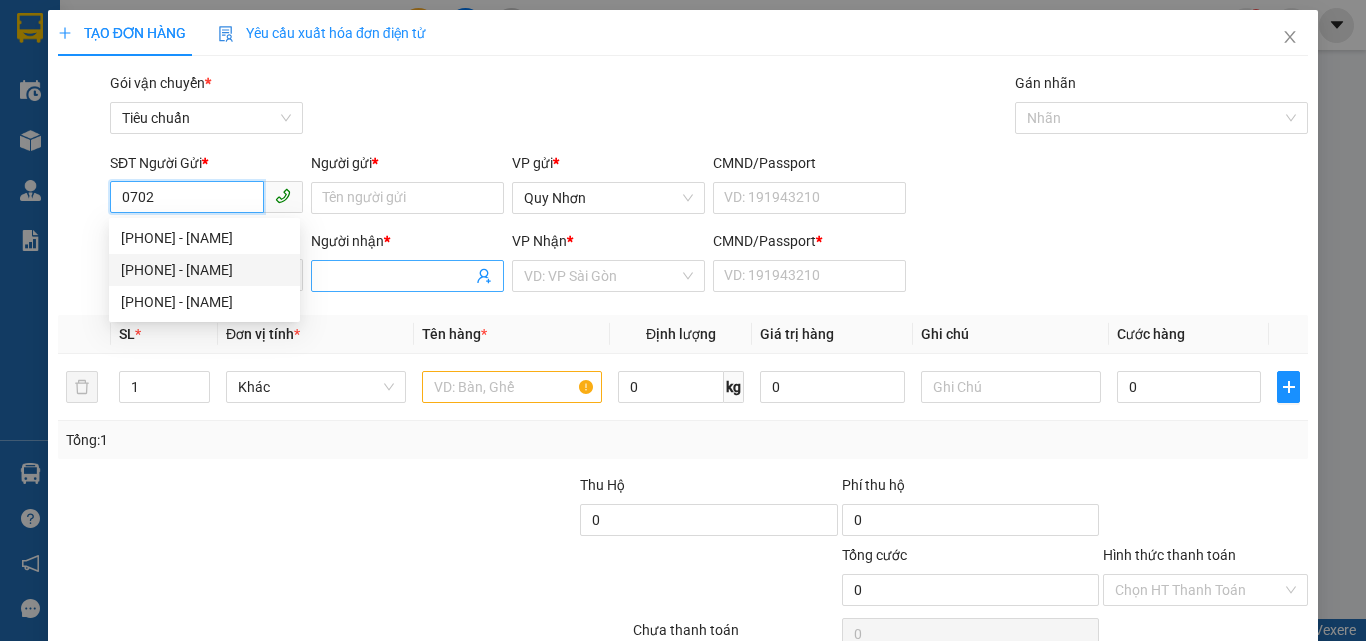 type on "0702383479" 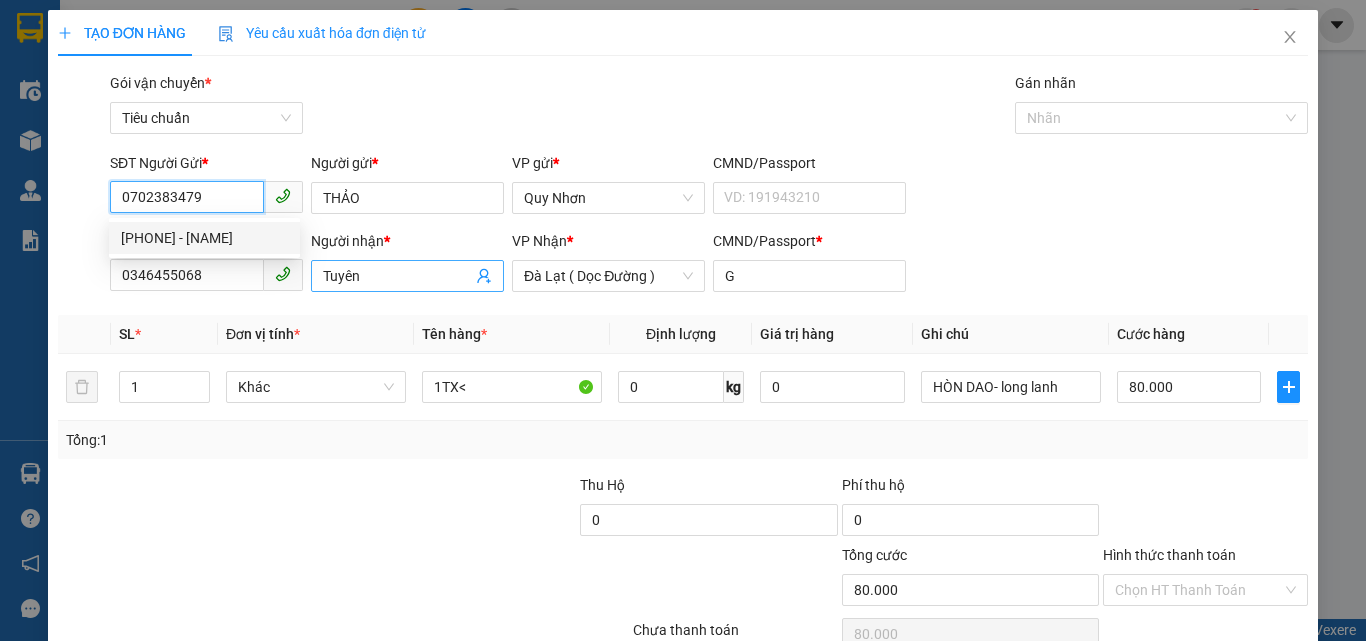 type on "80.000" 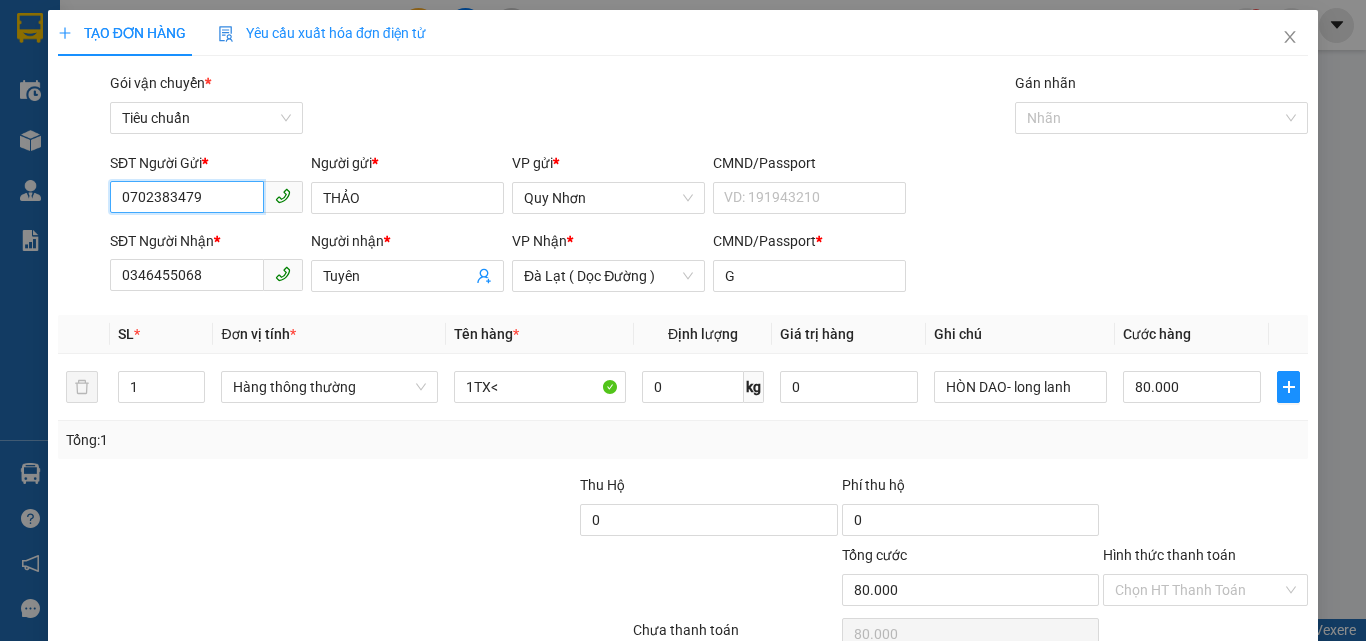 scroll, scrollTop: 99, scrollLeft: 0, axis: vertical 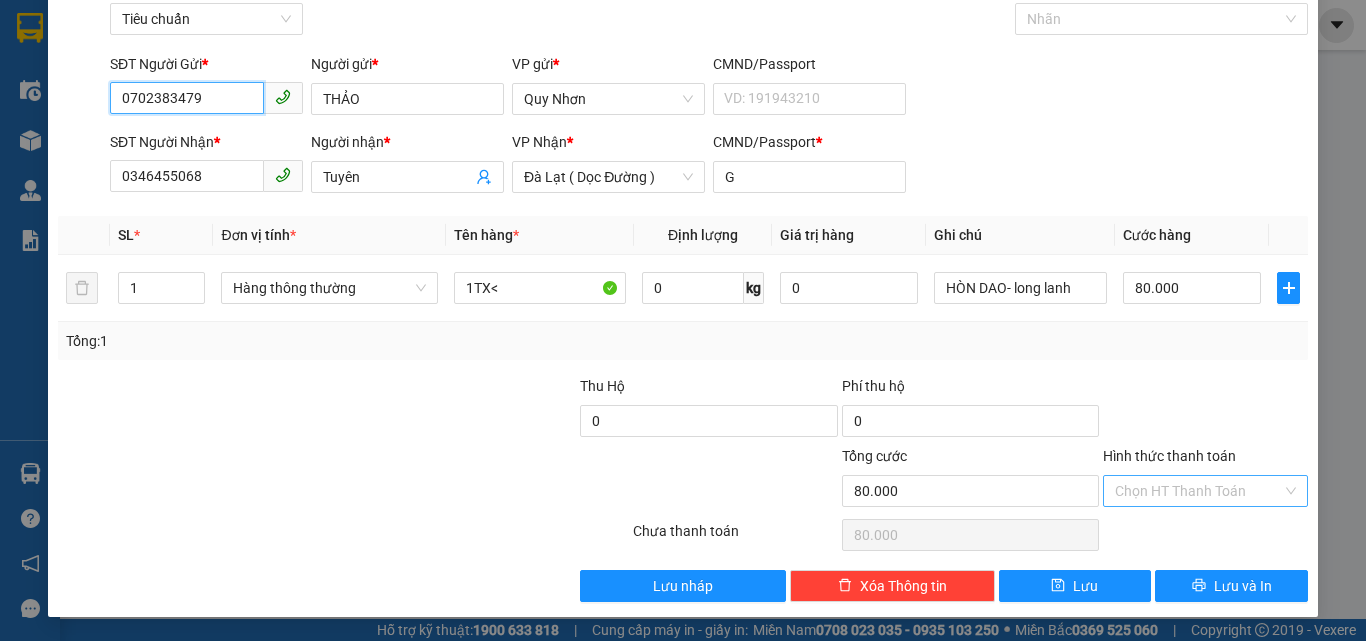 type on "0702383479" 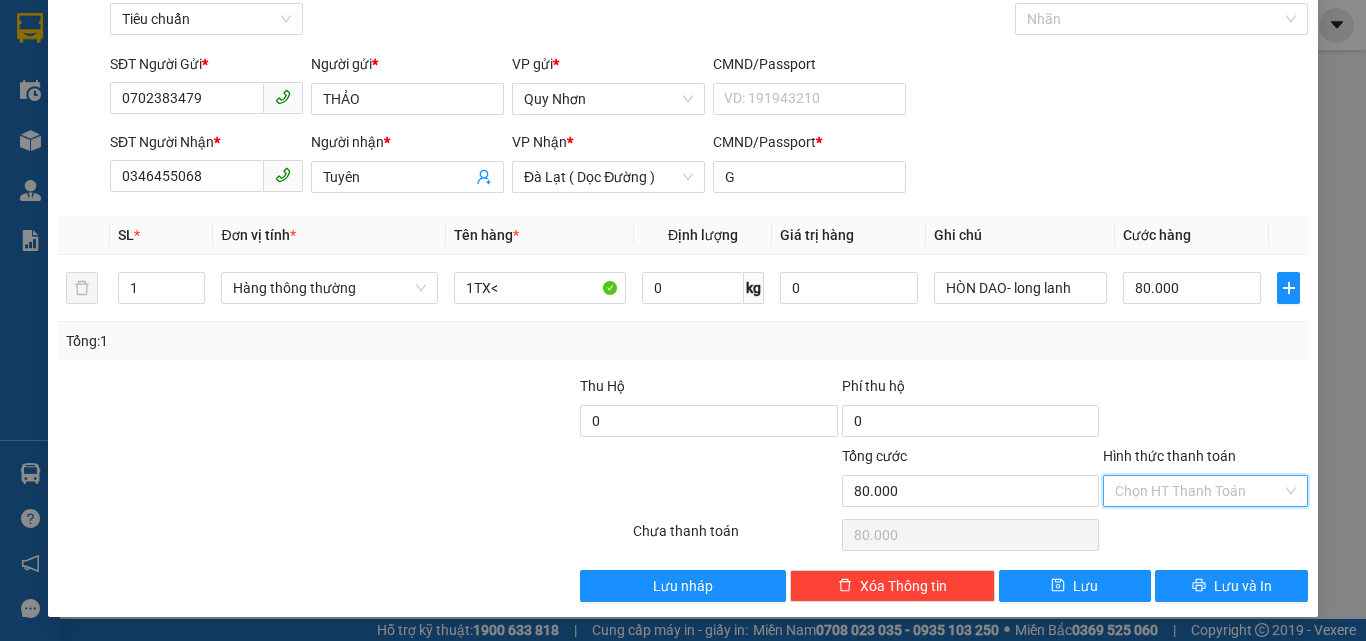 drag, startPoint x: 1149, startPoint y: 494, endPoint x: 1147, endPoint y: 403, distance: 91.02197 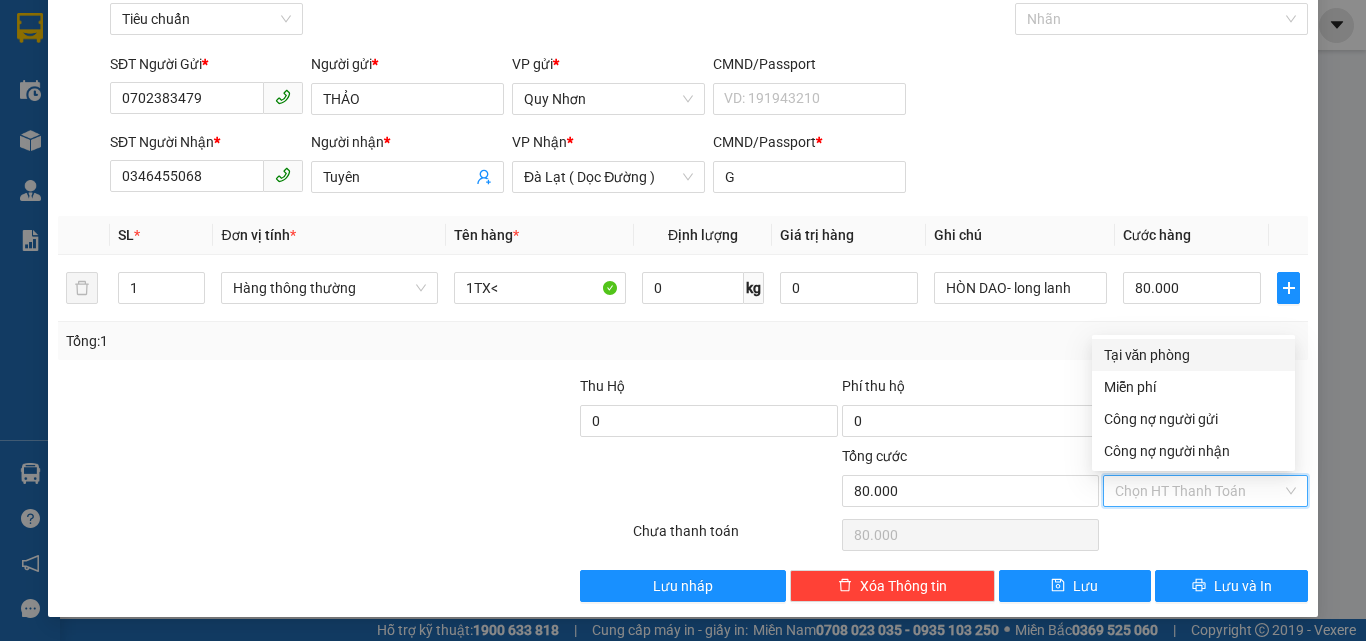 click on "Tại văn phòng" at bounding box center (1193, 355) 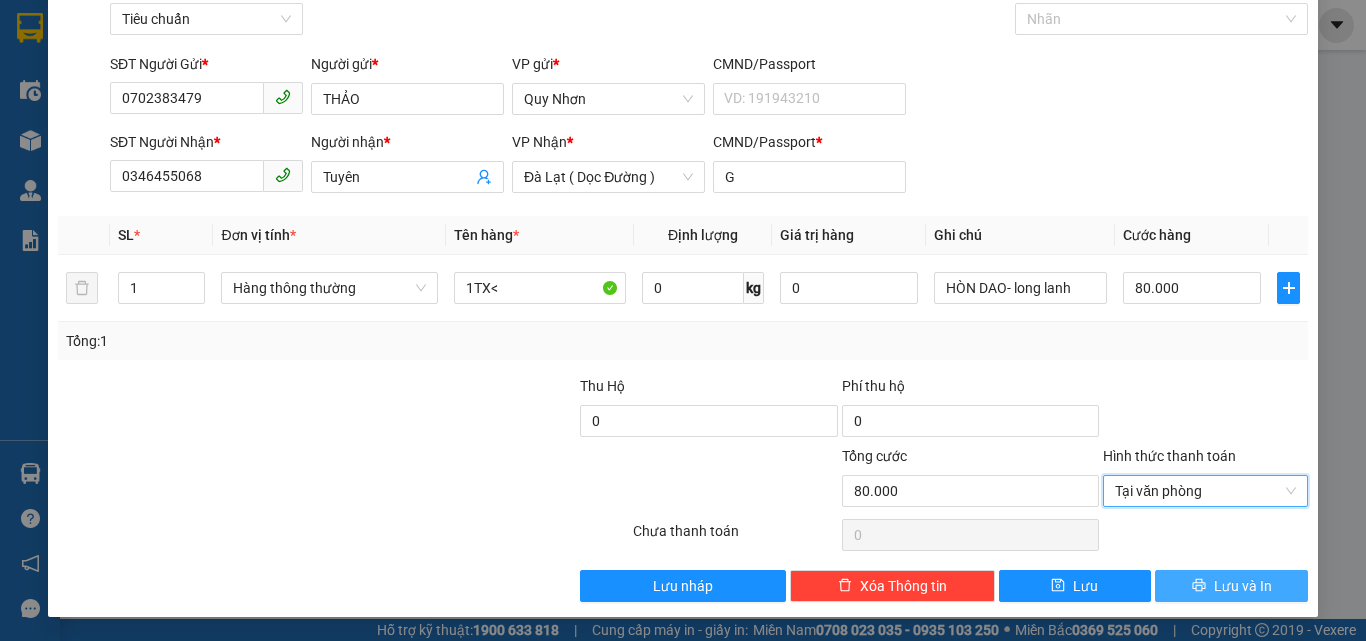 click on "Lưu và In" at bounding box center [1243, 586] 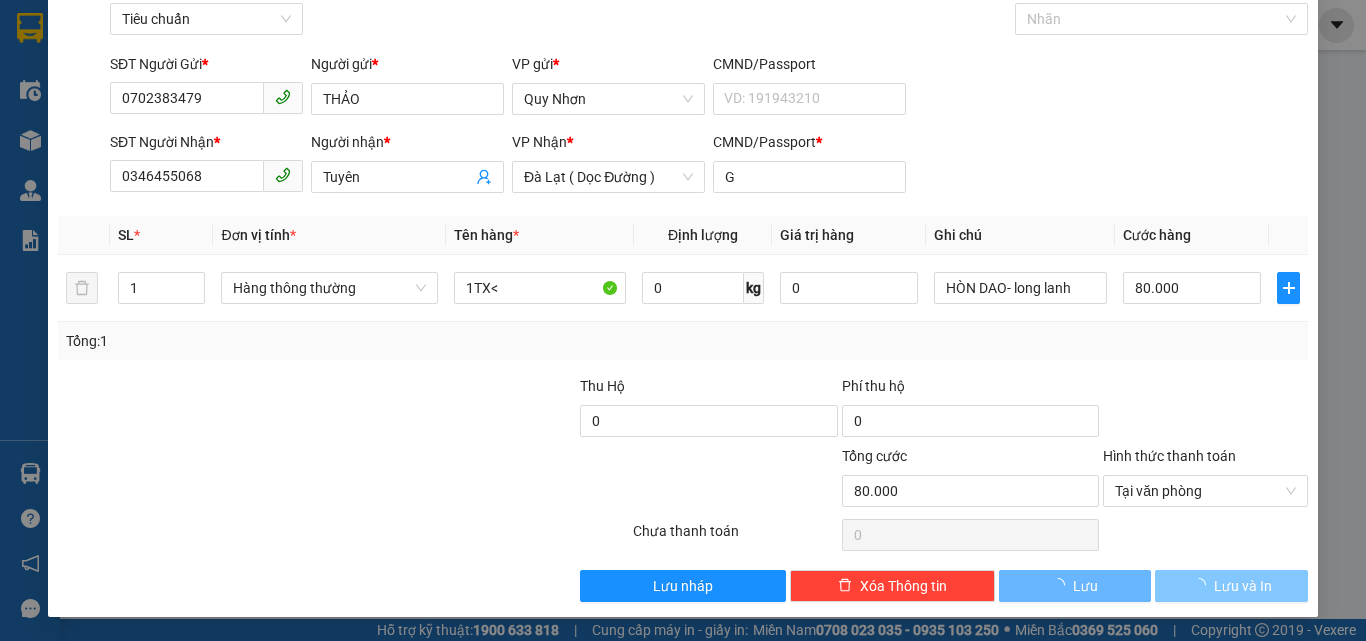 drag, startPoint x: 1202, startPoint y: 577, endPoint x: 1195, endPoint y: 565, distance: 13.892444 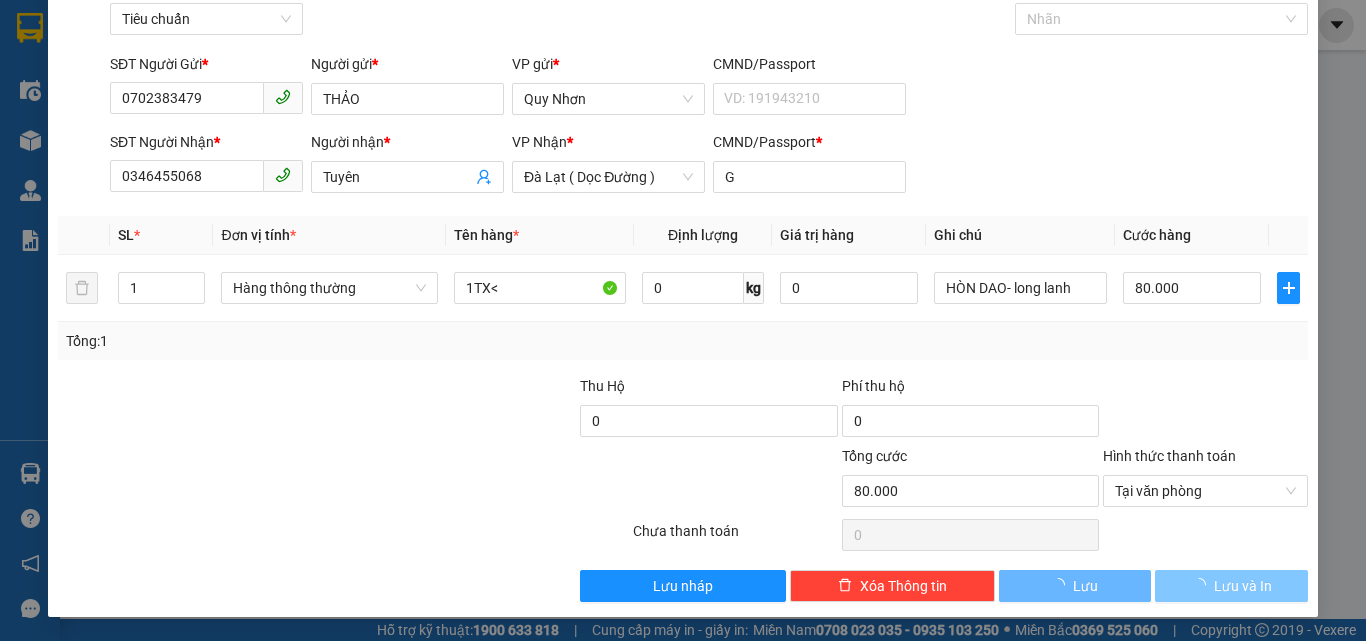 click on "Lưu và In" at bounding box center [1231, 586] 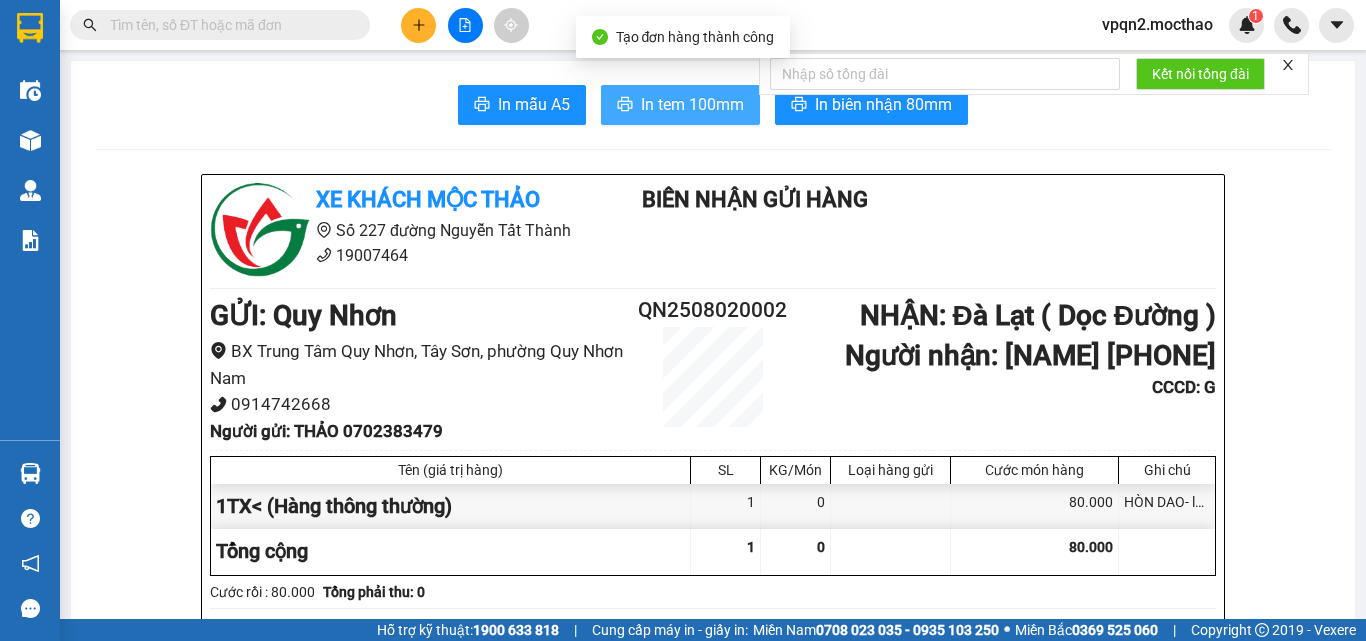 click on "In tem 100mm" at bounding box center (692, 104) 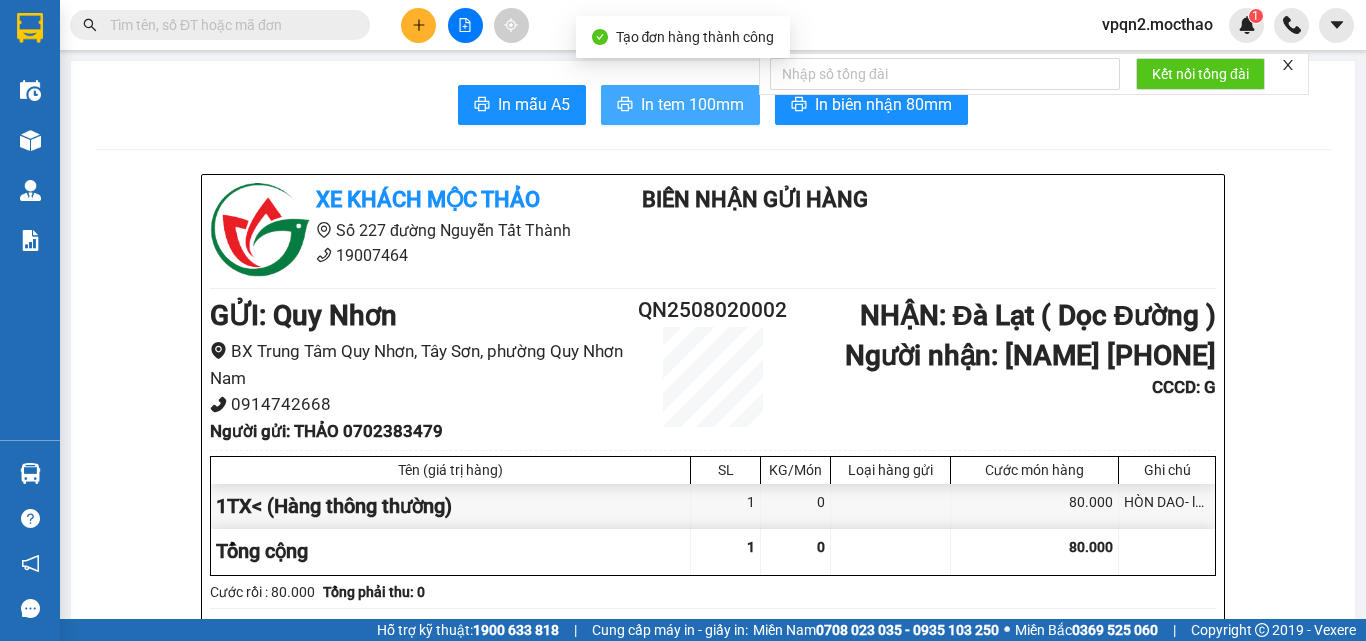 scroll, scrollTop: 0, scrollLeft: 0, axis: both 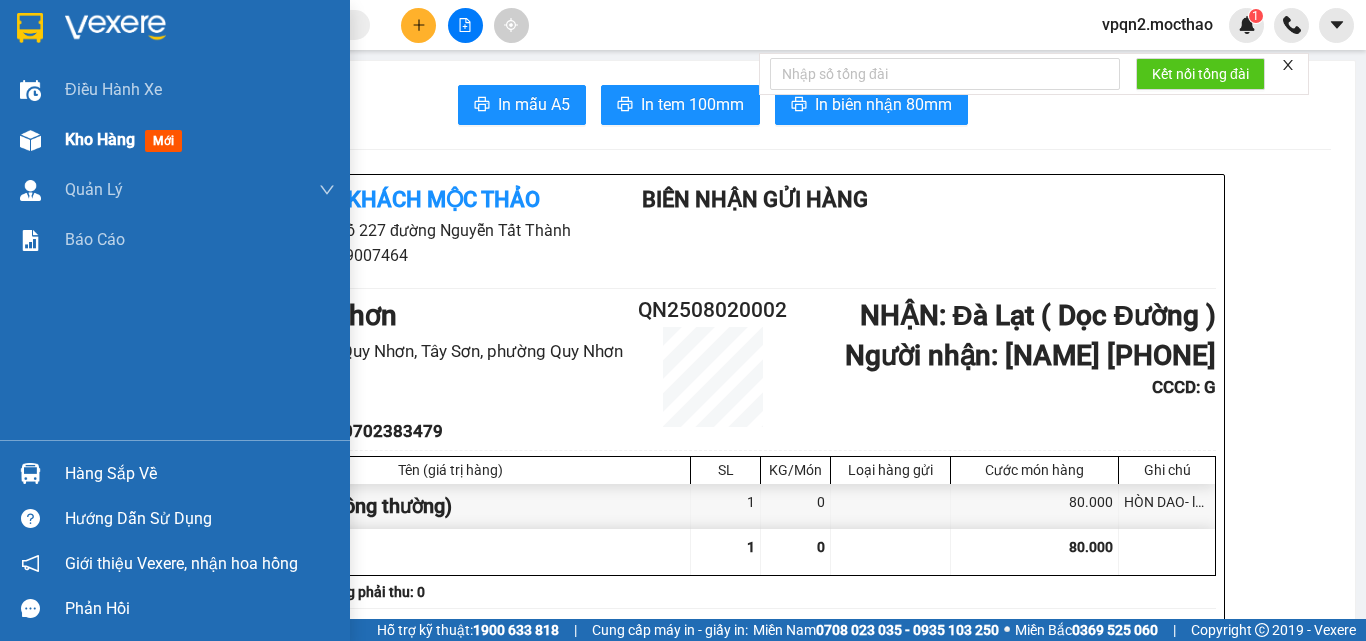 click at bounding box center (30, 140) 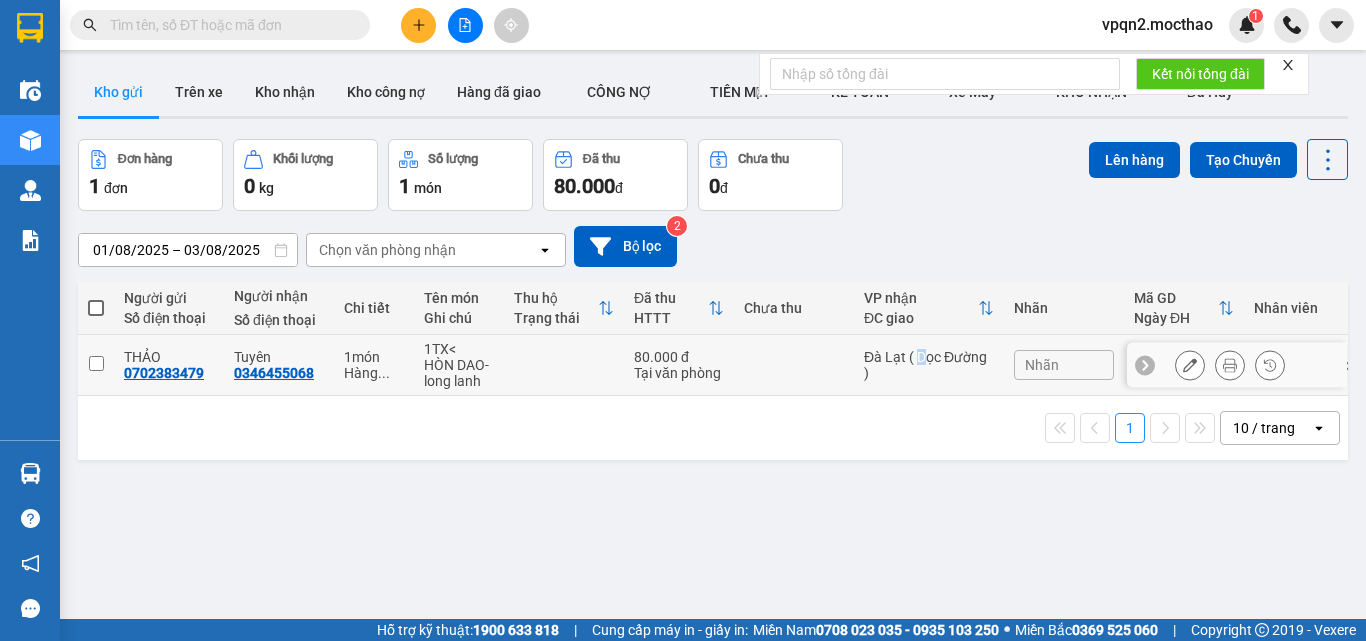 click on "Đà Lạt ( Dọc Đường )" at bounding box center [929, 365] 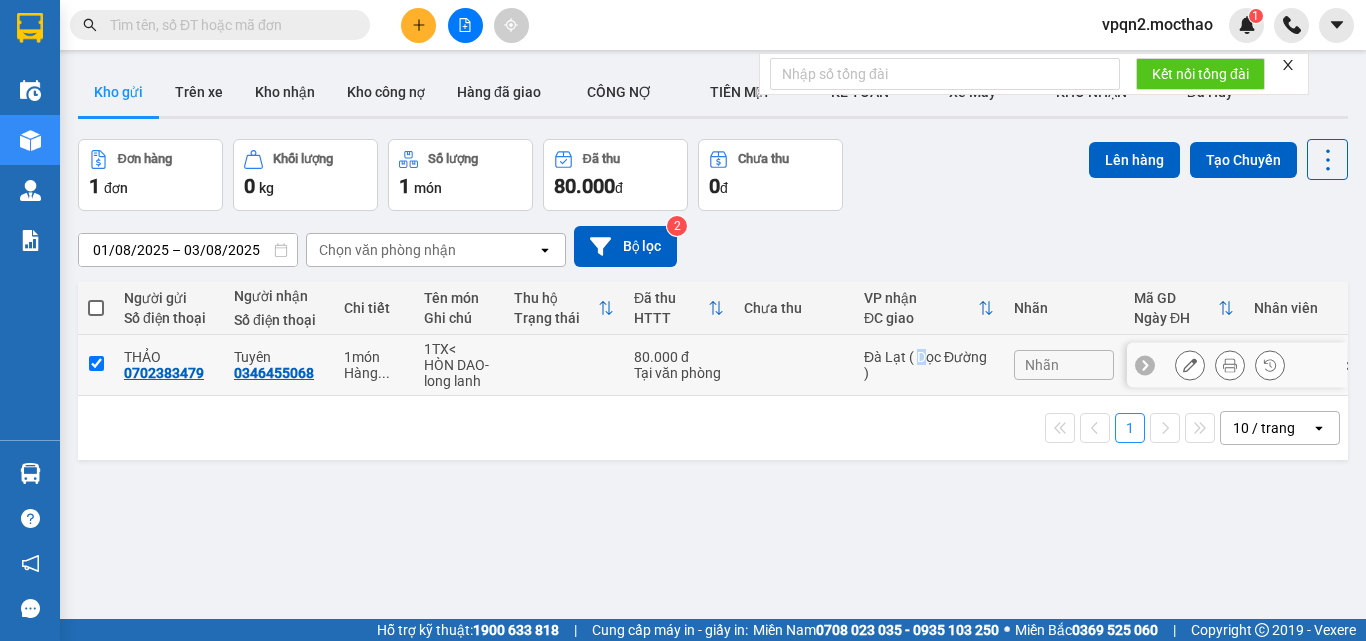 checkbox on "true" 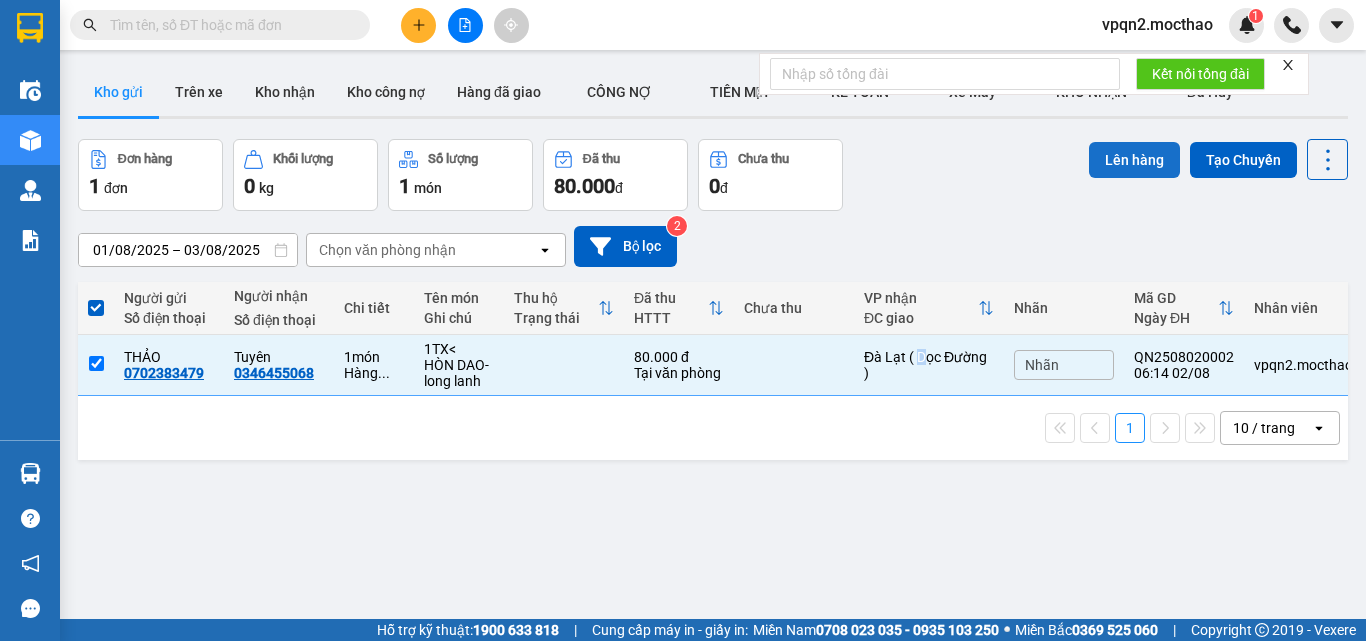 click on "Lên hàng" at bounding box center (1134, 160) 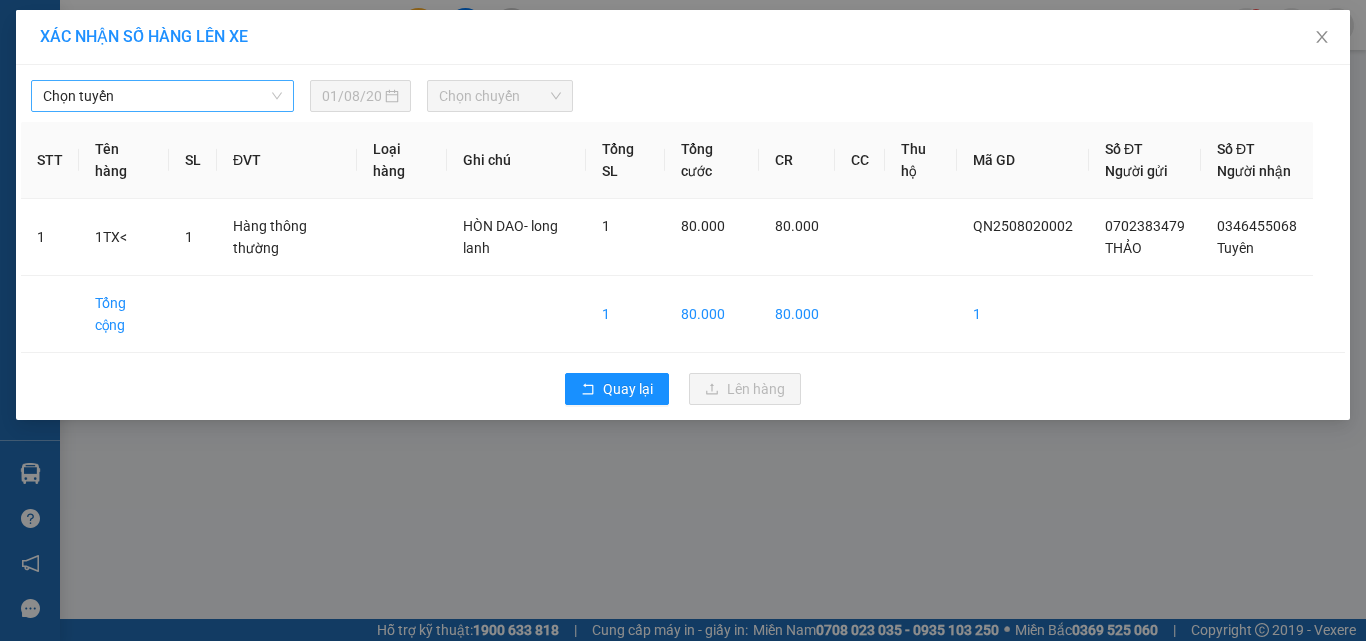 drag, startPoint x: 143, startPoint y: 90, endPoint x: 150, endPoint y: 115, distance: 25.96151 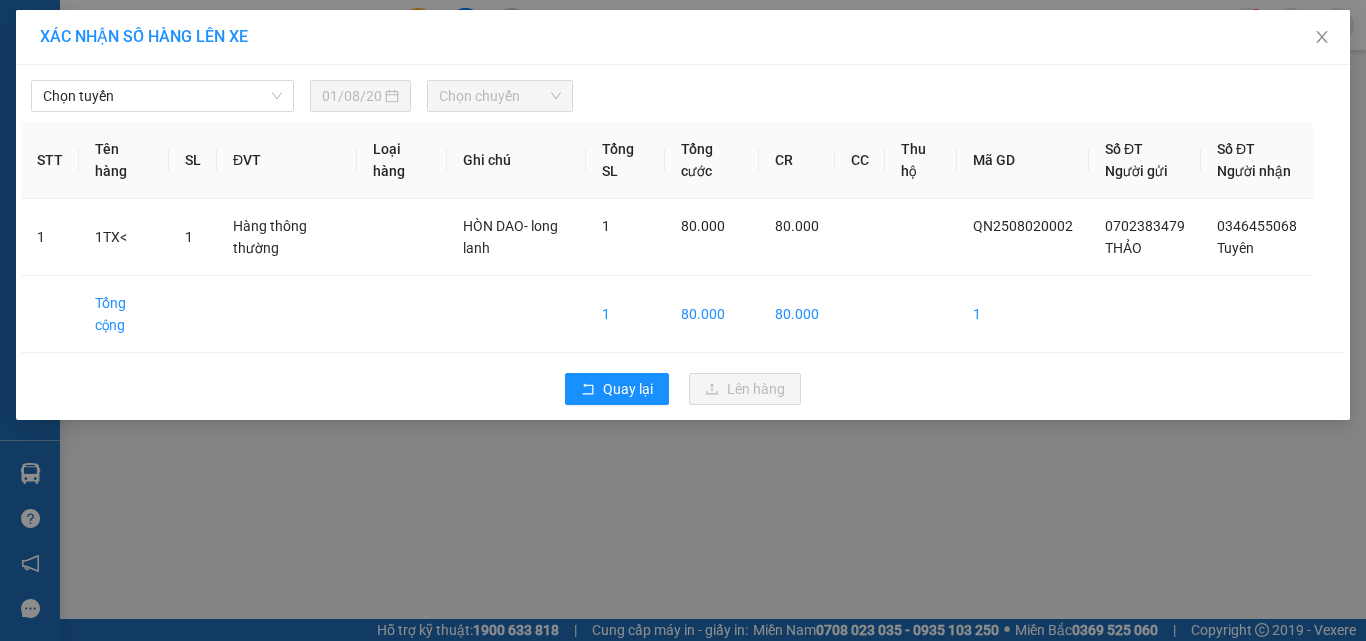 click on "Chọn tuyến" at bounding box center [162, 96] 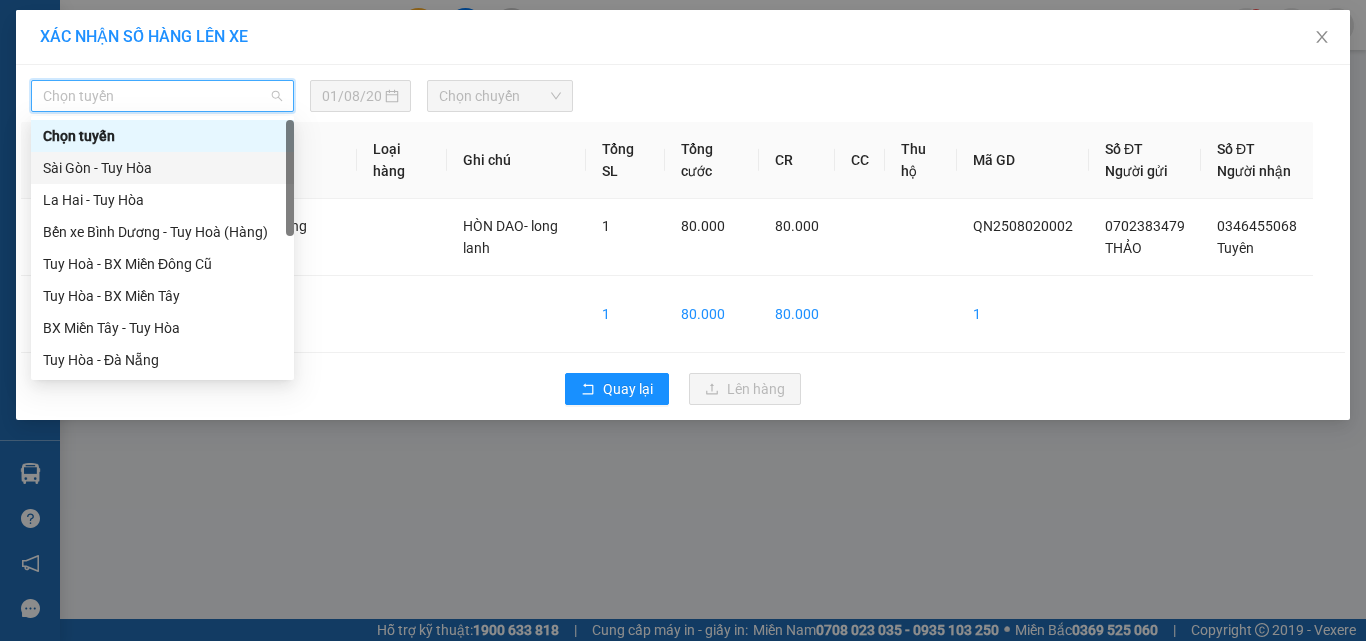 scroll, scrollTop: 400, scrollLeft: 0, axis: vertical 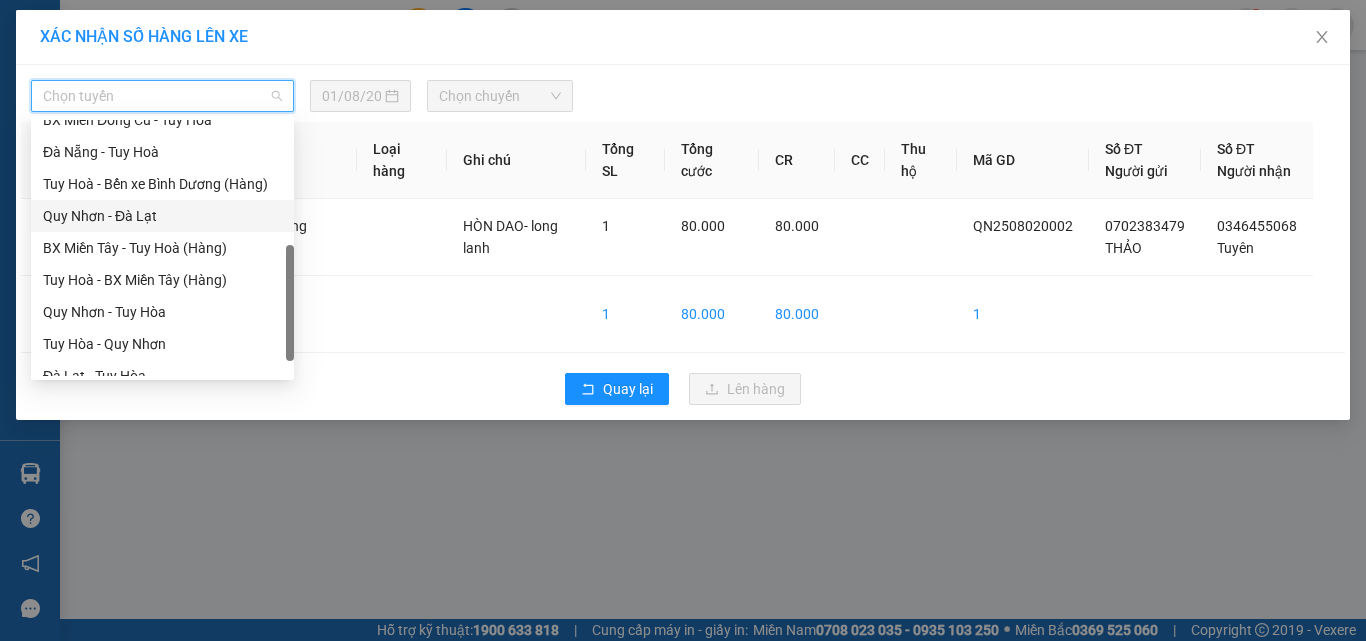 click on "Quy Nhơn - Đà Lạt" at bounding box center (162, 216) 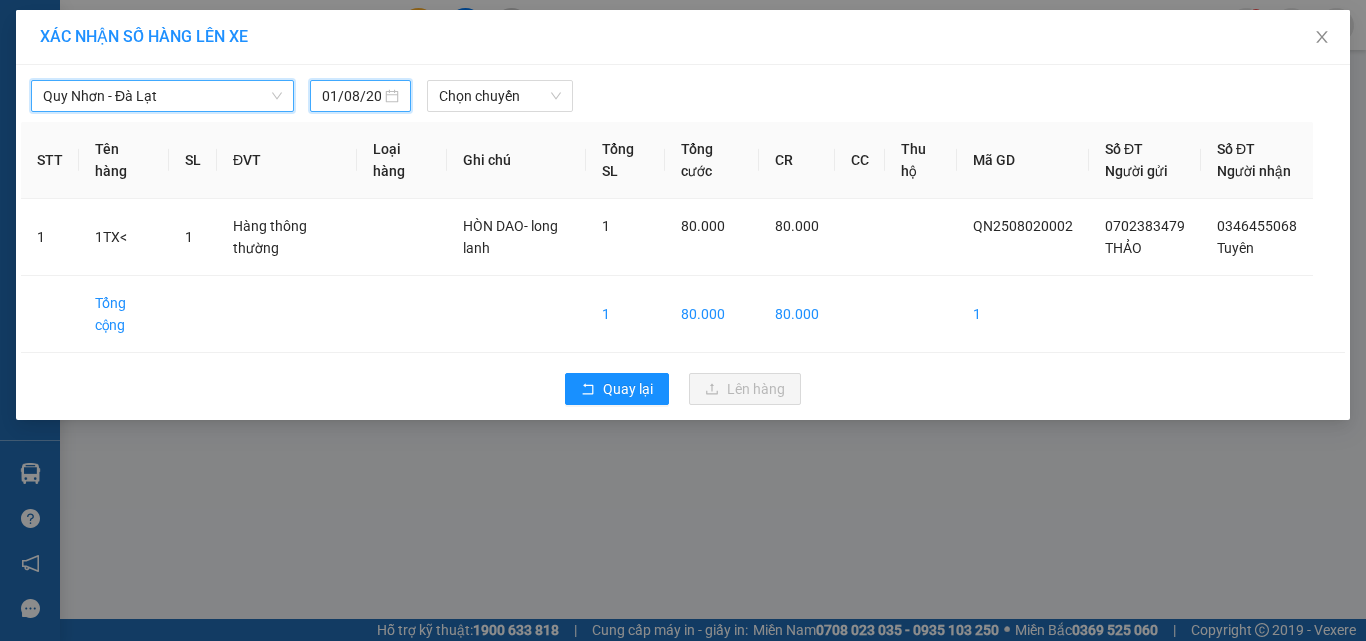 drag, startPoint x: 335, startPoint y: 93, endPoint x: 372, endPoint y: 182, distance: 96.38464 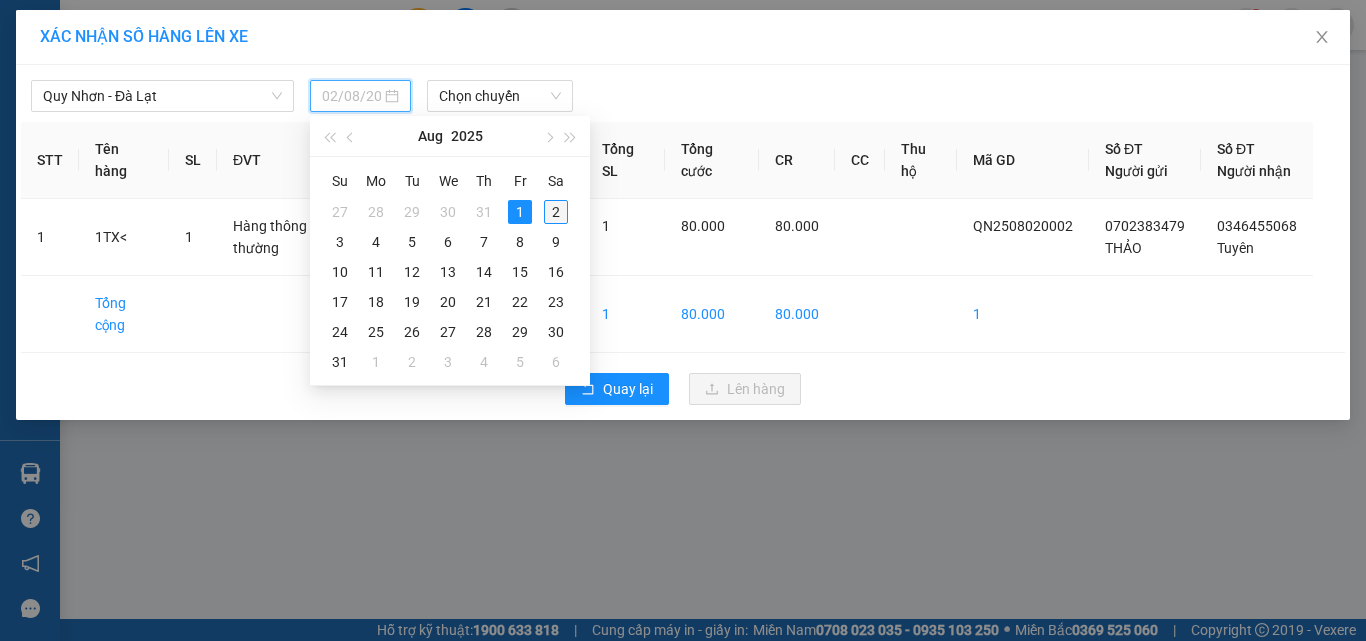 click on "2" at bounding box center (556, 212) 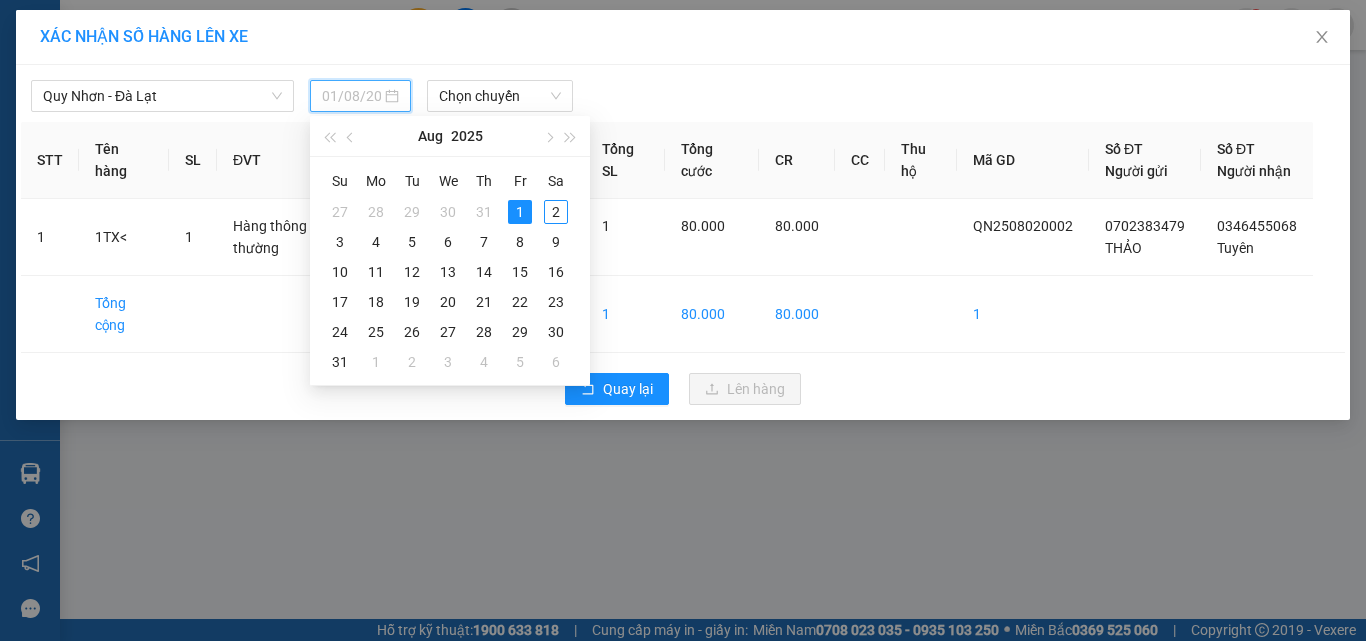 type on "02/08/2025" 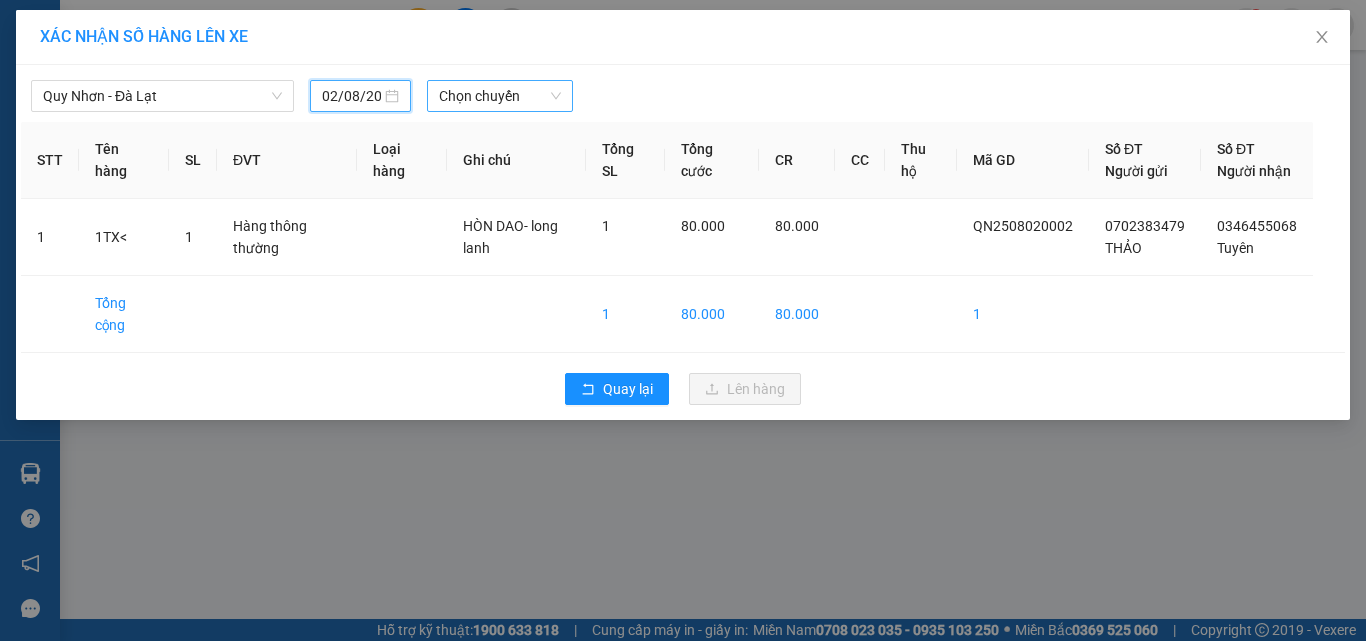 click on "Chọn chuyến" at bounding box center [500, 96] 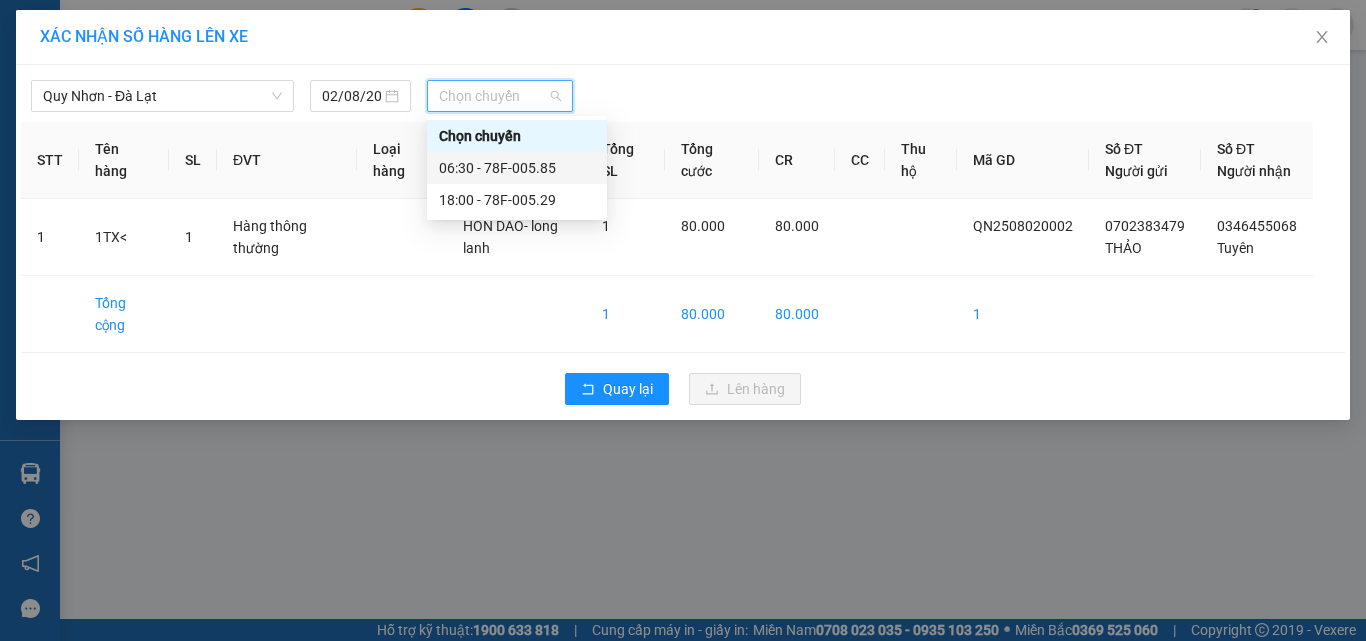 drag, startPoint x: 522, startPoint y: 163, endPoint x: 598, endPoint y: 234, distance: 104.00481 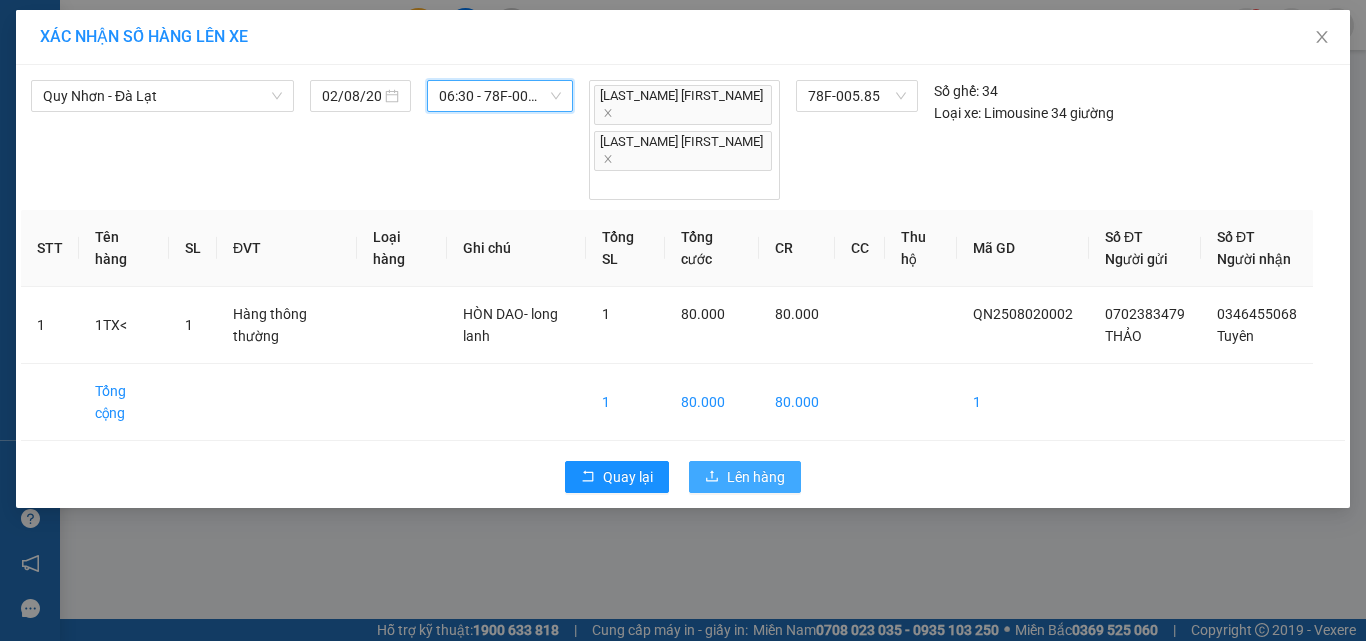 click on "Lên hàng" at bounding box center (756, 477) 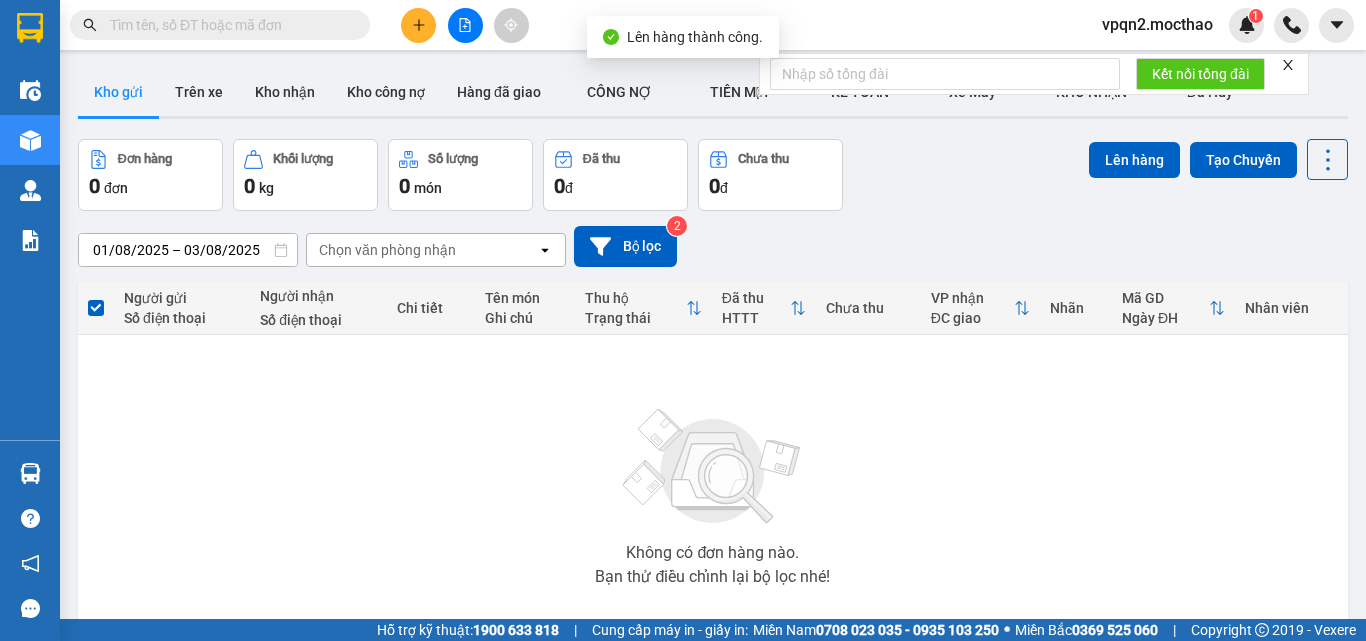 click at bounding box center [465, 25] 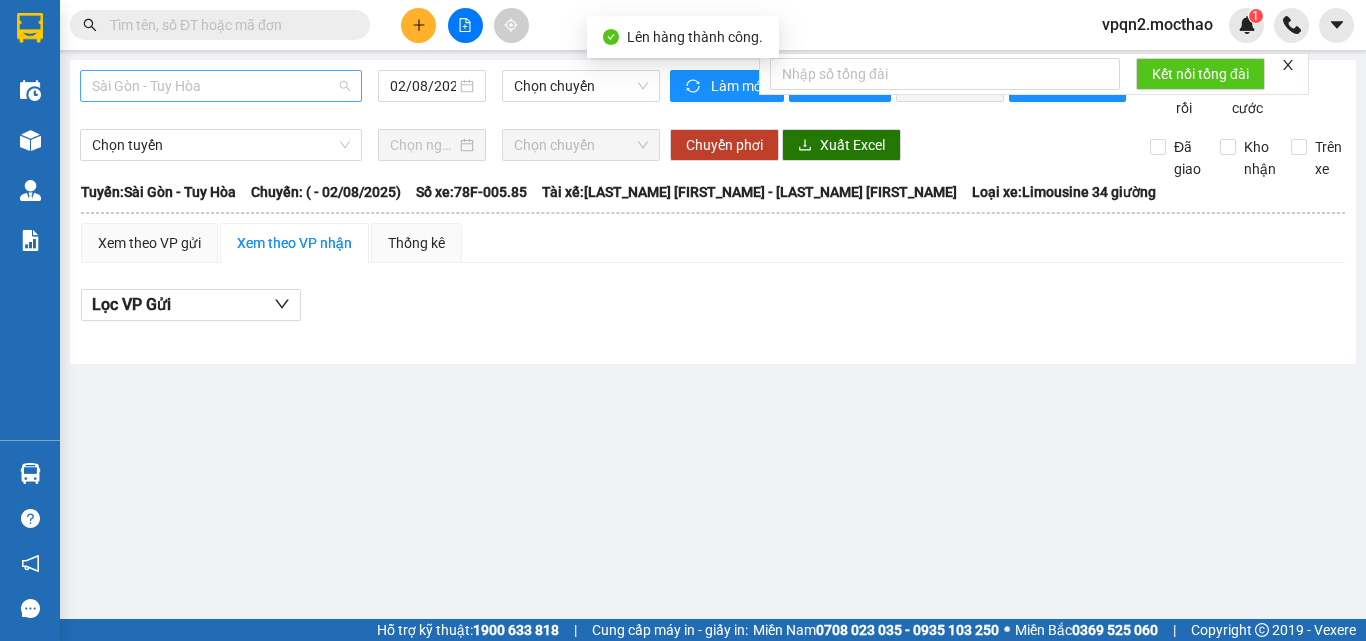 click on "Sài Gòn - Tuy Hòa" at bounding box center (221, 86) 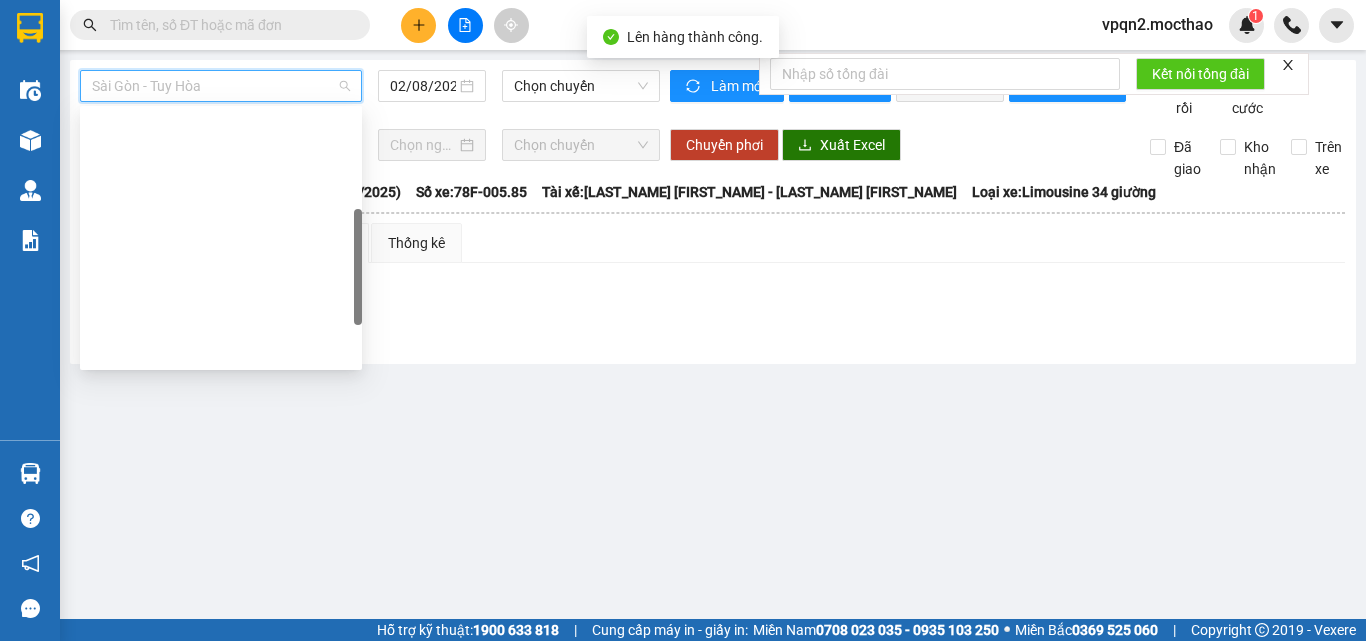 scroll, scrollTop: 300, scrollLeft: 0, axis: vertical 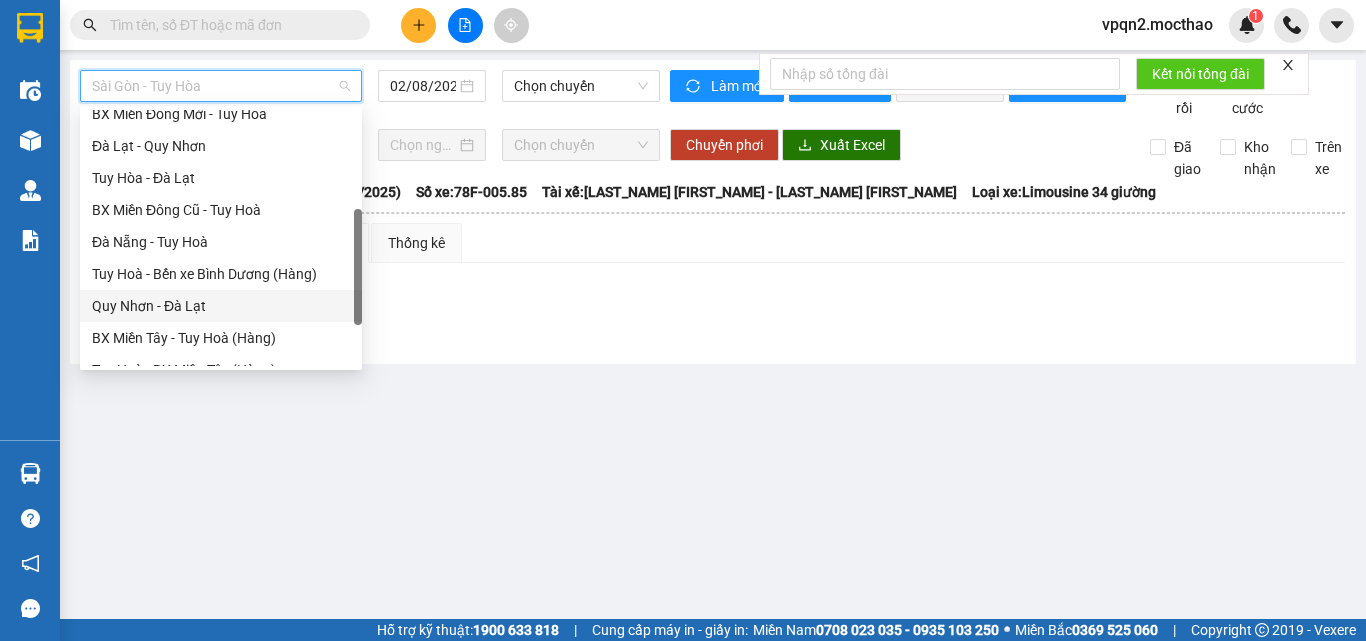 click on "Quy Nhơn - Đà Lạt" at bounding box center (221, 306) 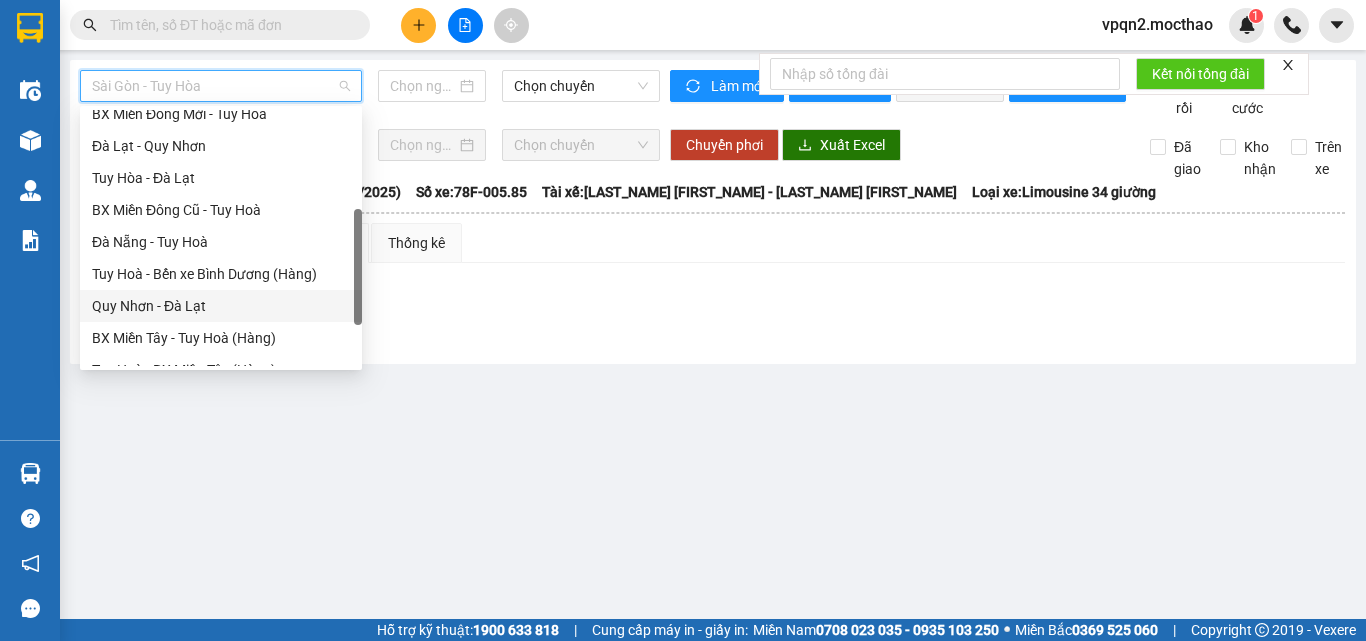type on "02/08/2025" 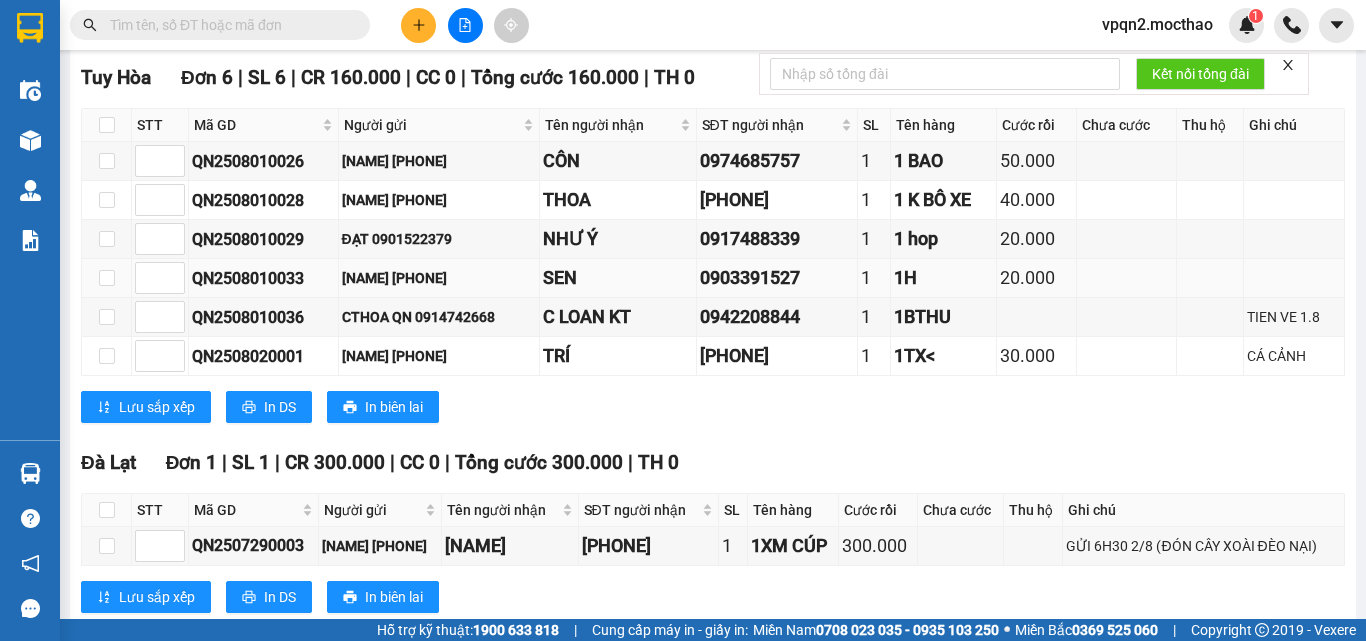 scroll, scrollTop: 572, scrollLeft: 0, axis: vertical 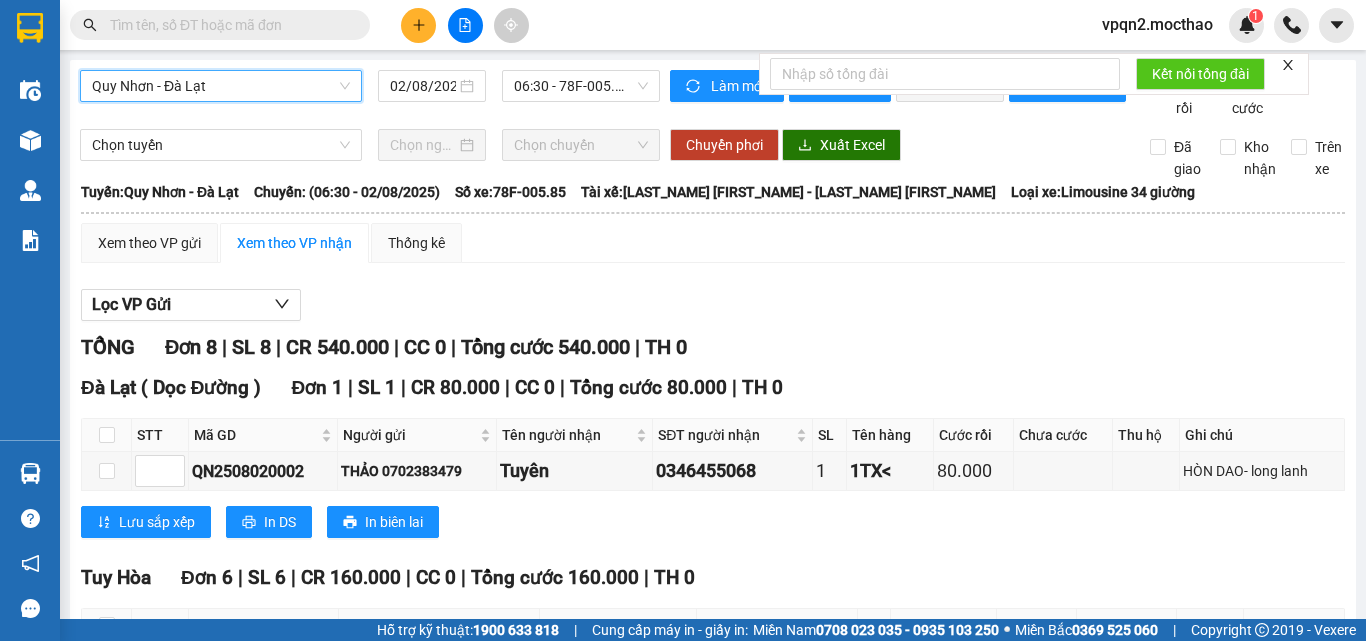 click 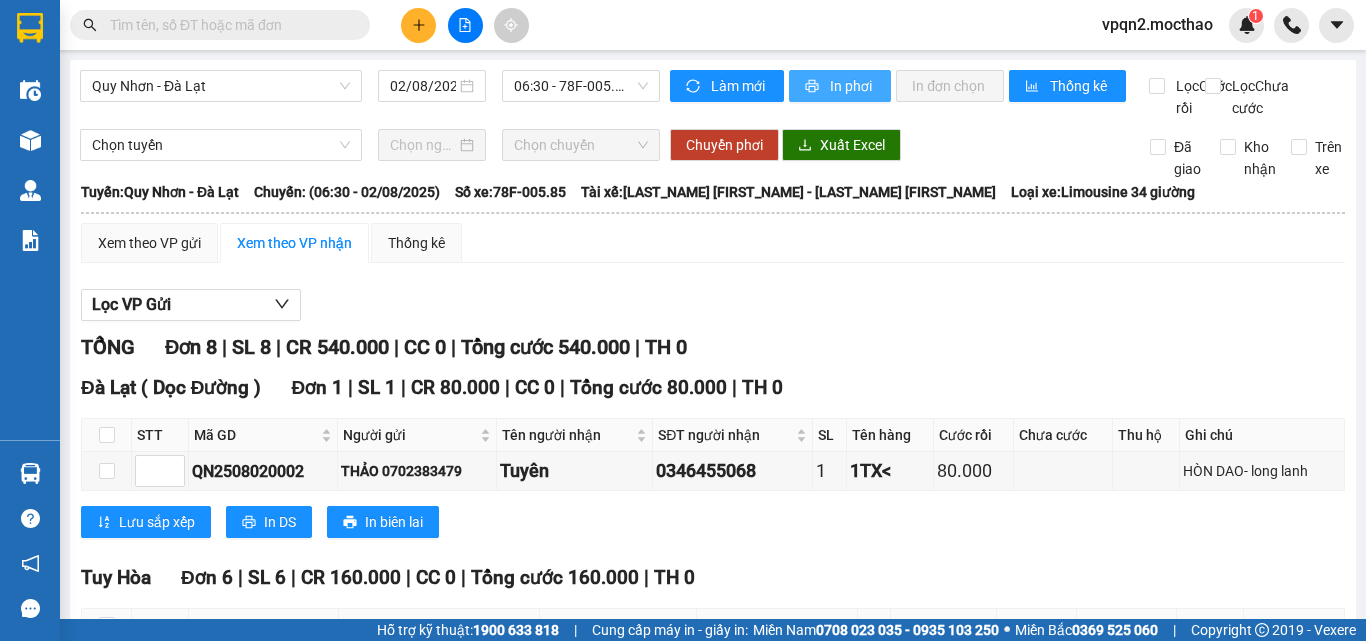 click on "In phơi" at bounding box center (852, 86) 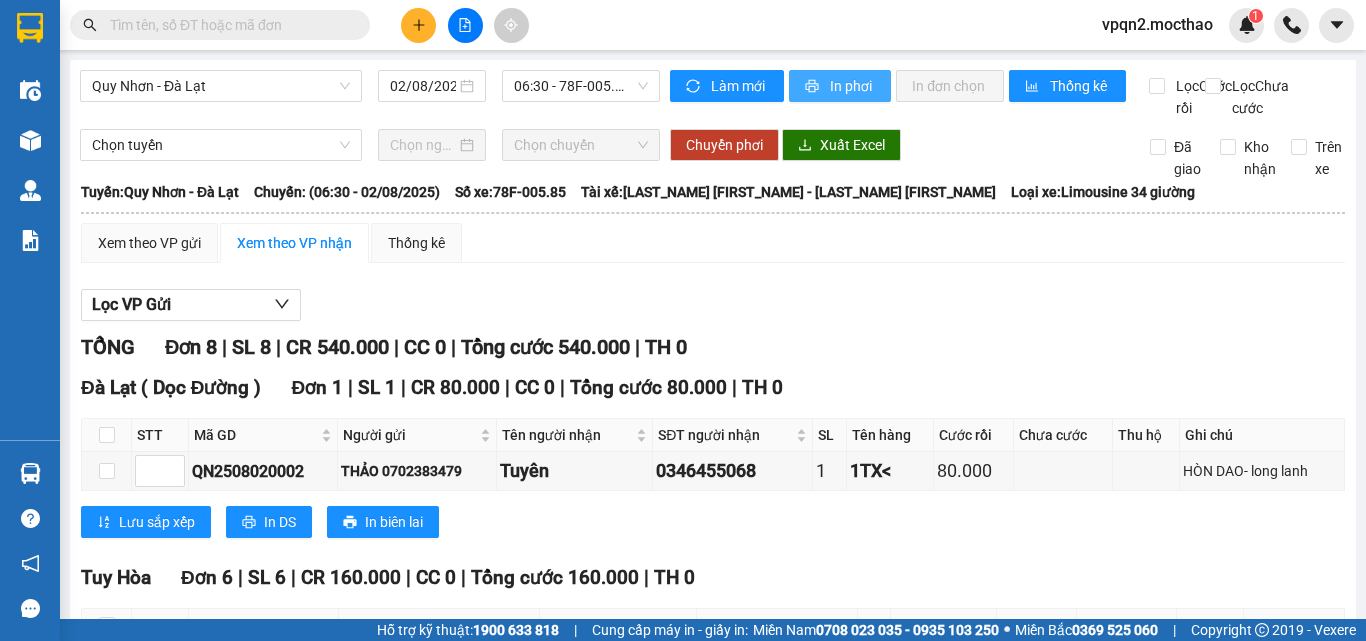 scroll, scrollTop: 0, scrollLeft: 0, axis: both 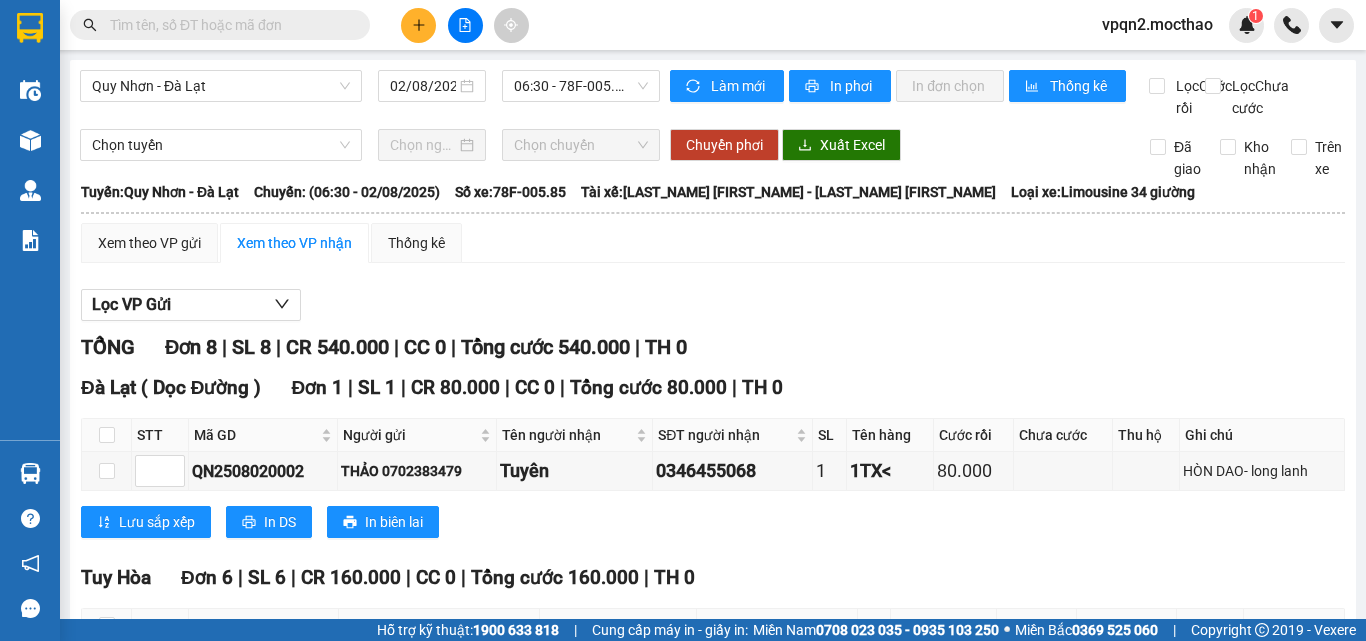 click on "[PHONE] - [NAME]   Số [NUMBER] đường [STREET_NAME] PHƠI HÀNG [TIME] - [DATE] Tuyến:  [CITY] - [CITY] Chuyến:   ([TIME] - [DATE]) Tài xế:  [LAST_NAME] [FIRST_NAME] - [LAST_NAME] [FIRST_NAME]   Số xe:  [VEHICLE_ID] Loại xe:  Limousine 34 giường Tuyến:  [CITY] - [CITY] Chuyến:   ([TIME] - [DATE]) Số xe:  [VEHICLE_ID] Tài xế:  [LAST_NAME] [FIRST_NAME] - [LAST_NAME] [FIRST_NAME]Loại xe:  Limousine 34 giường Xem theo VP gửi Xem theo VP nhận Thống kê Lọc VP Gửi TỔNG Đơn   [NUMBER] | SL   [NUMBER] | CR   [CURRENCY] | CC   [NUMBER] | Tổng cước   [CURRENCY] | TH   [NUMBER] [CITY] ( Dọc Đường ) Đơn   [NUMBER] | SL   [NUMBER] | CR   [CURRENCY] | CC   [NUMBER] | Tổng cước   [CURRENCY] | TH   [NUMBER] STT Mã GD Người gửi Tên người nhận SĐT người nhận SL Tên hàng Cước rồi" at bounding box center [713, 609] 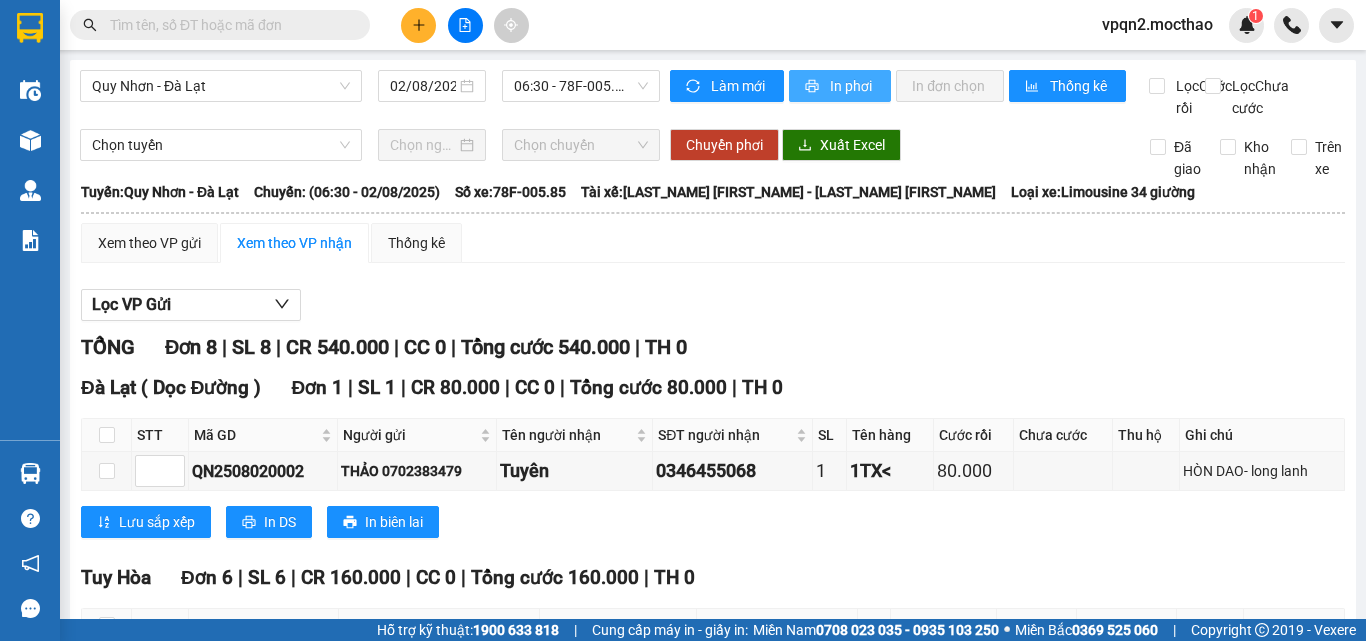 click on "In phơi" at bounding box center [852, 86] 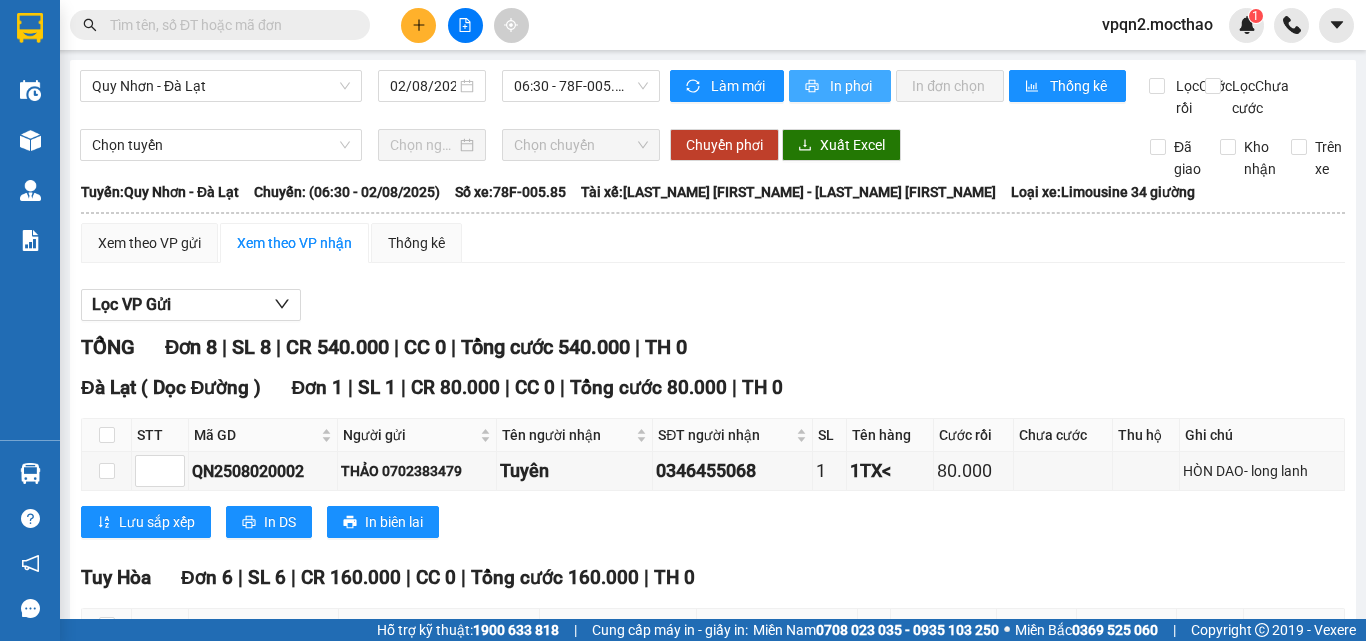 scroll, scrollTop: 0, scrollLeft: 0, axis: both 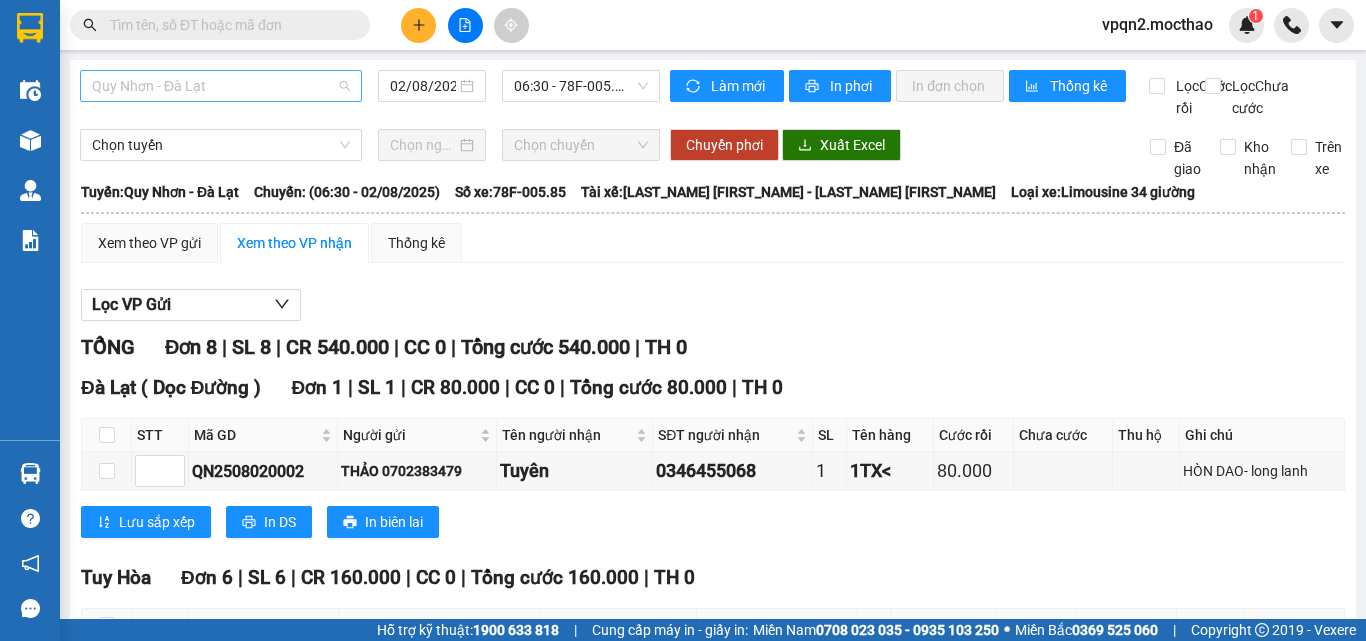 click on "Quy Nhơn - Đà Lạt" at bounding box center [221, 86] 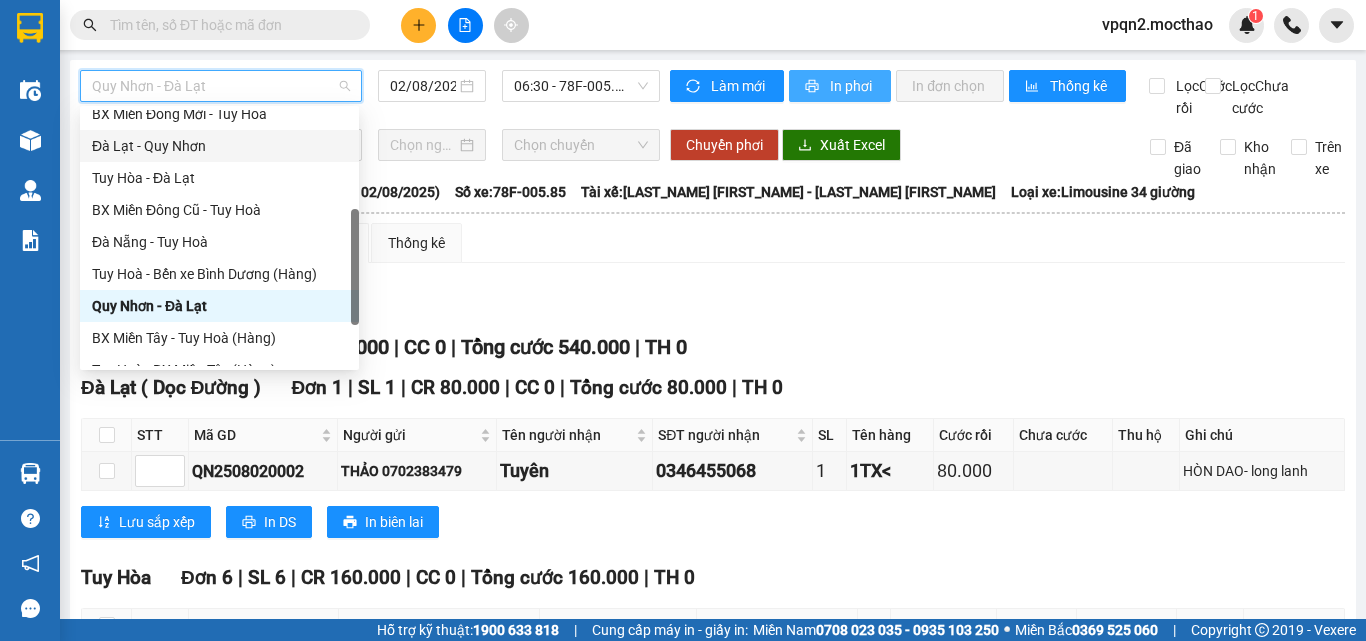click on "In phơi" at bounding box center (840, 86) 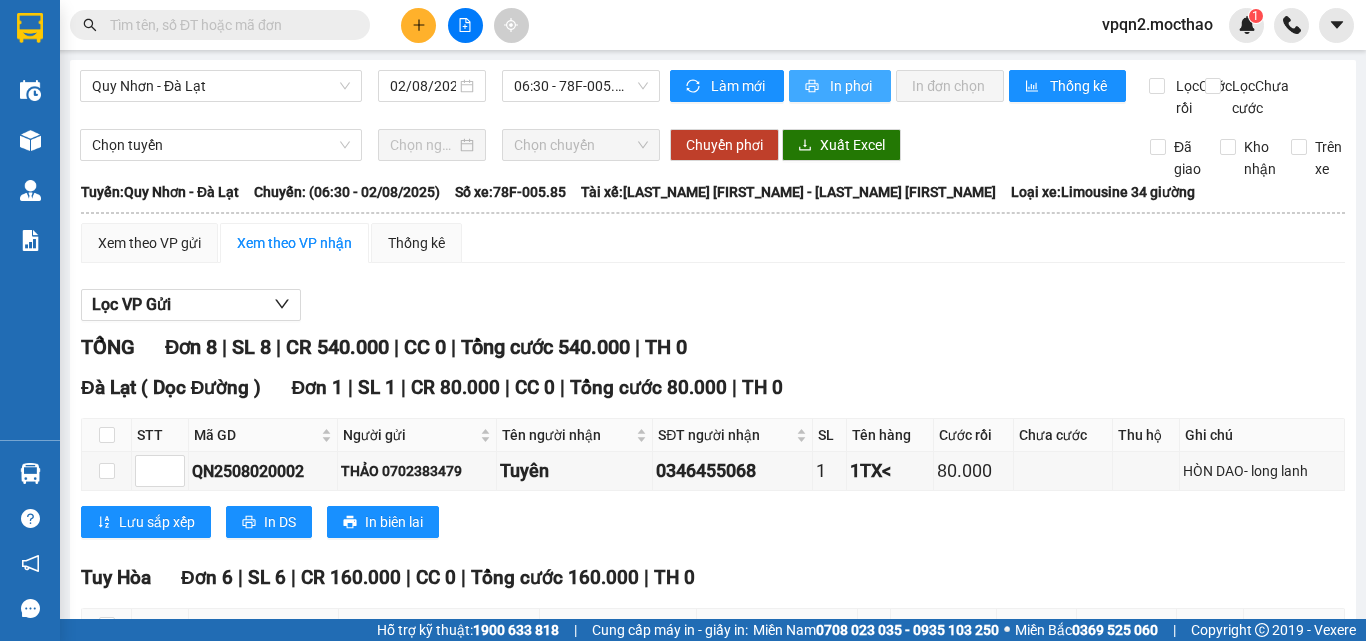 scroll, scrollTop: 0, scrollLeft: 0, axis: both 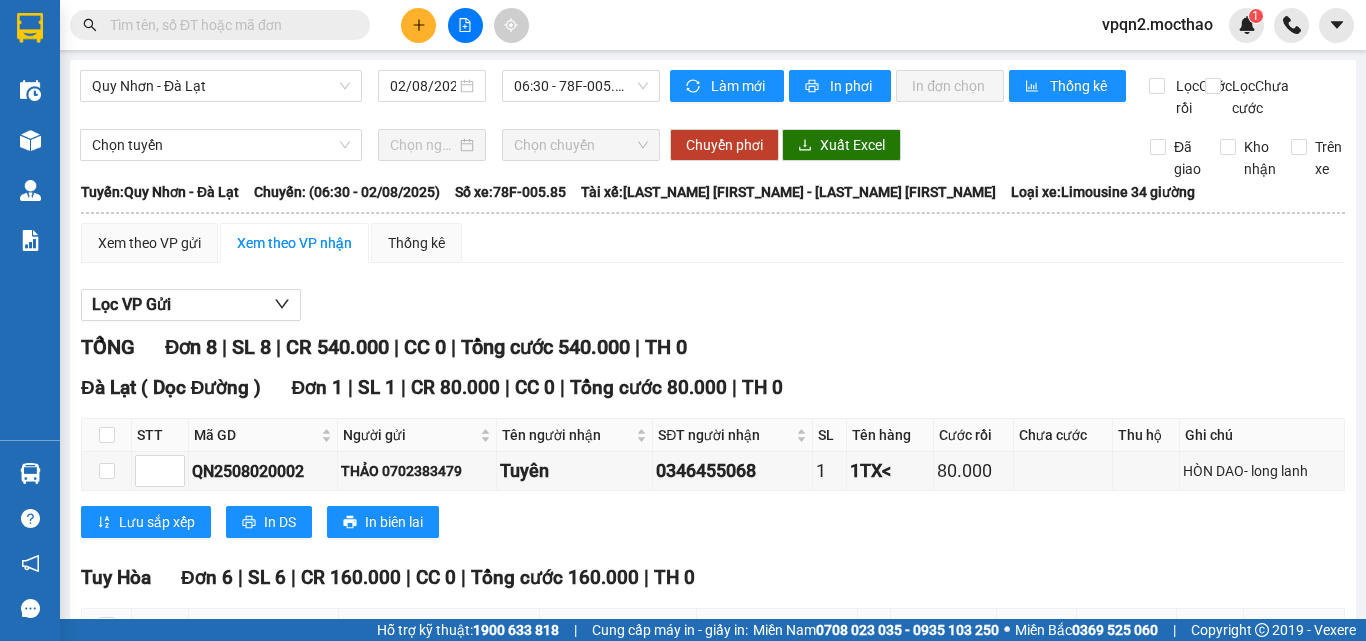 drag, startPoint x: 234, startPoint y: 81, endPoint x: 186, endPoint y: 160, distance: 92.43917 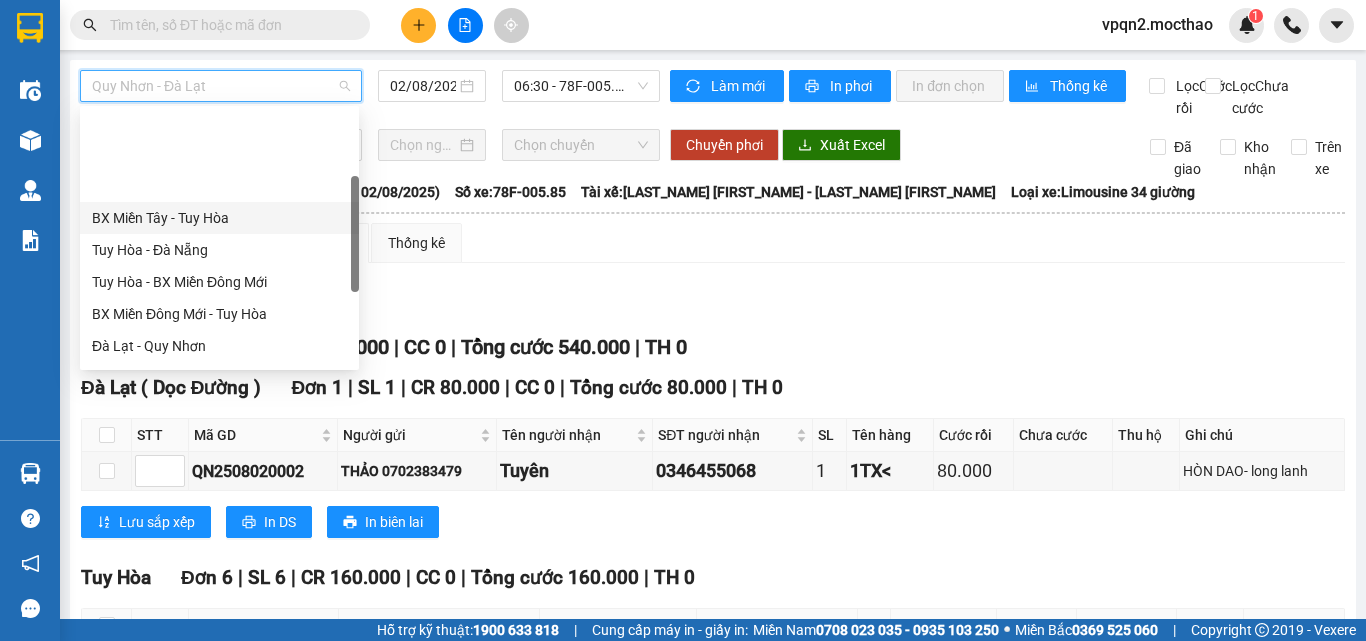 scroll, scrollTop: 200, scrollLeft: 0, axis: vertical 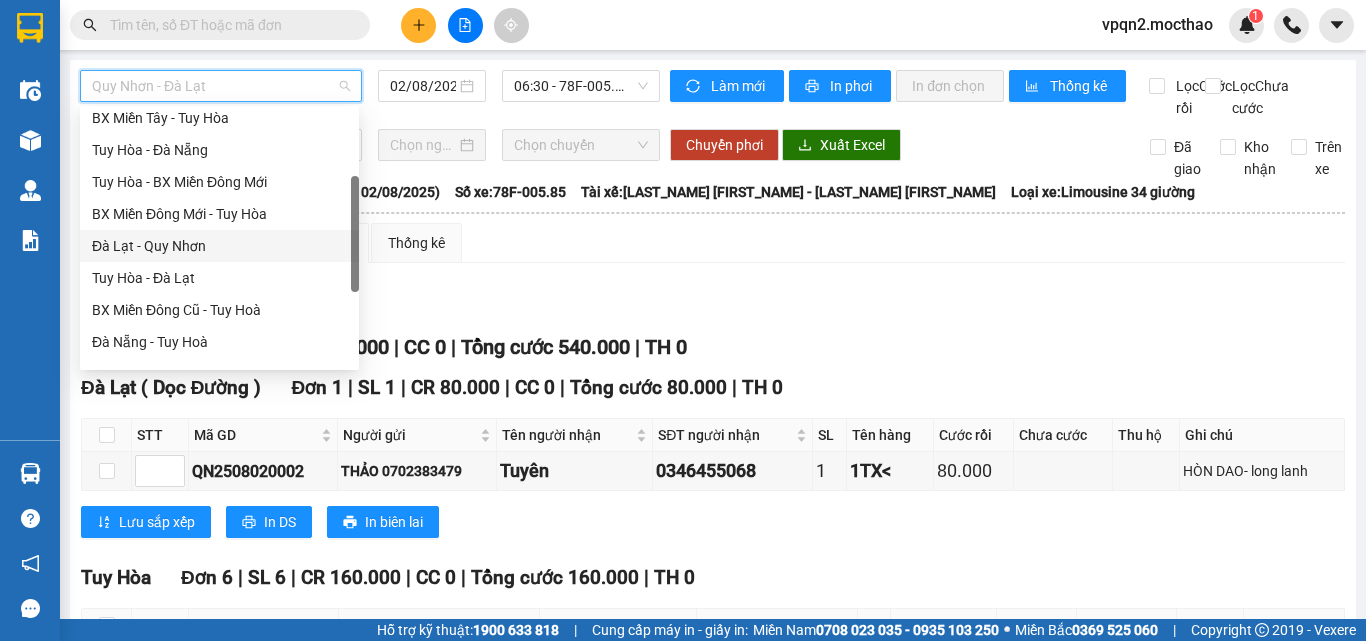 click on "Đà Lạt - Quy Nhơn" at bounding box center (219, 246) 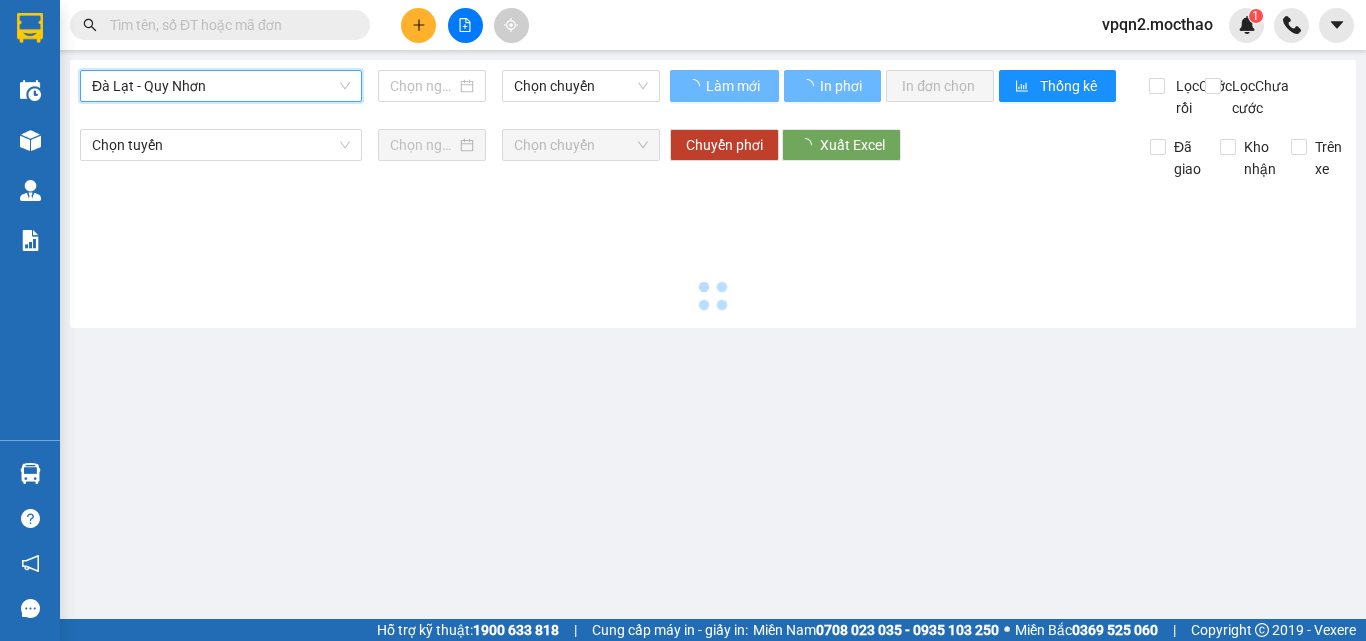 type on "02/08/2025" 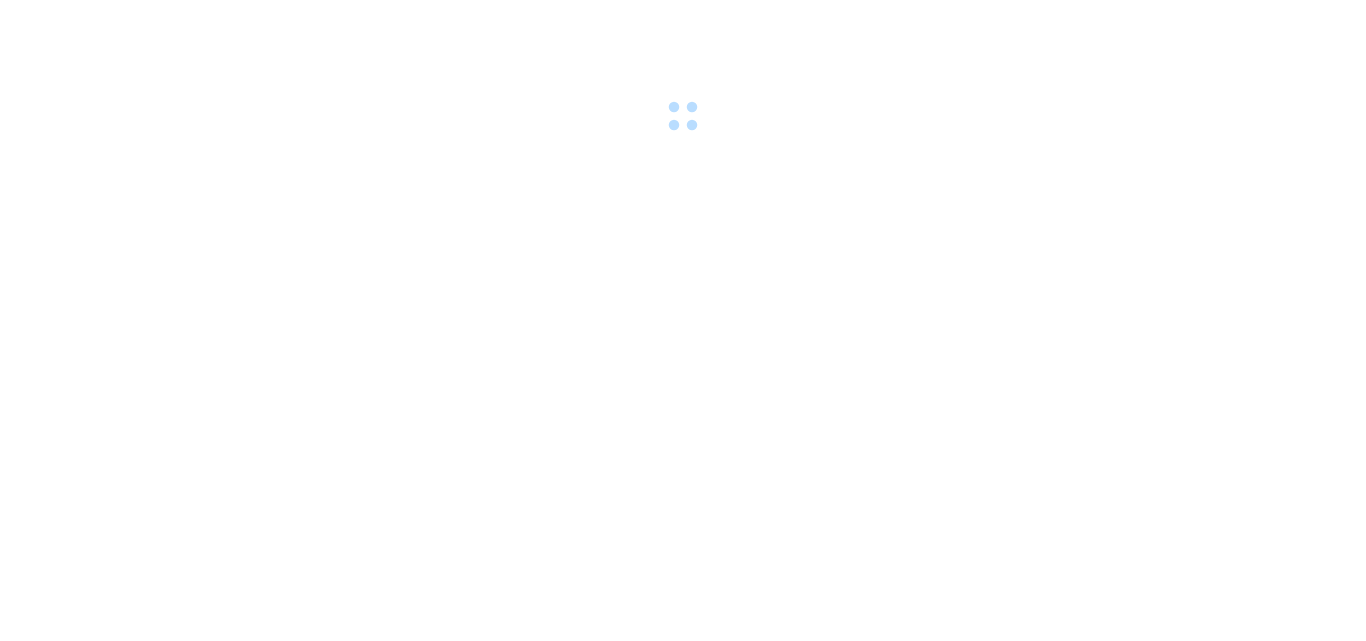 scroll, scrollTop: 0, scrollLeft: 0, axis: both 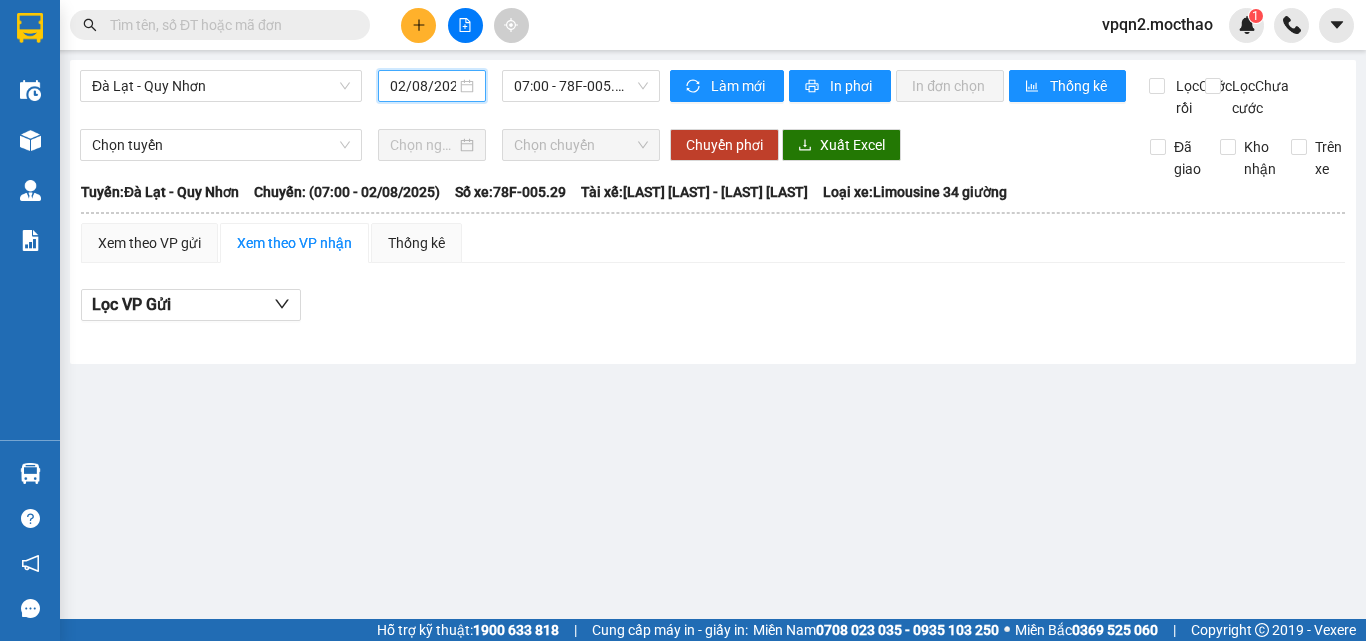 click on "02/08/2025" at bounding box center (423, 86) 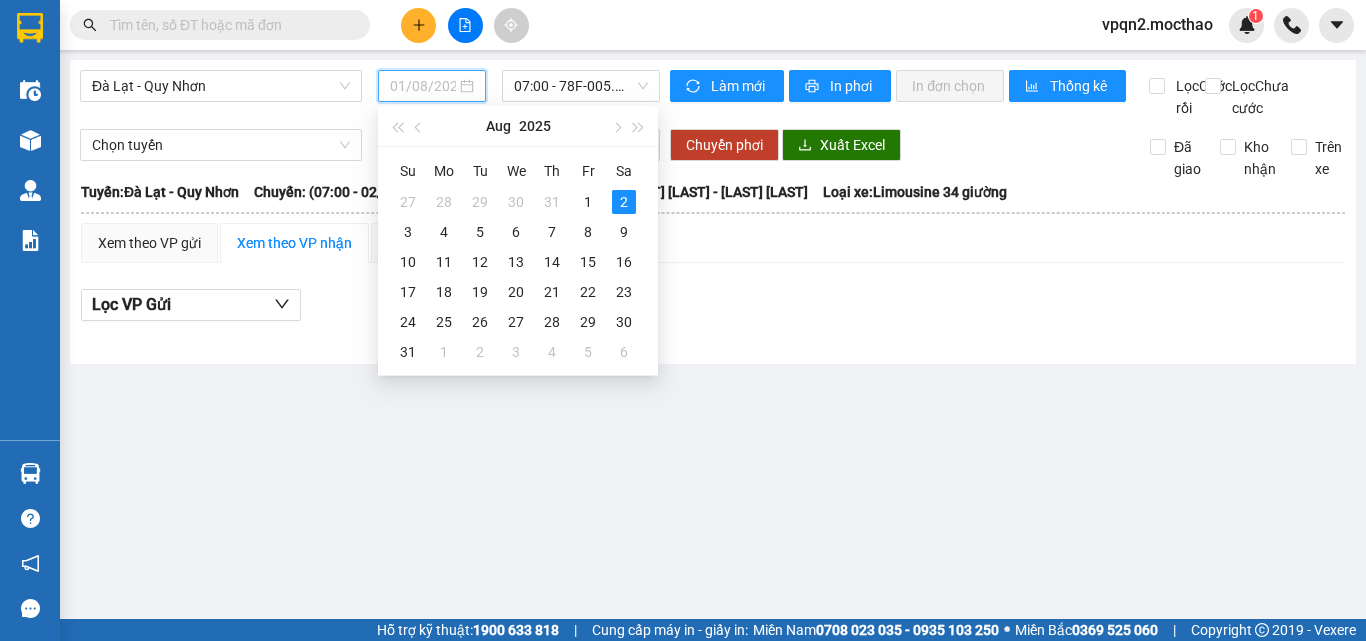 click on "1" at bounding box center [588, 202] 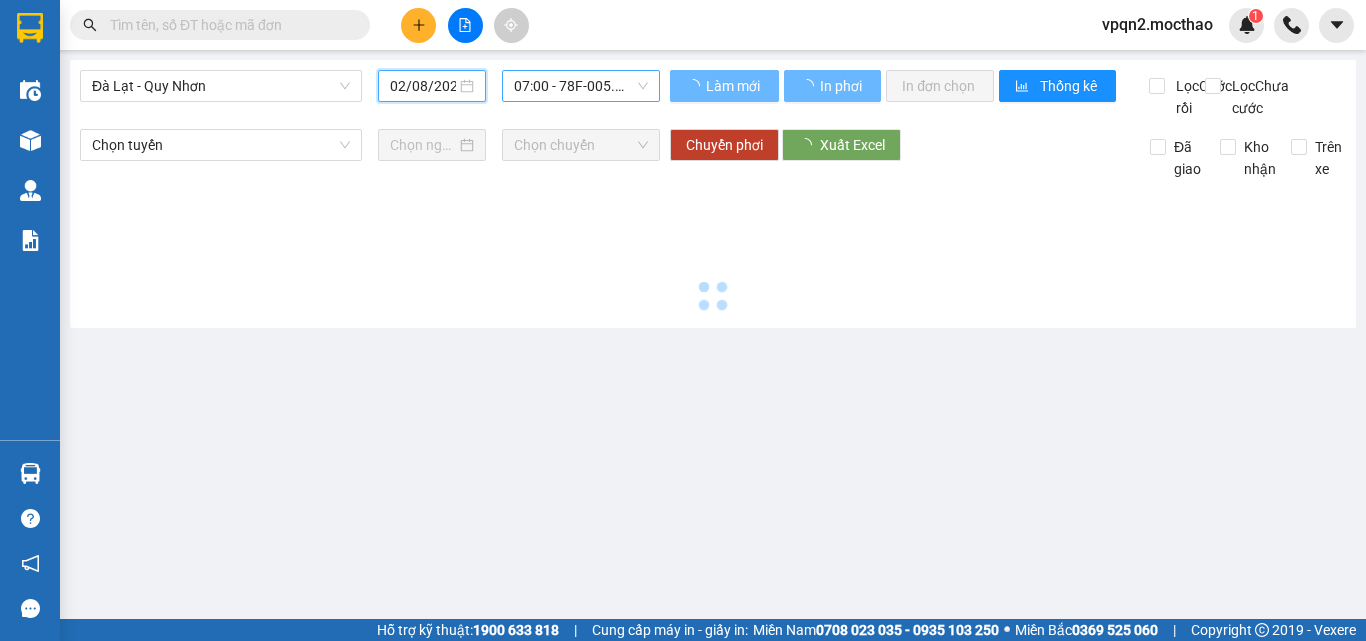 type on "01/08/2025" 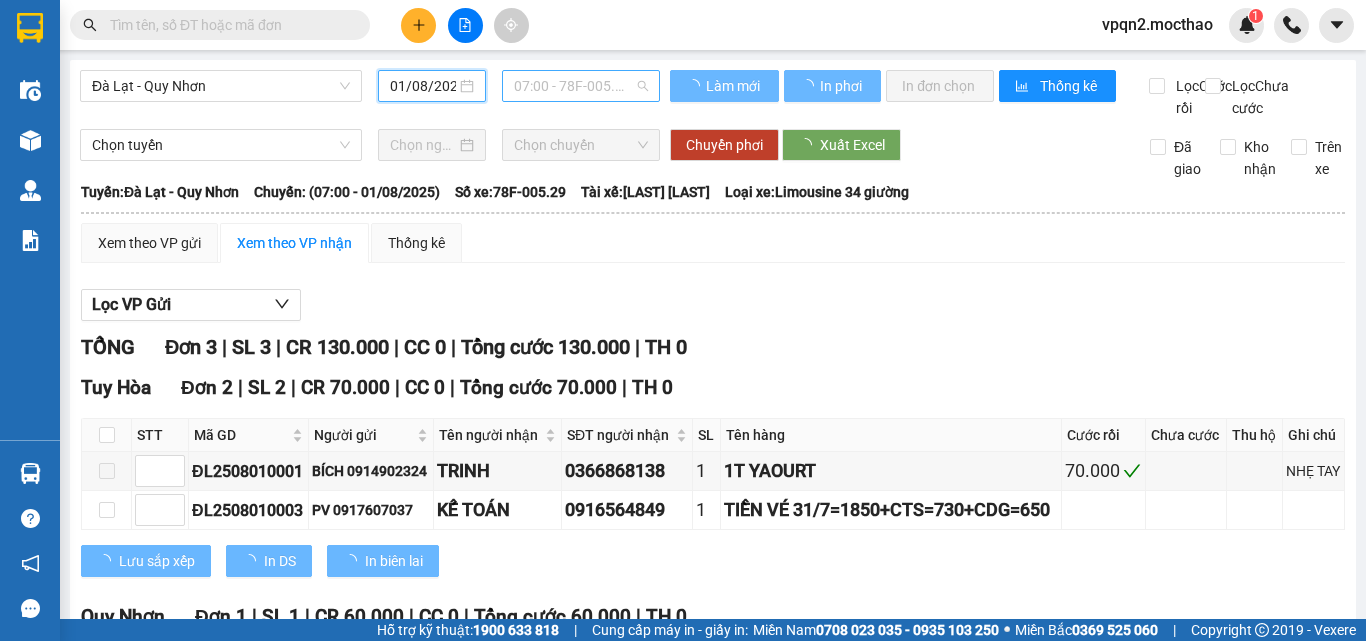 click on "[TIME]     - 78F-005.29" at bounding box center (581, 86) 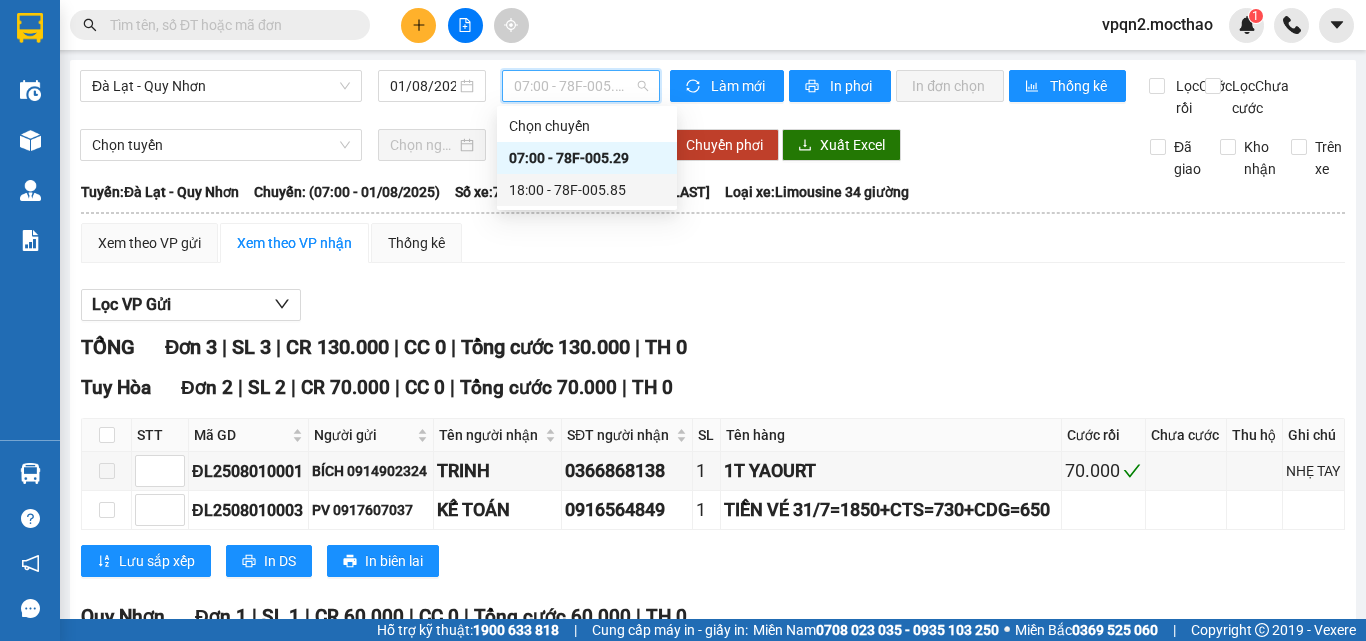 click on "18:00     - 78F-005.85" at bounding box center (587, 190) 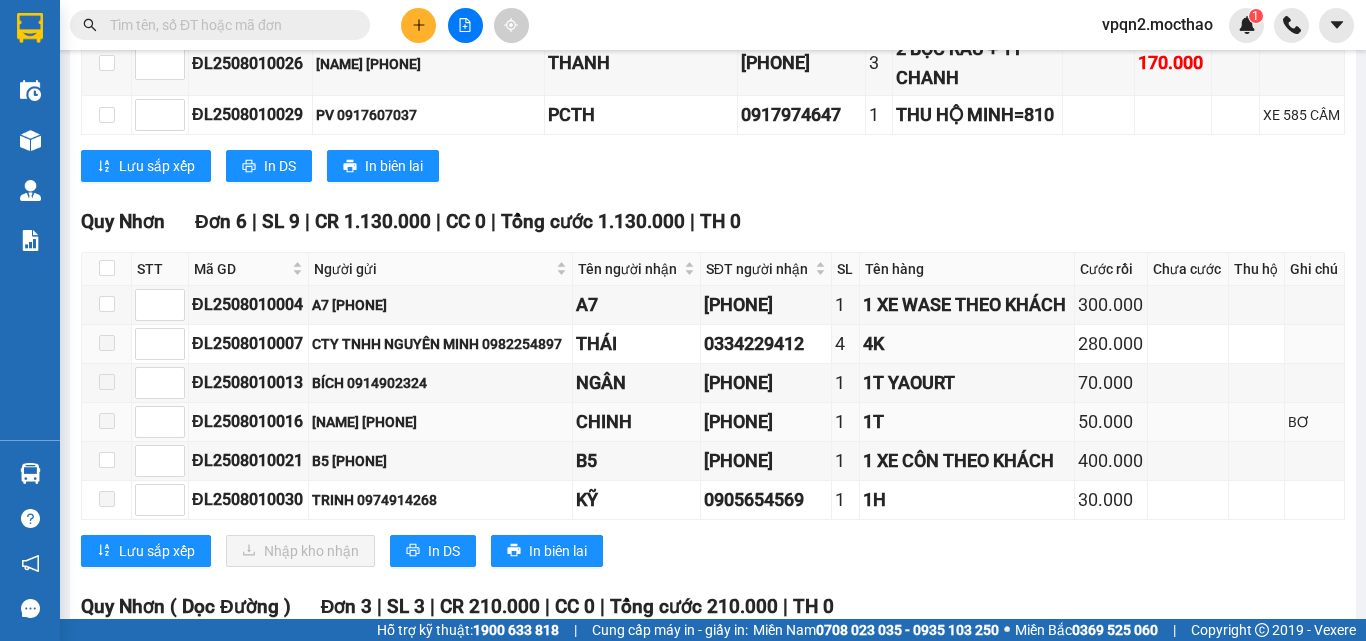scroll, scrollTop: 1100, scrollLeft: 0, axis: vertical 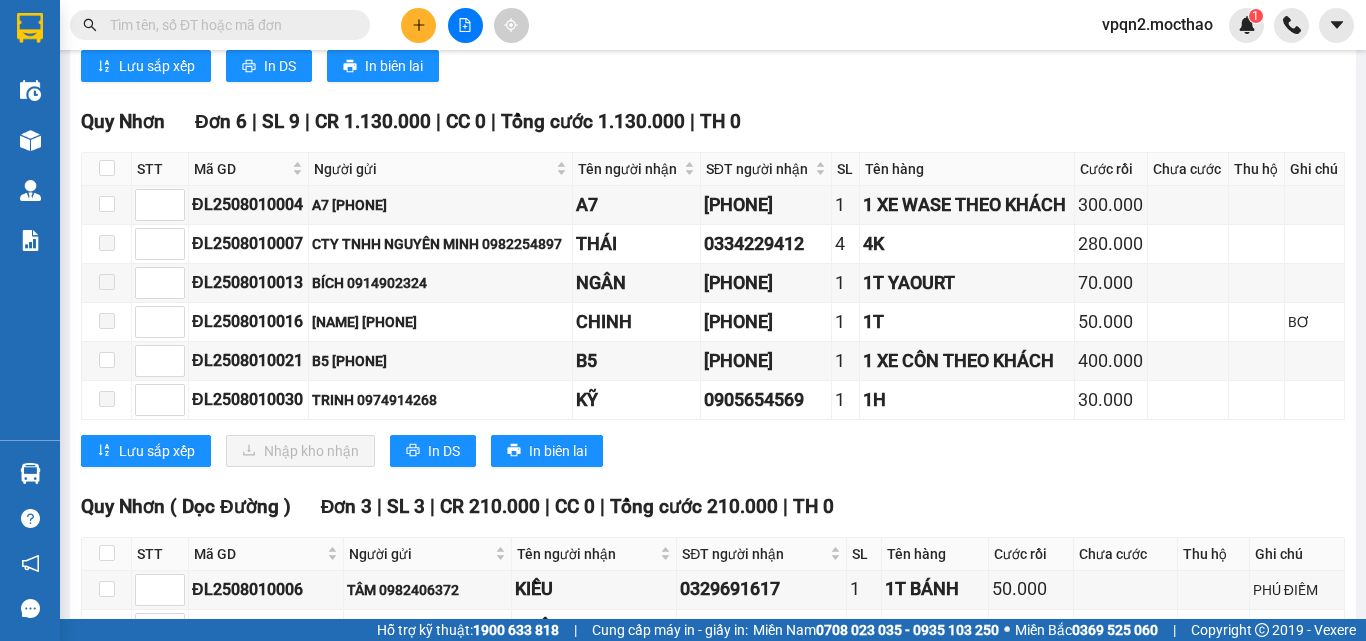 click 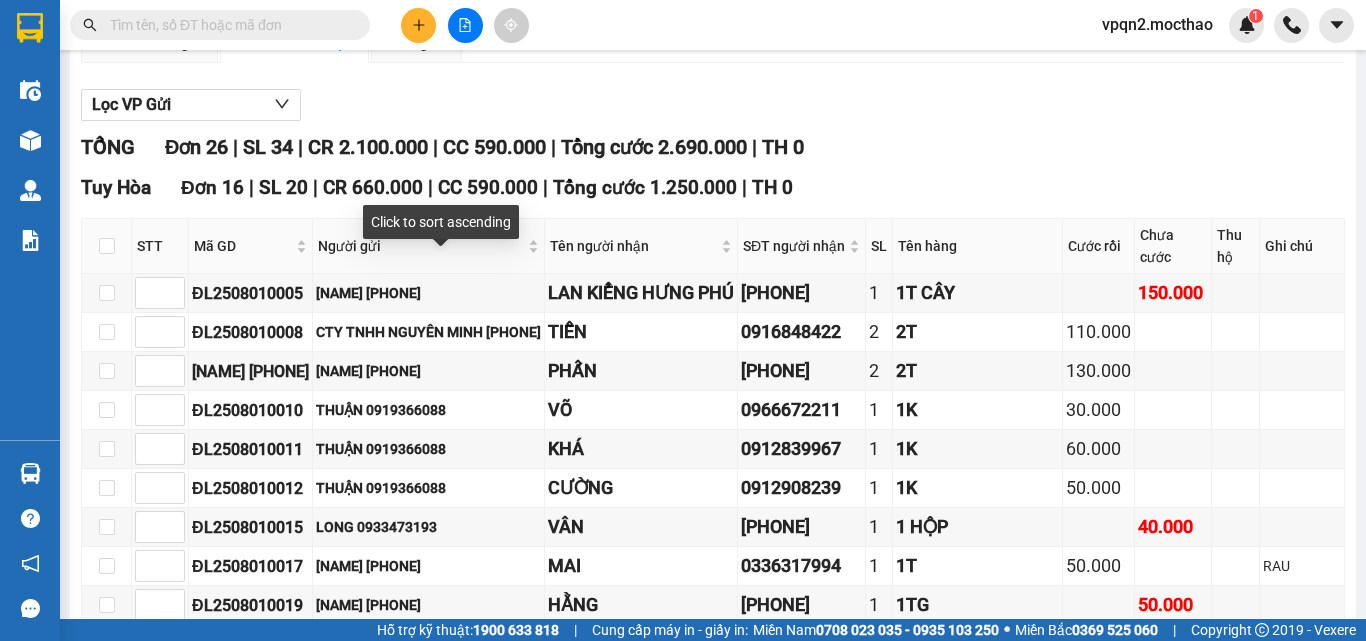 scroll, scrollTop: 0, scrollLeft: 0, axis: both 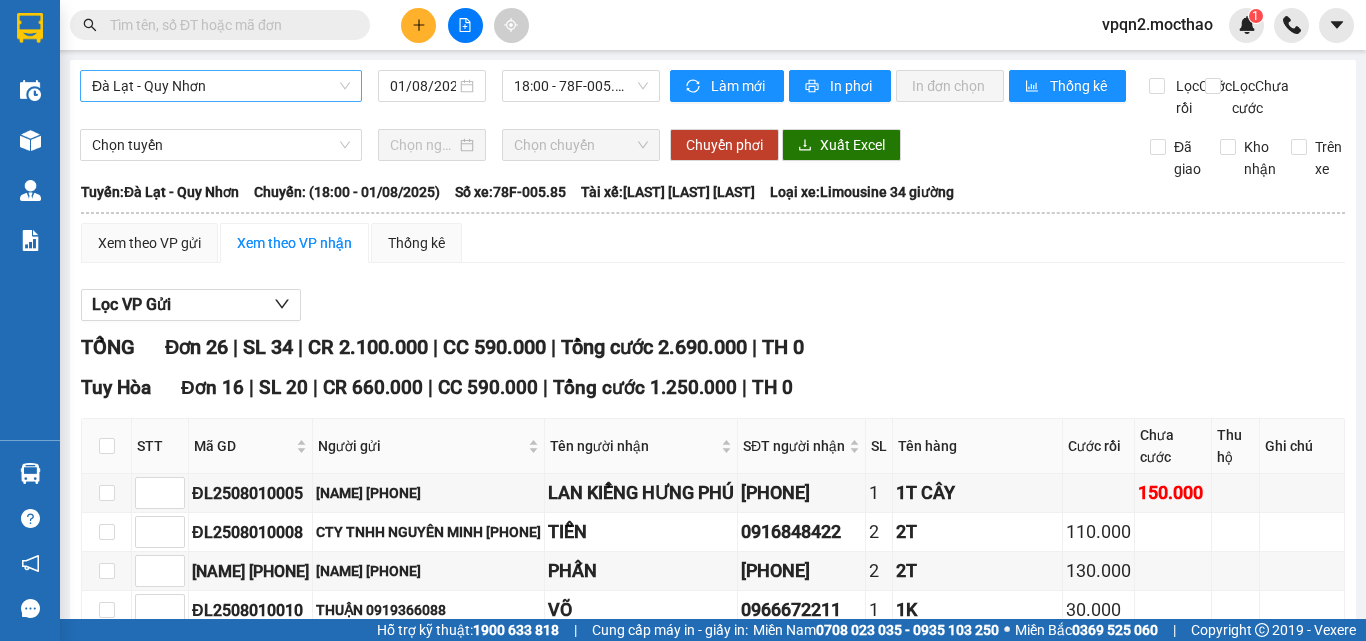 click on "Đà Lạt - Quy Nhơn" at bounding box center [221, 86] 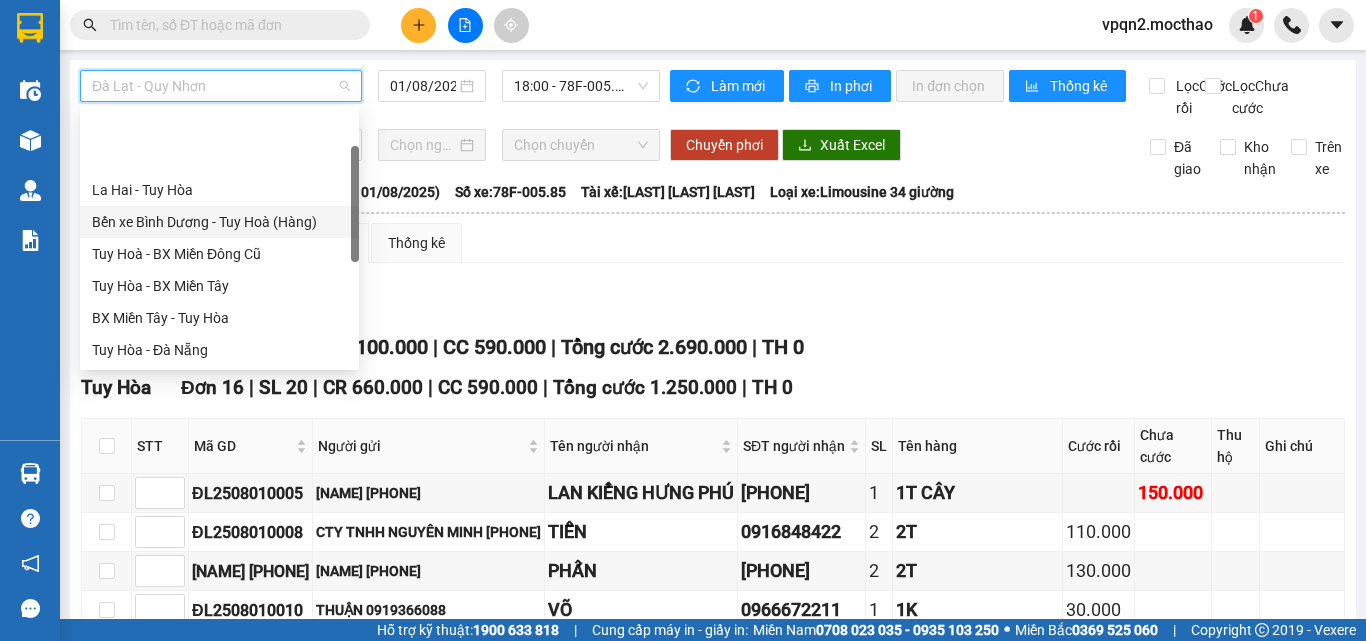 scroll, scrollTop: 96, scrollLeft: 0, axis: vertical 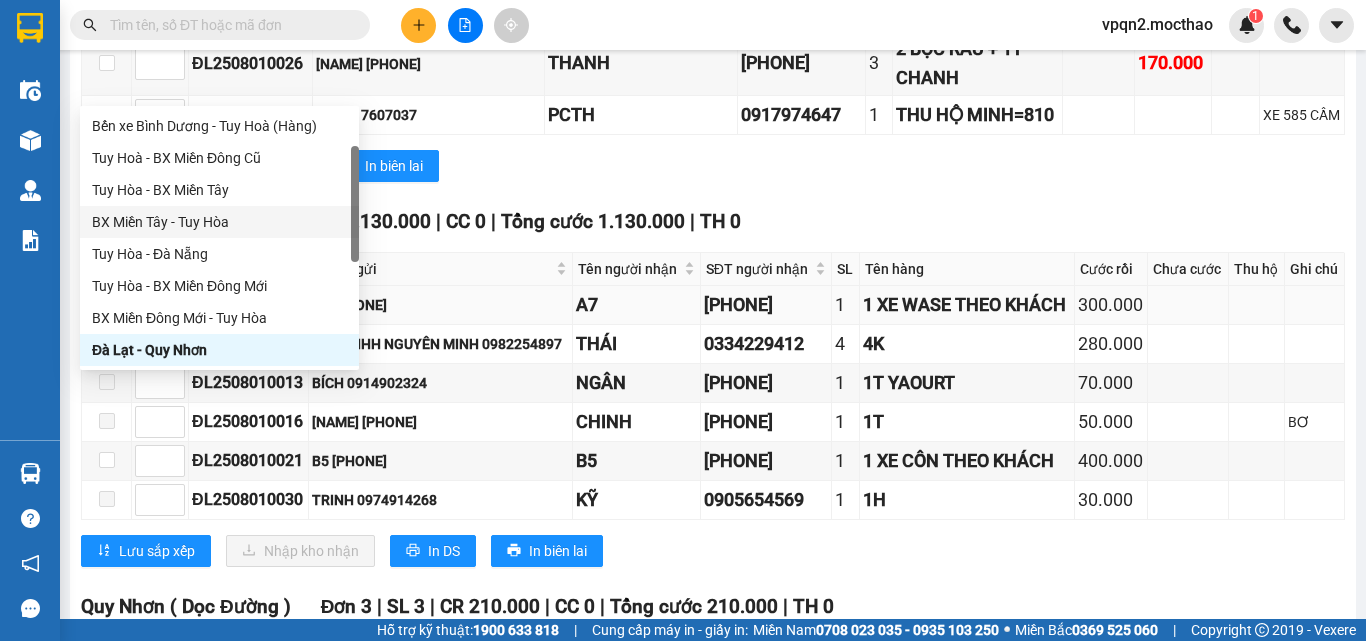 click on "0398457467" at bounding box center (766, 305) 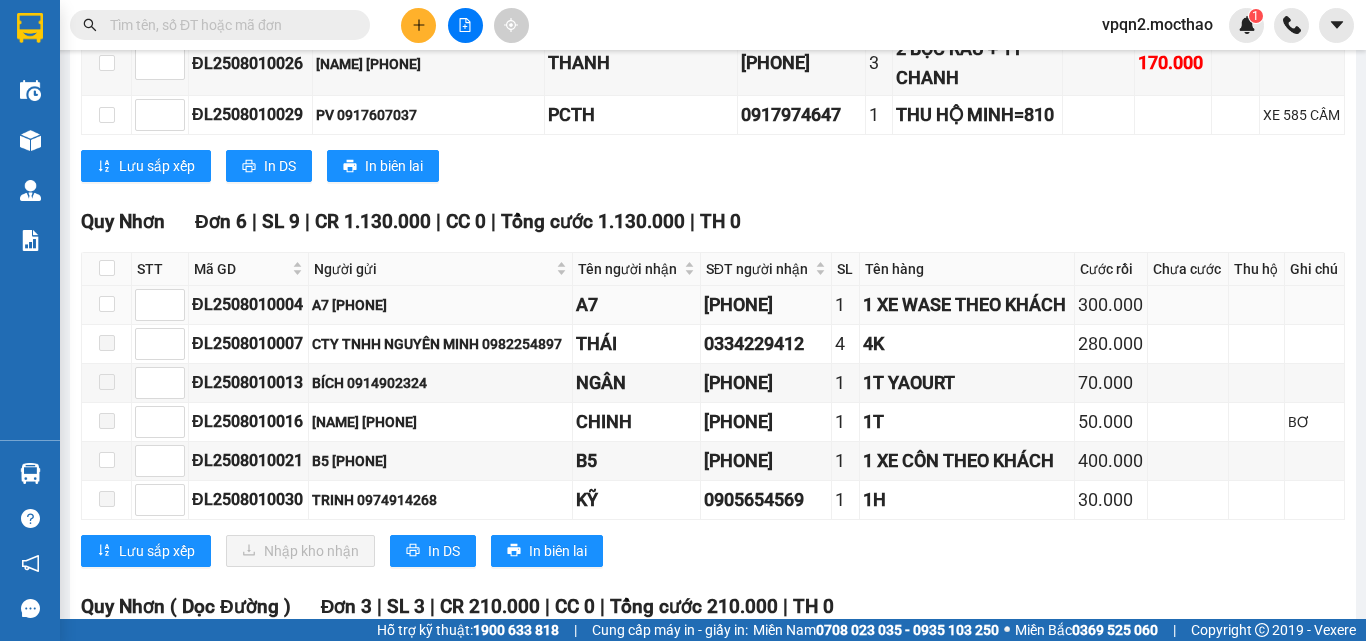 scroll, scrollTop: 1100, scrollLeft: 0, axis: vertical 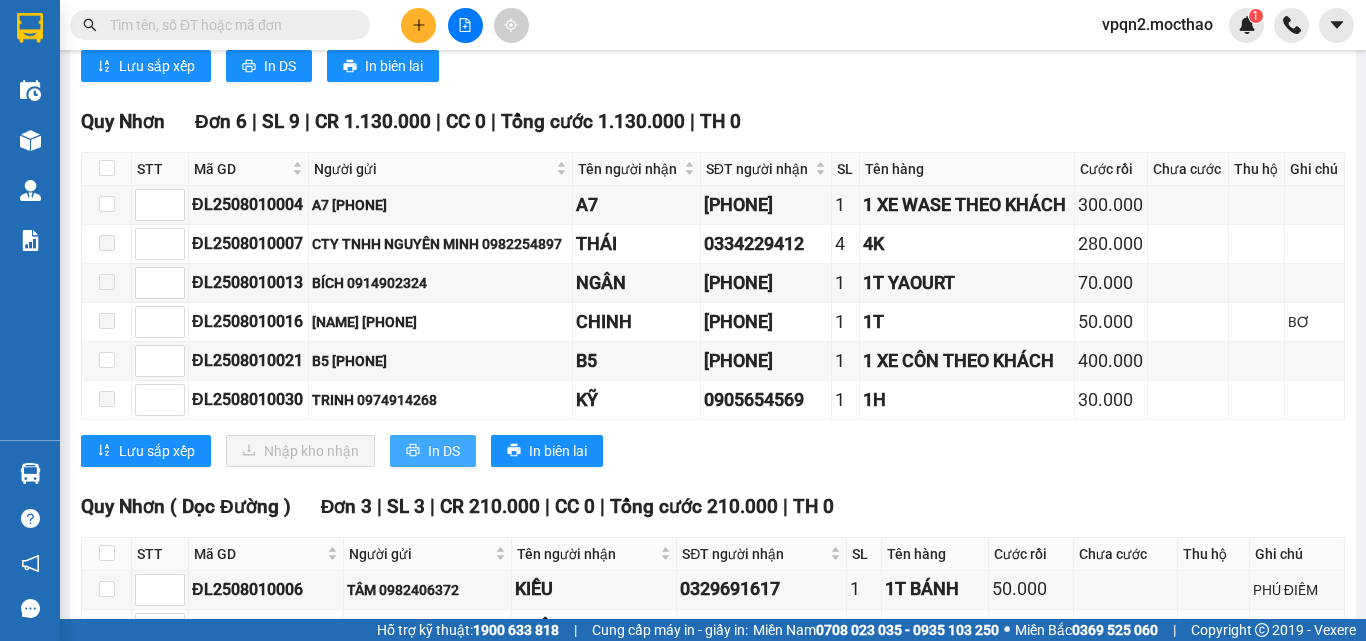 click on "In DS" at bounding box center [444, 451] 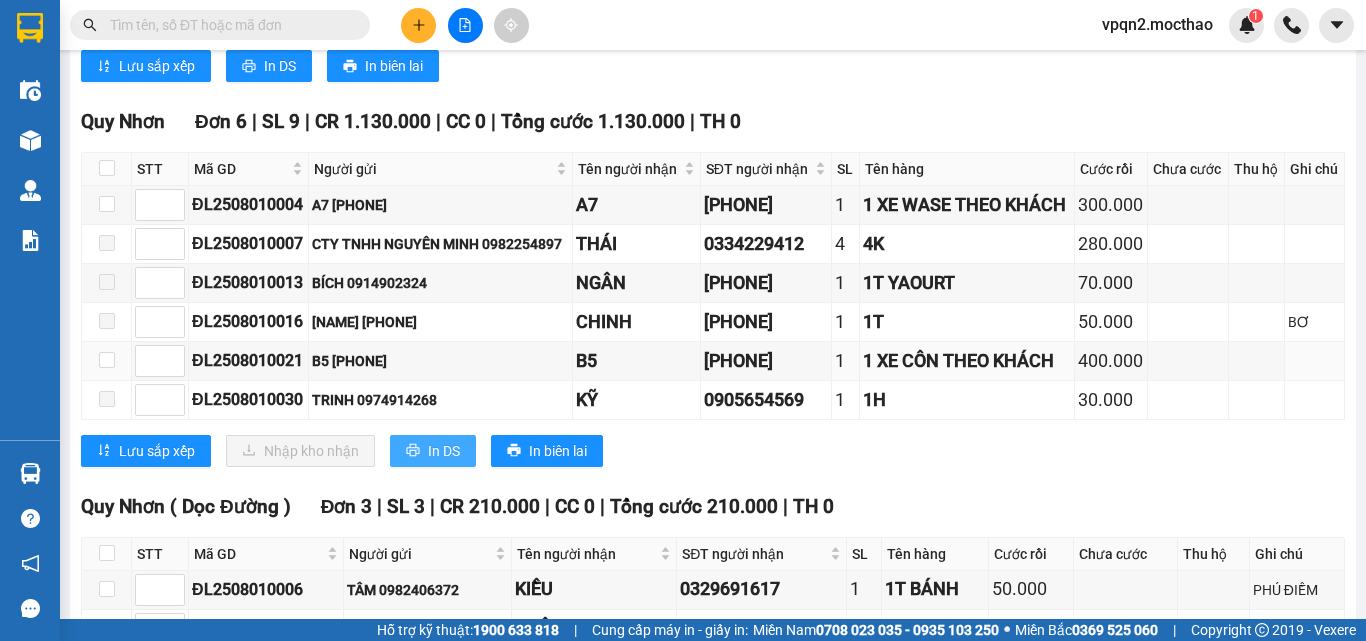 scroll, scrollTop: 0, scrollLeft: 0, axis: both 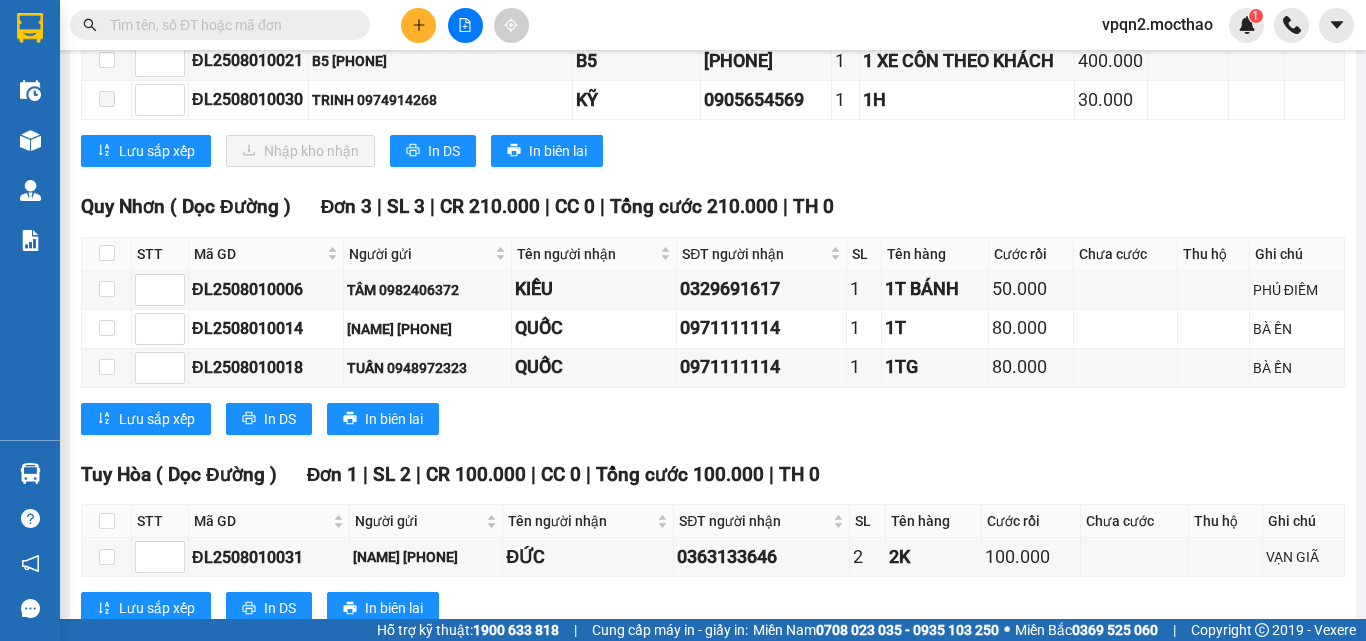click at bounding box center (465, 25) 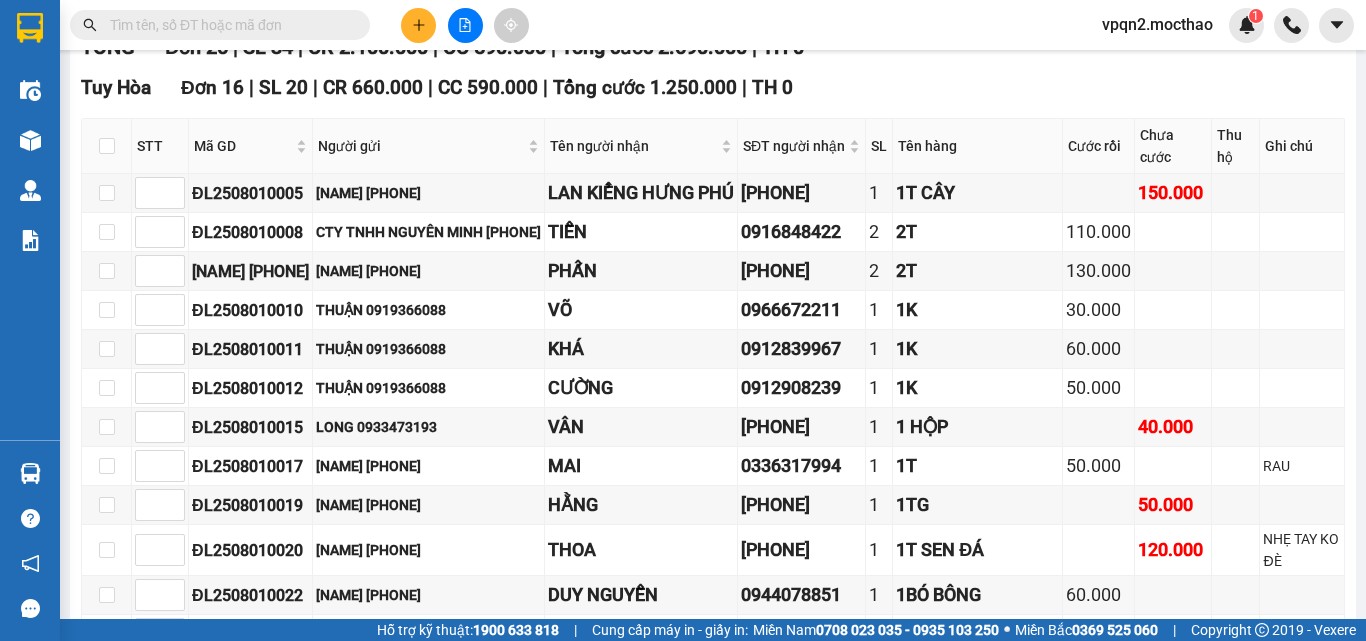 scroll, scrollTop: 0, scrollLeft: 0, axis: both 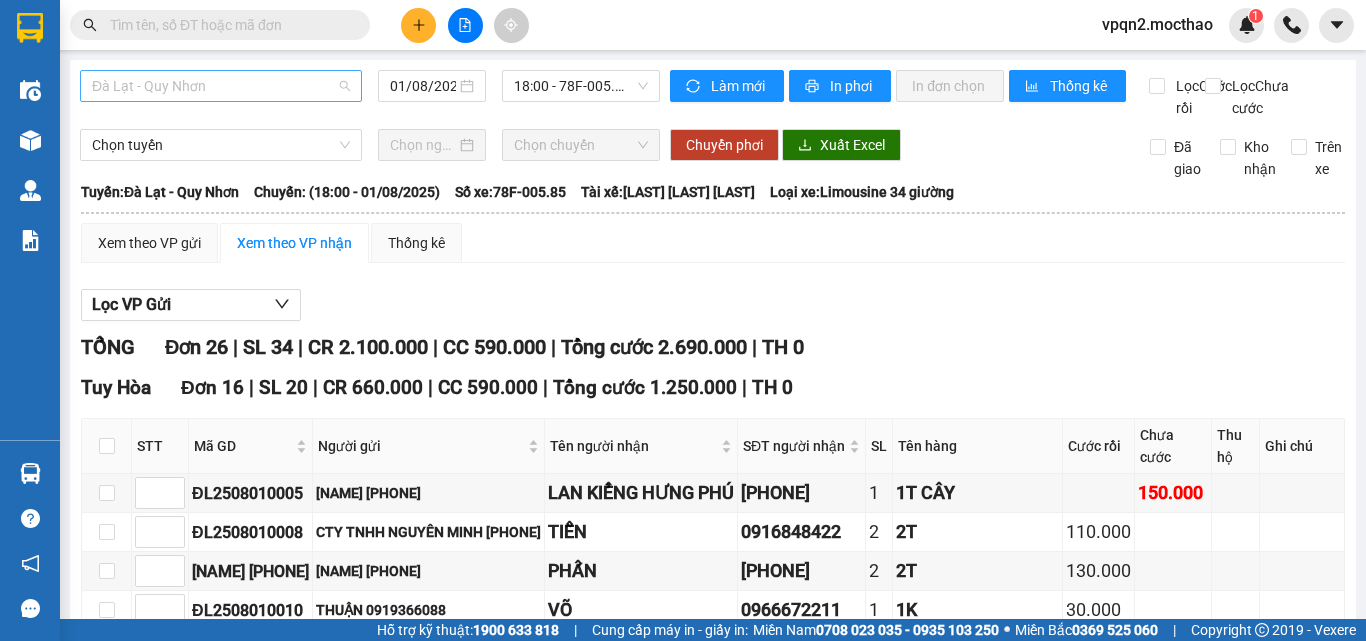click on "Đà Lạt - Quy Nhơn" at bounding box center (221, 86) 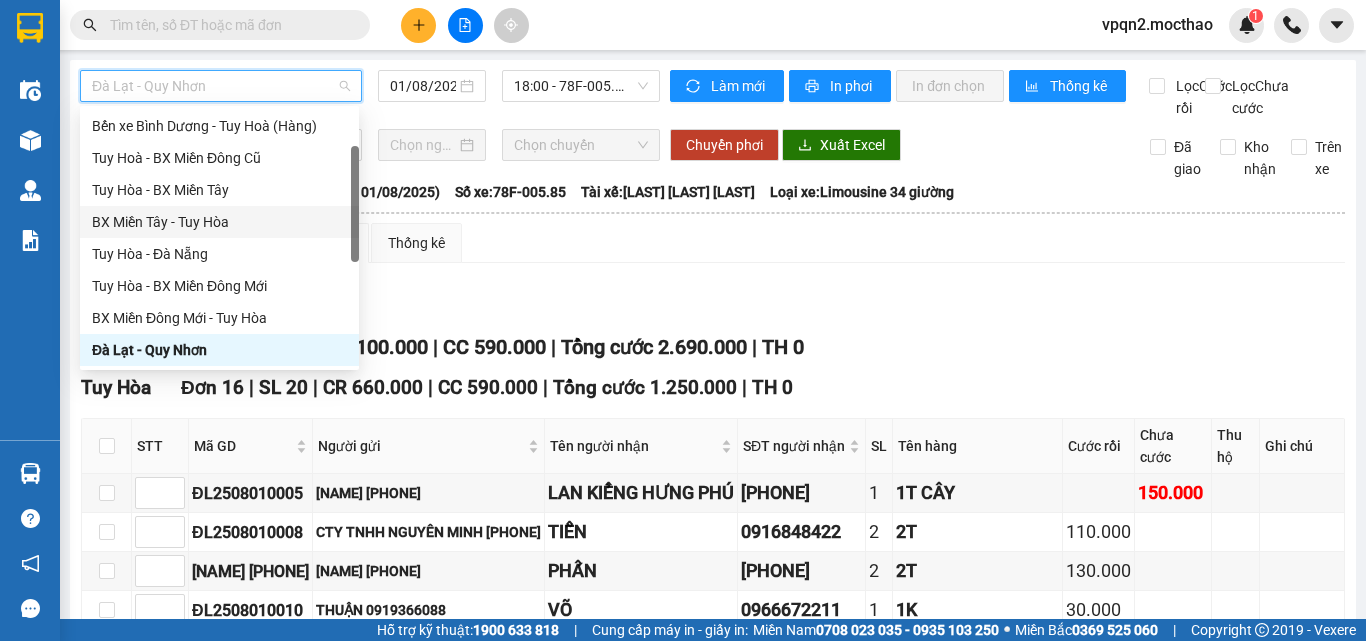 scroll, scrollTop: 396, scrollLeft: 0, axis: vertical 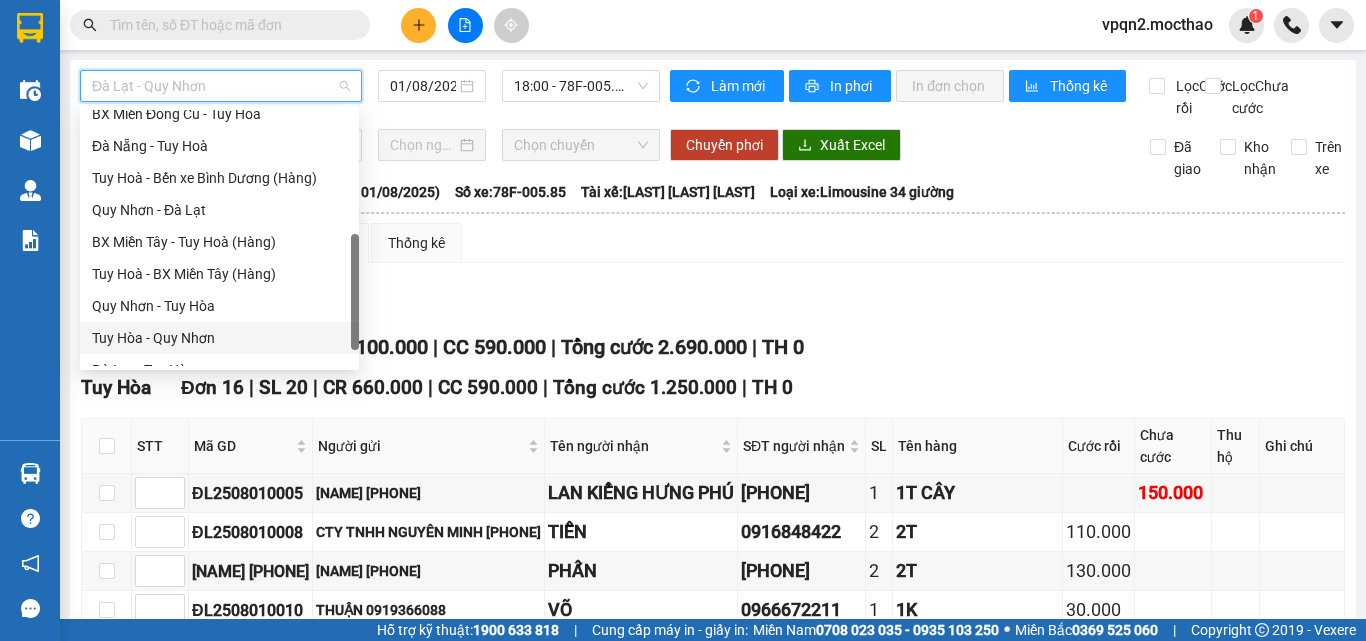 click on "Tuy Hòa - Quy Nhơn" at bounding box center [219, 338] 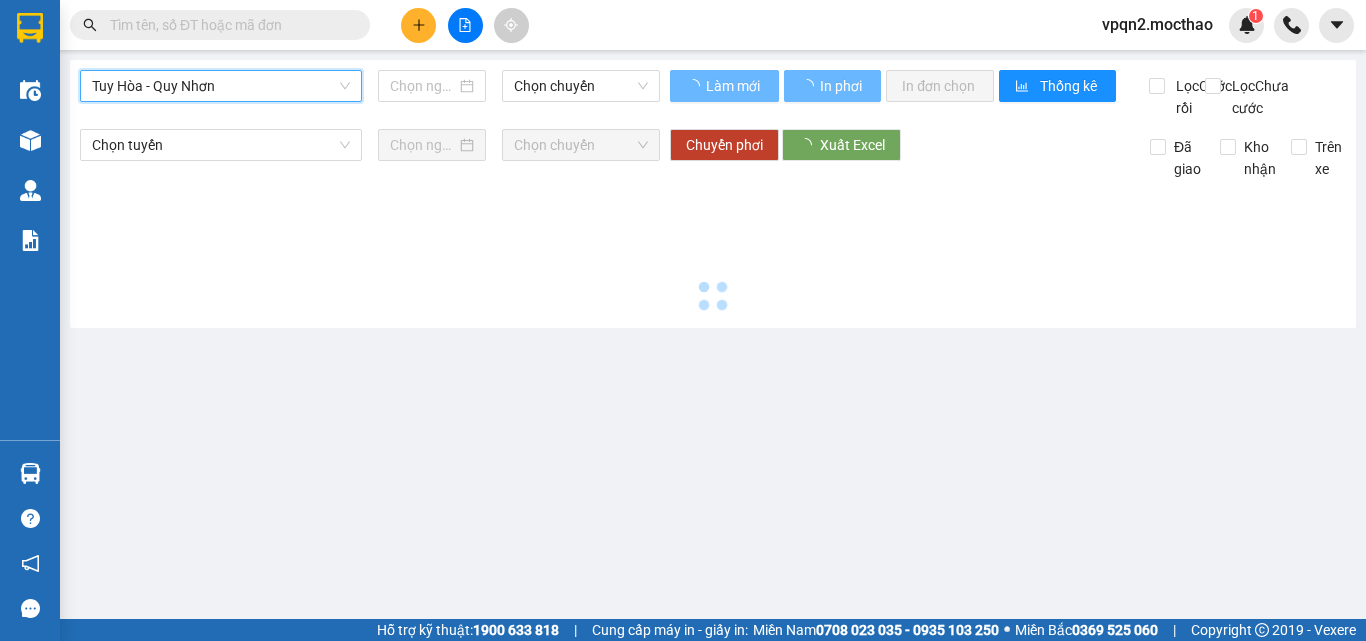 type on "02/08/2025" 